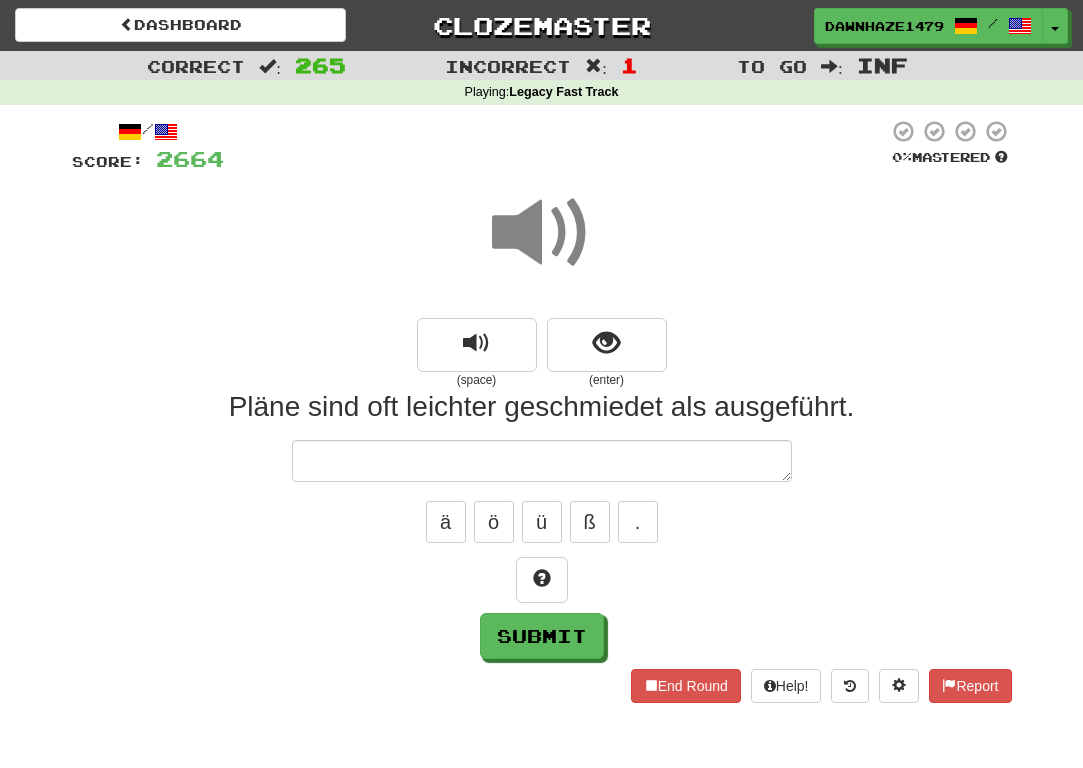 scroll, scrollTop: 0, scrollLeft: 0, axis: both 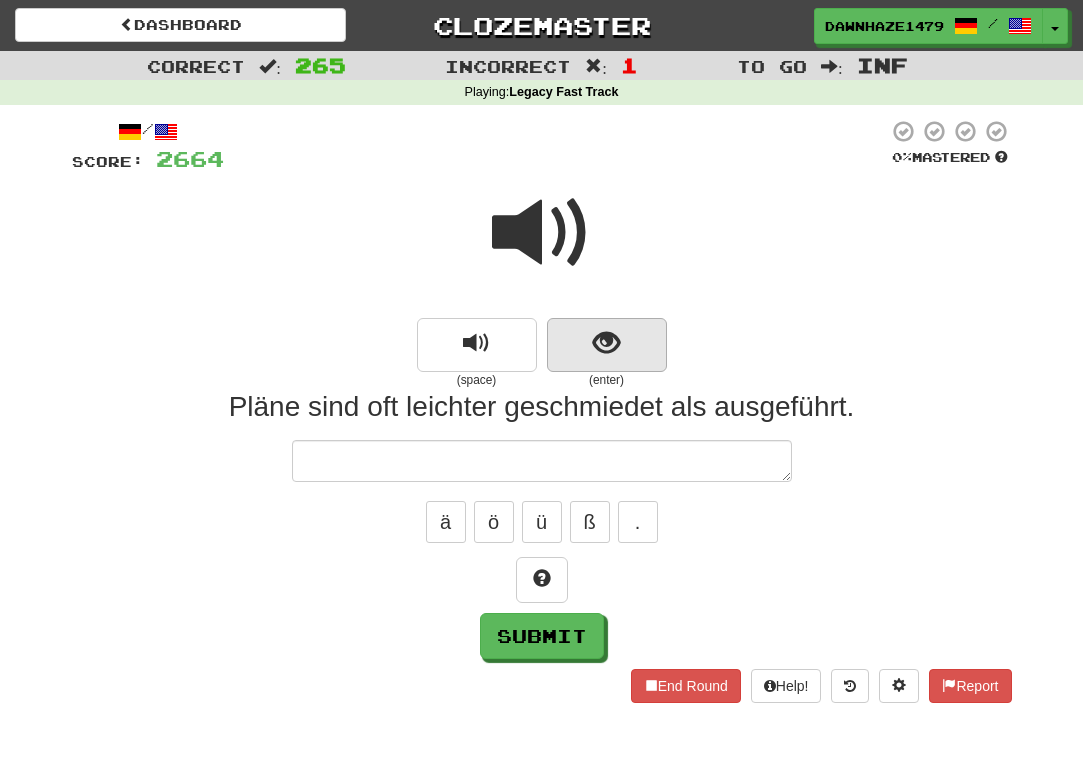 click at bounding box center (607, 345) 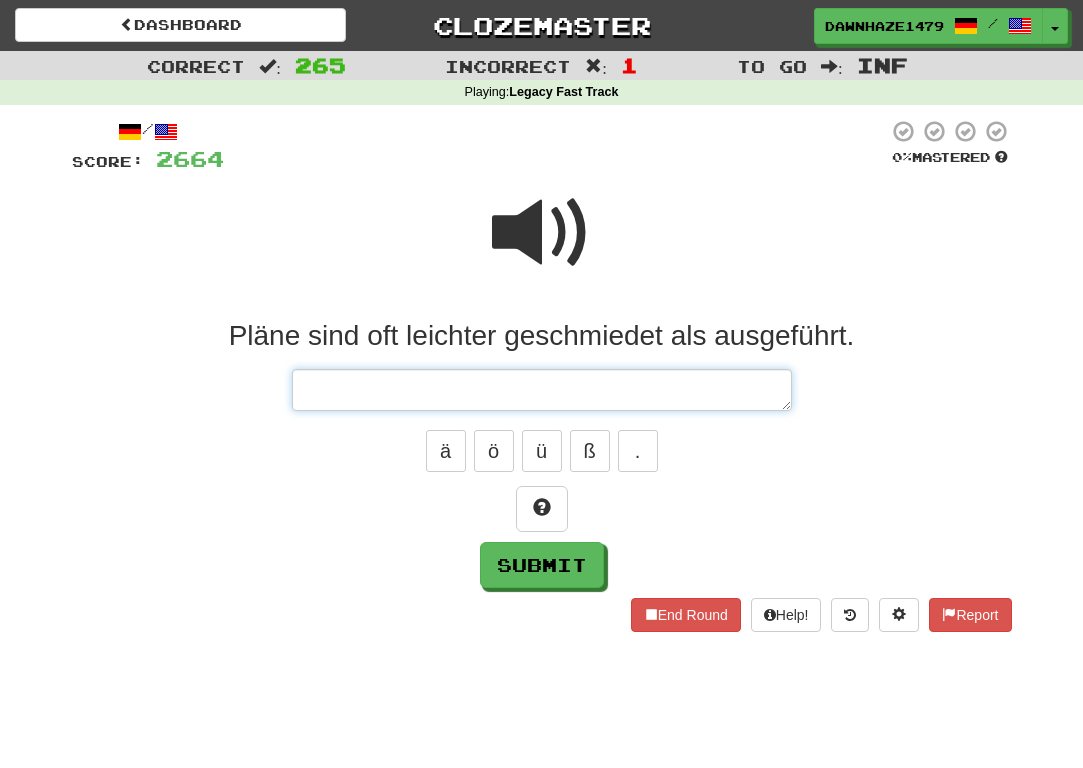 type on "*" 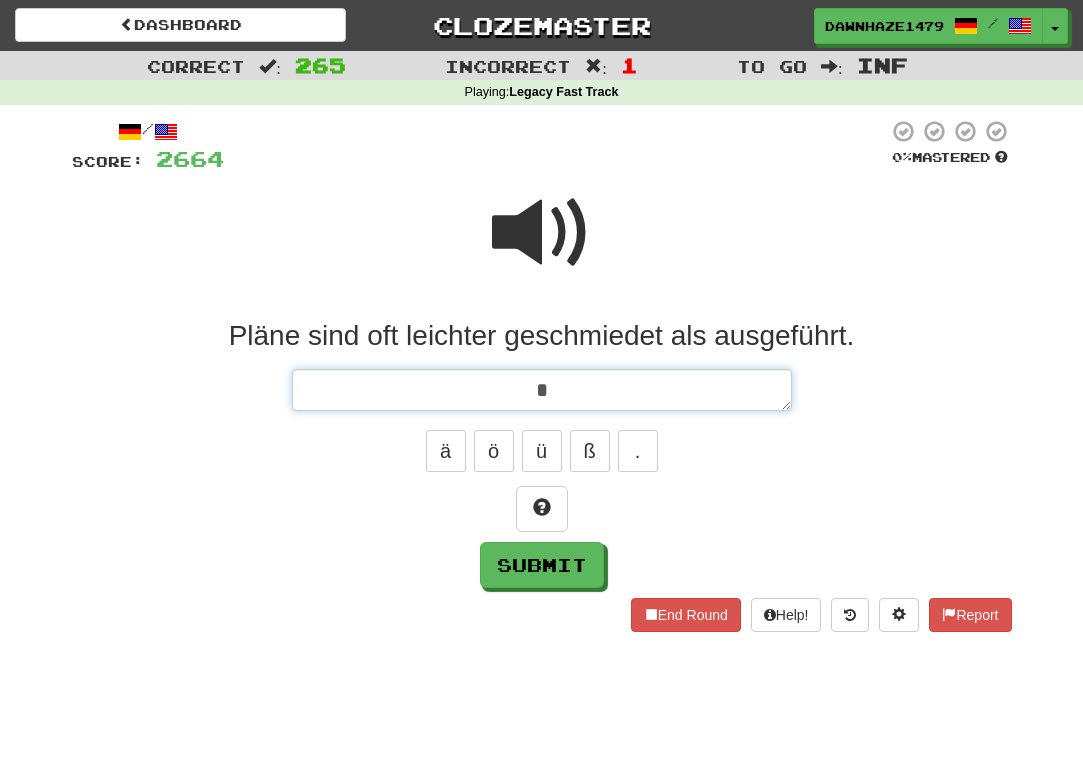 type on "*" 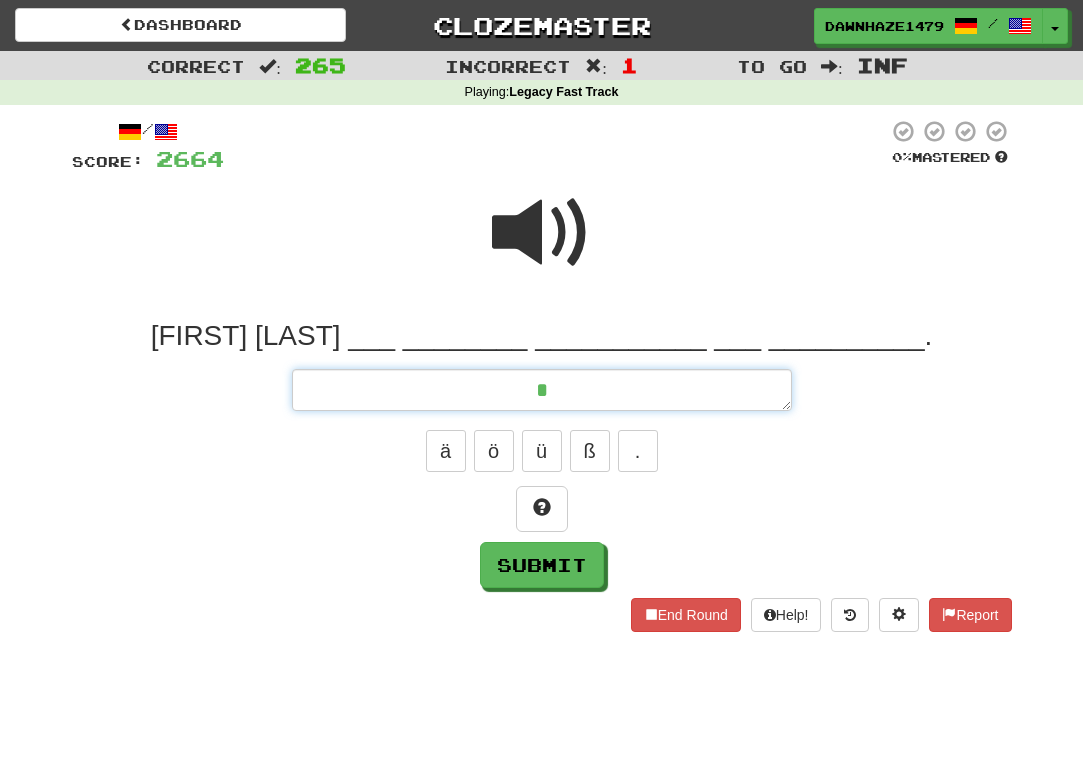 type on "**" 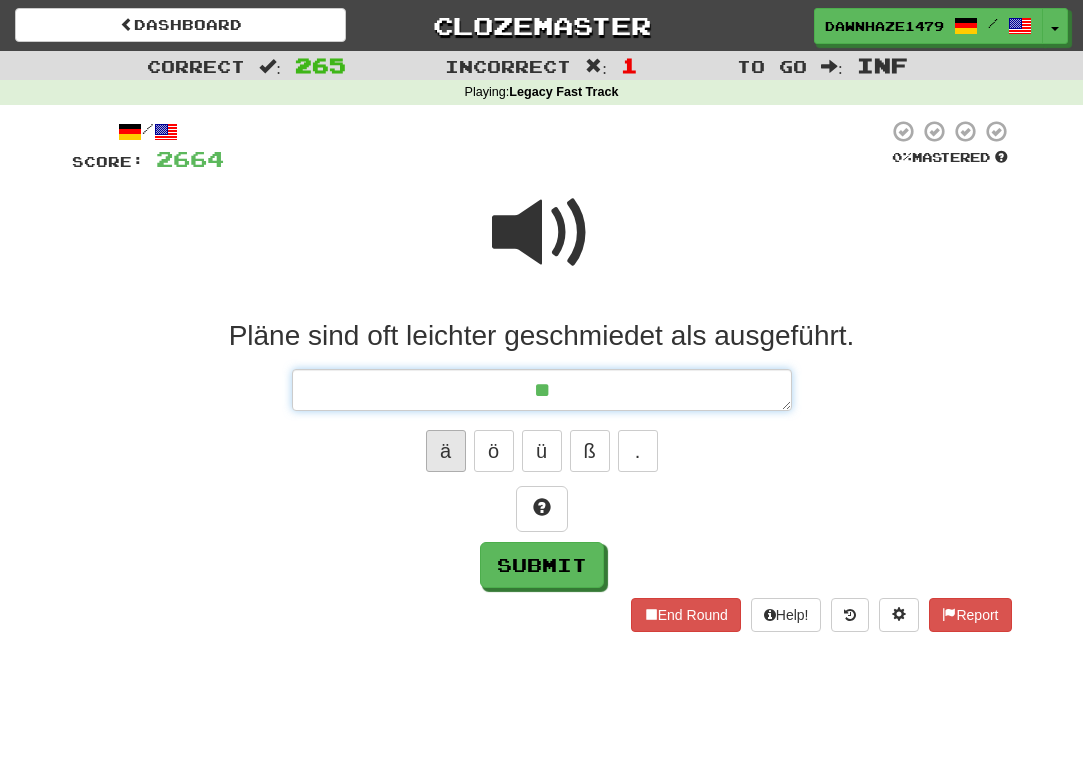 type on "**" 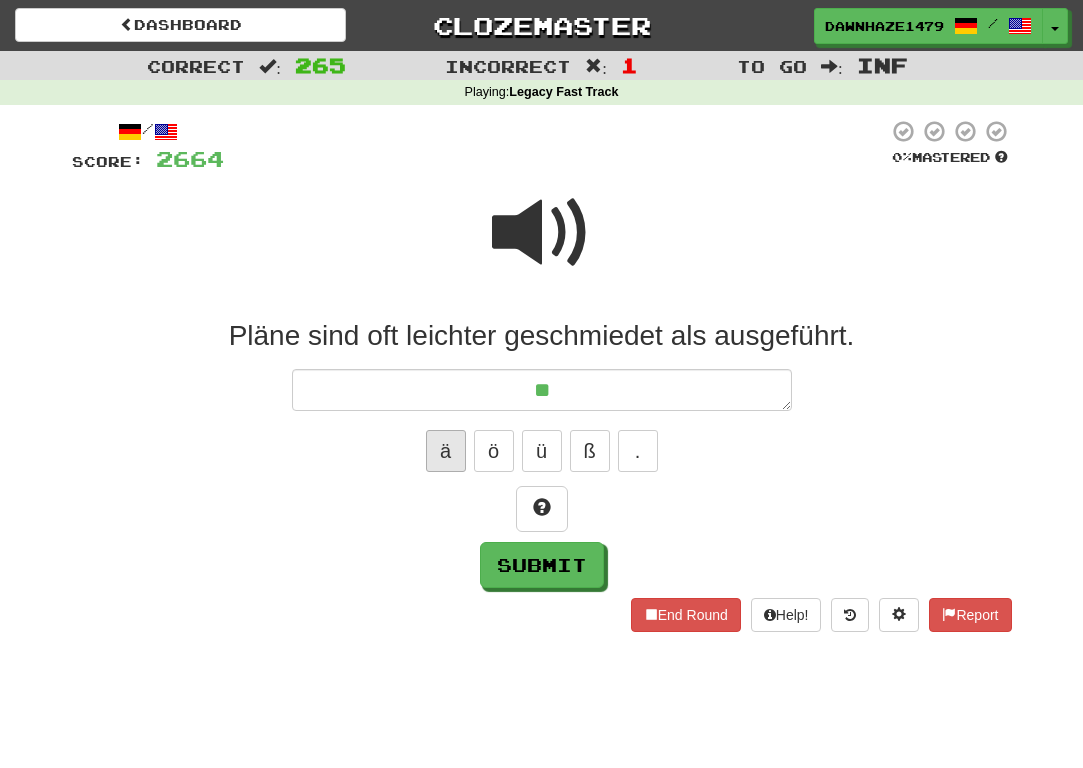 click on "ä" at bounding box center (446, 451) 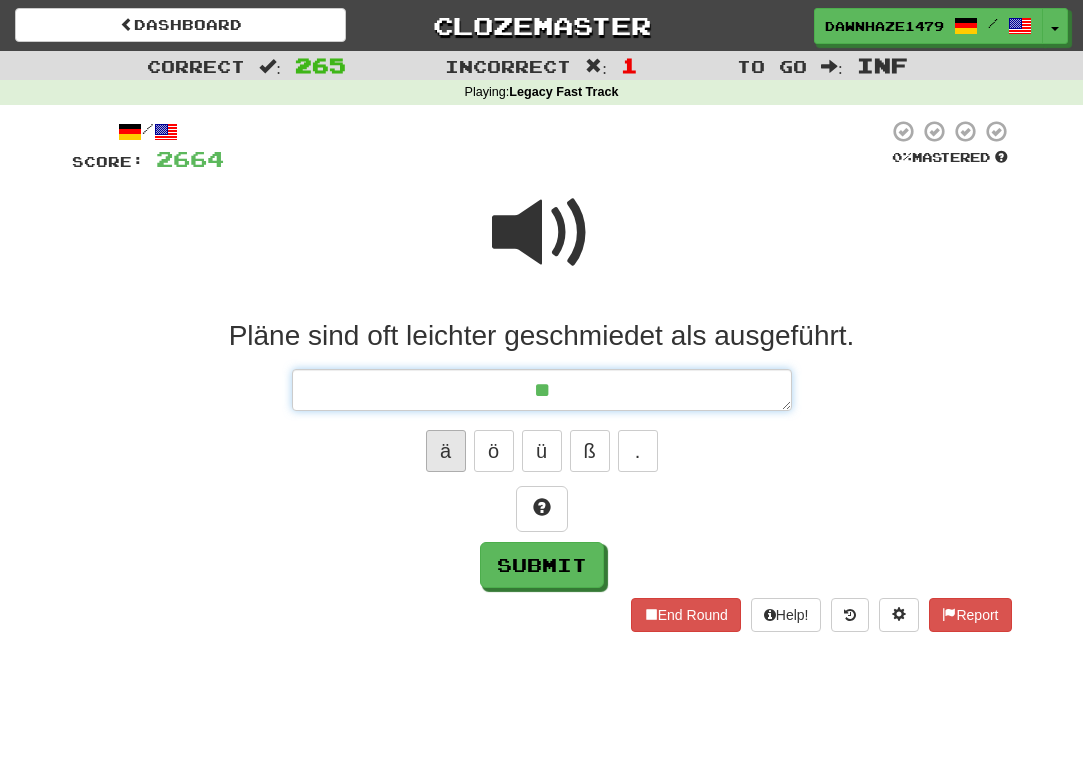 type on "*" 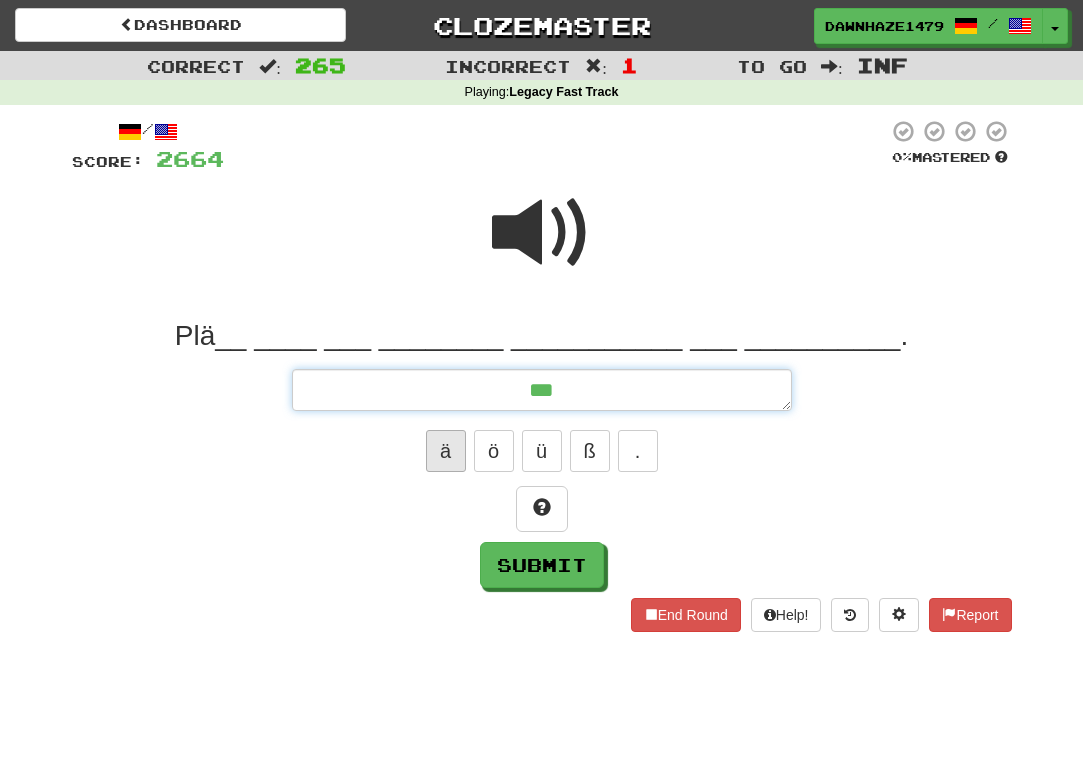 type on "****" 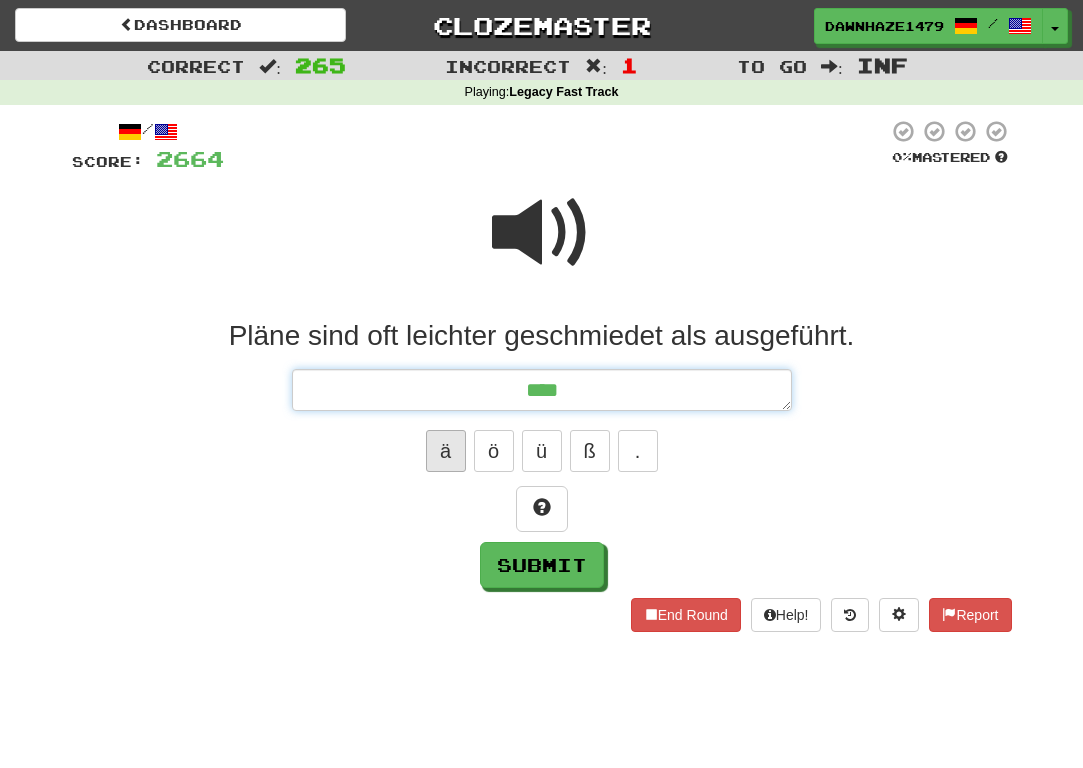 type on "*****" 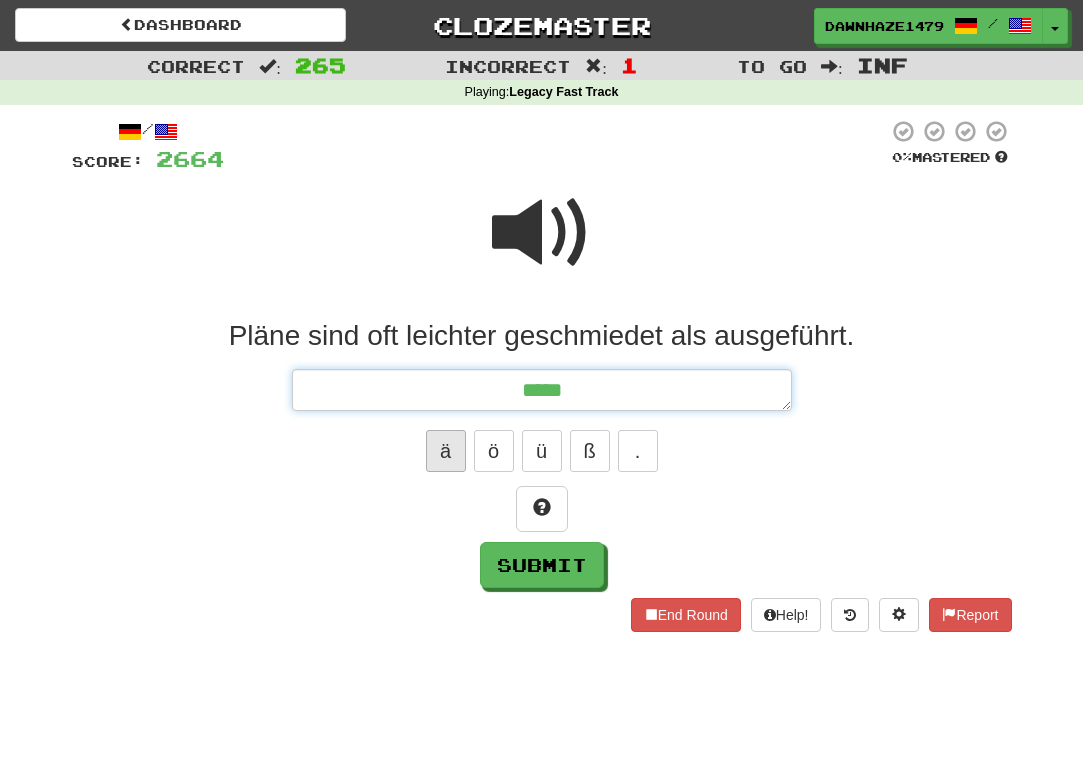 type on "*****" 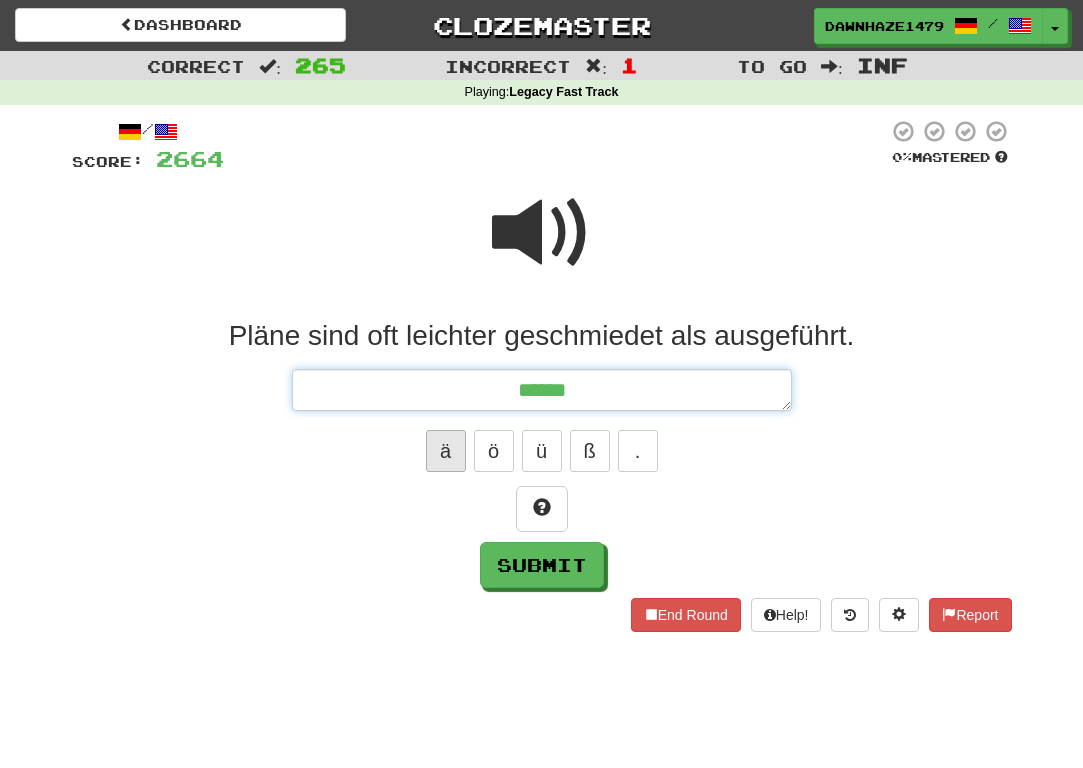 type on "*******" 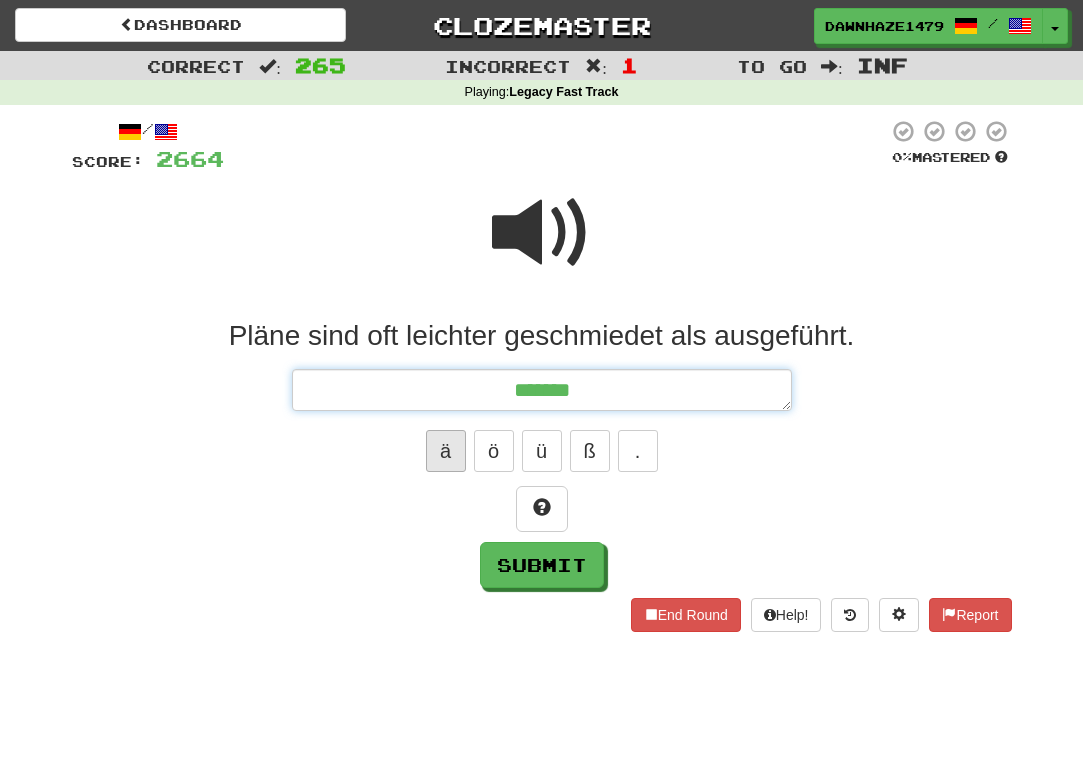 type on "********" 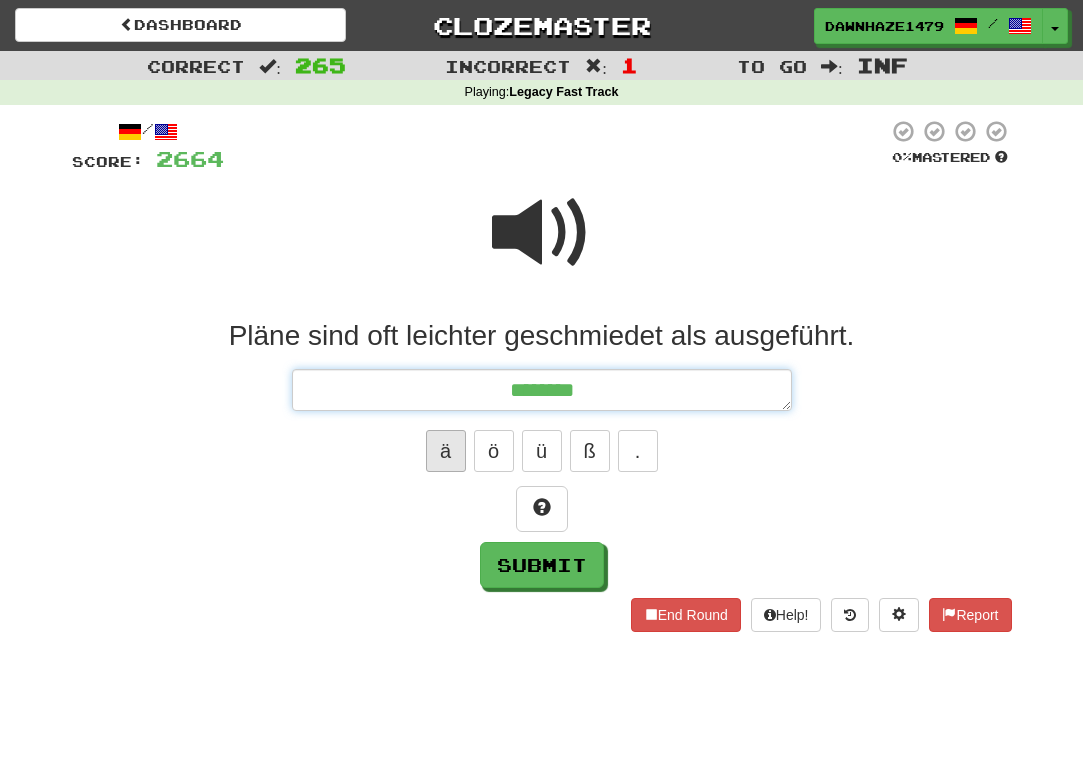 type on "*********" 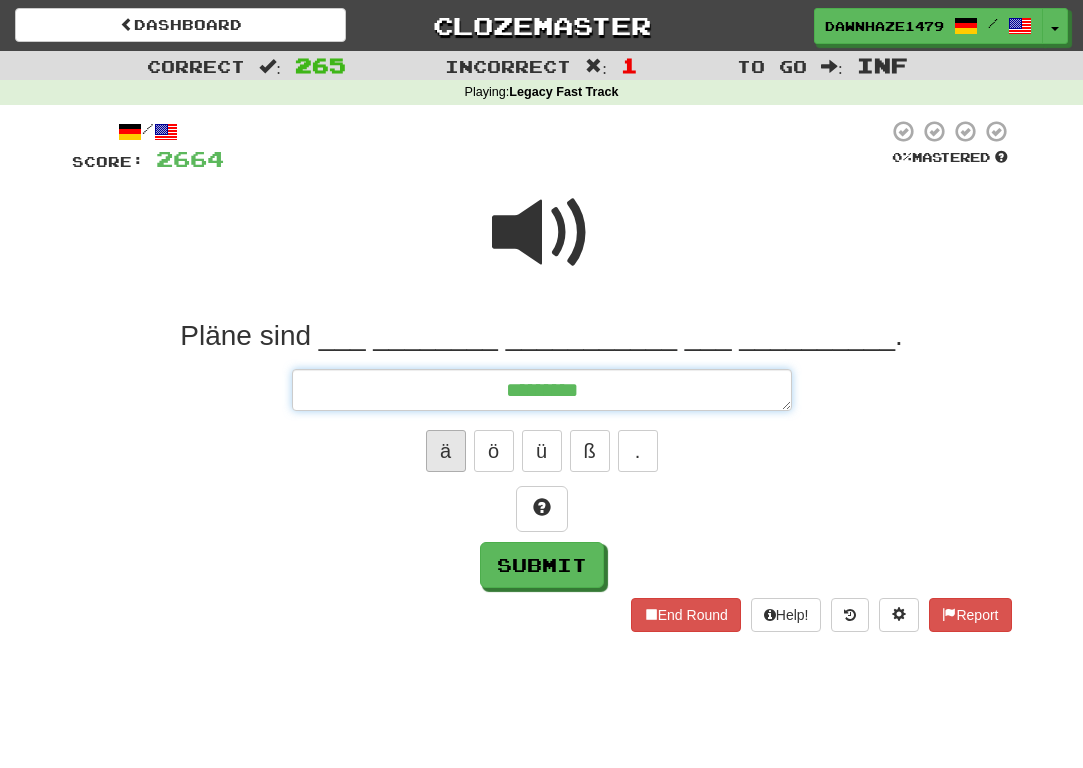 type on "**********" 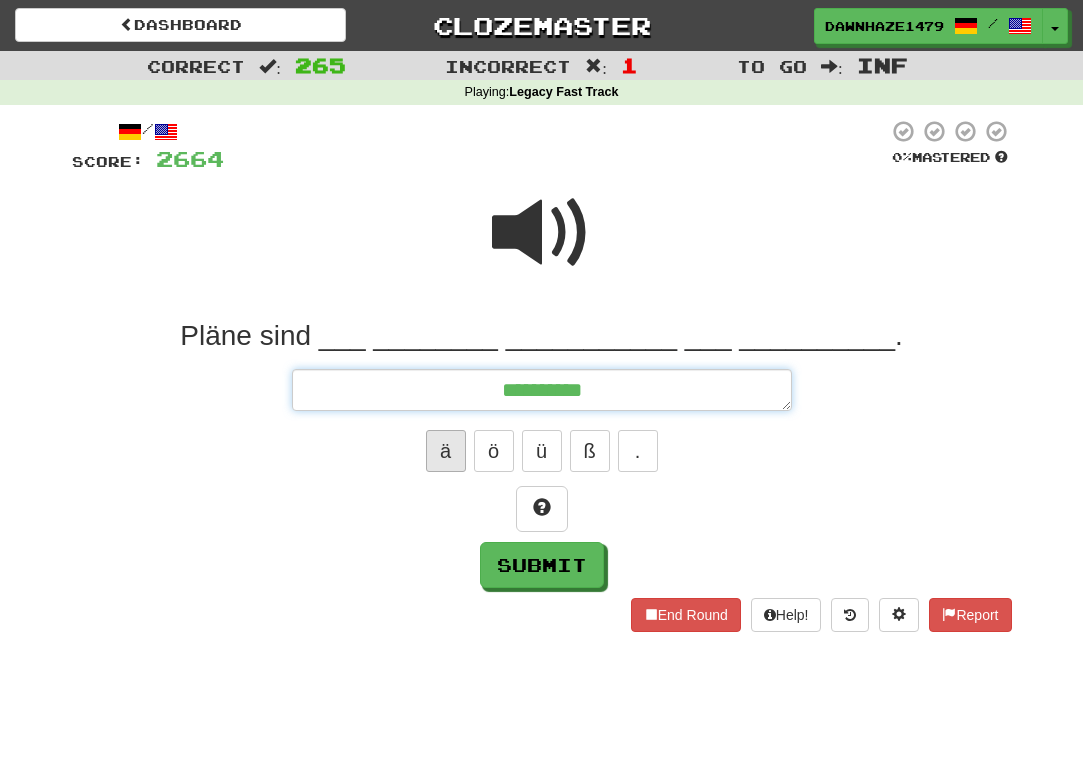 type on "**********" 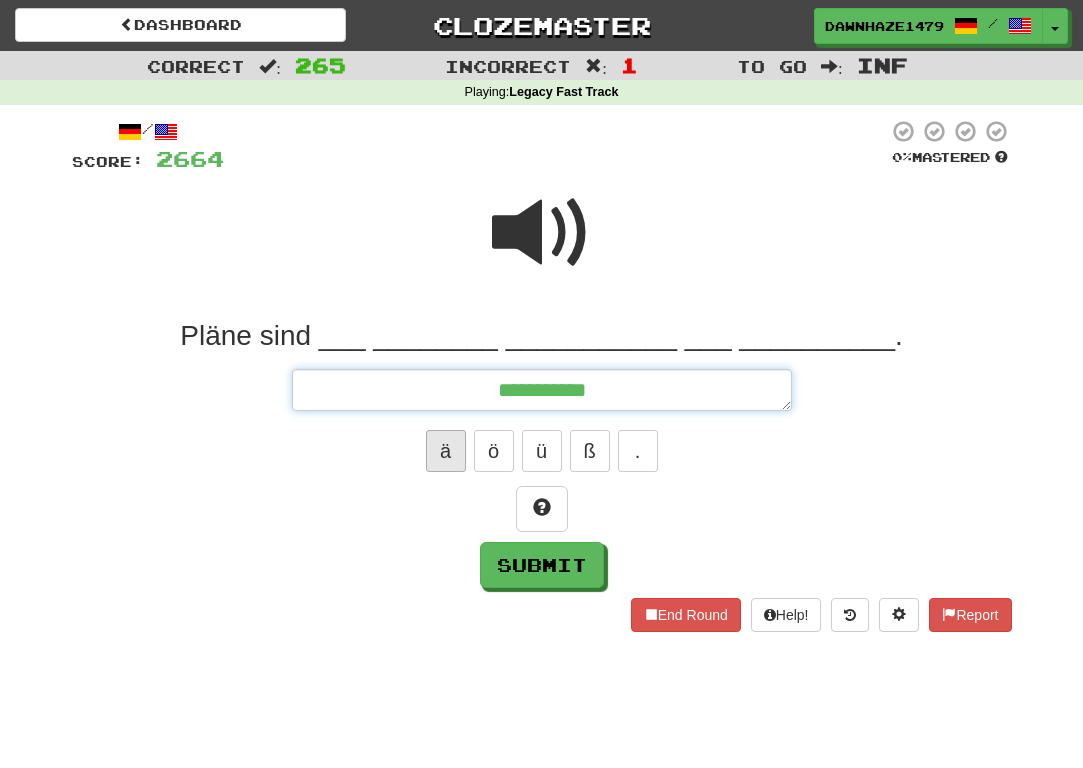 type on "**********" 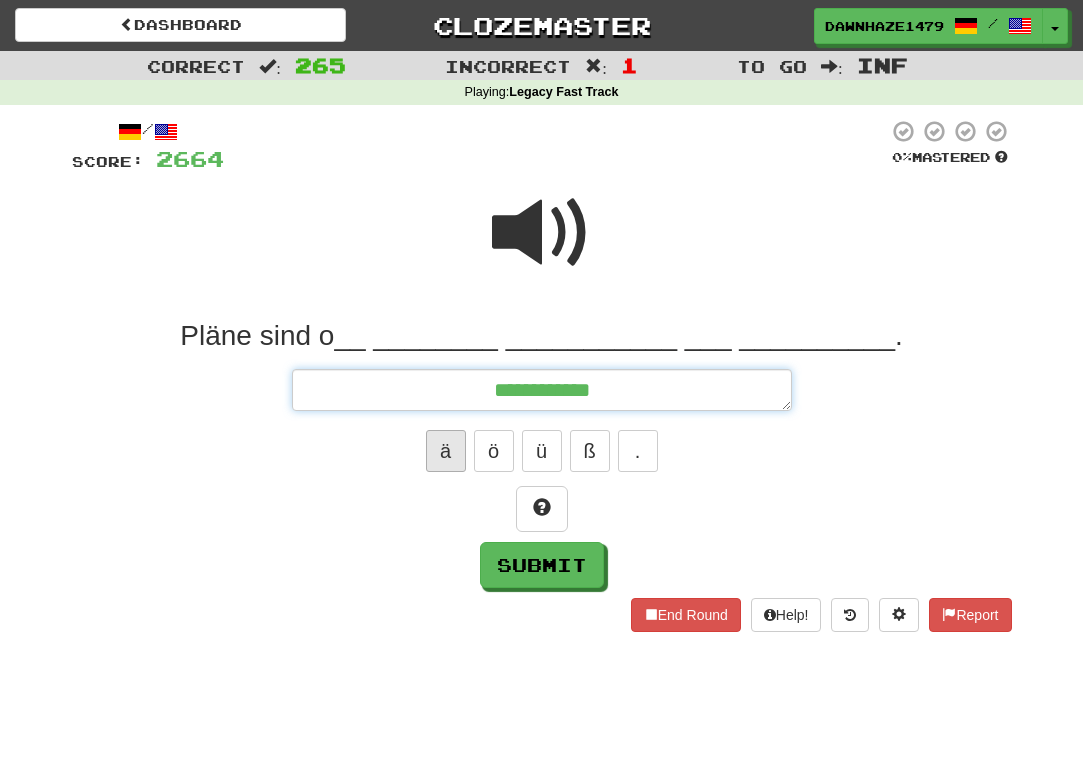 type on "**********" 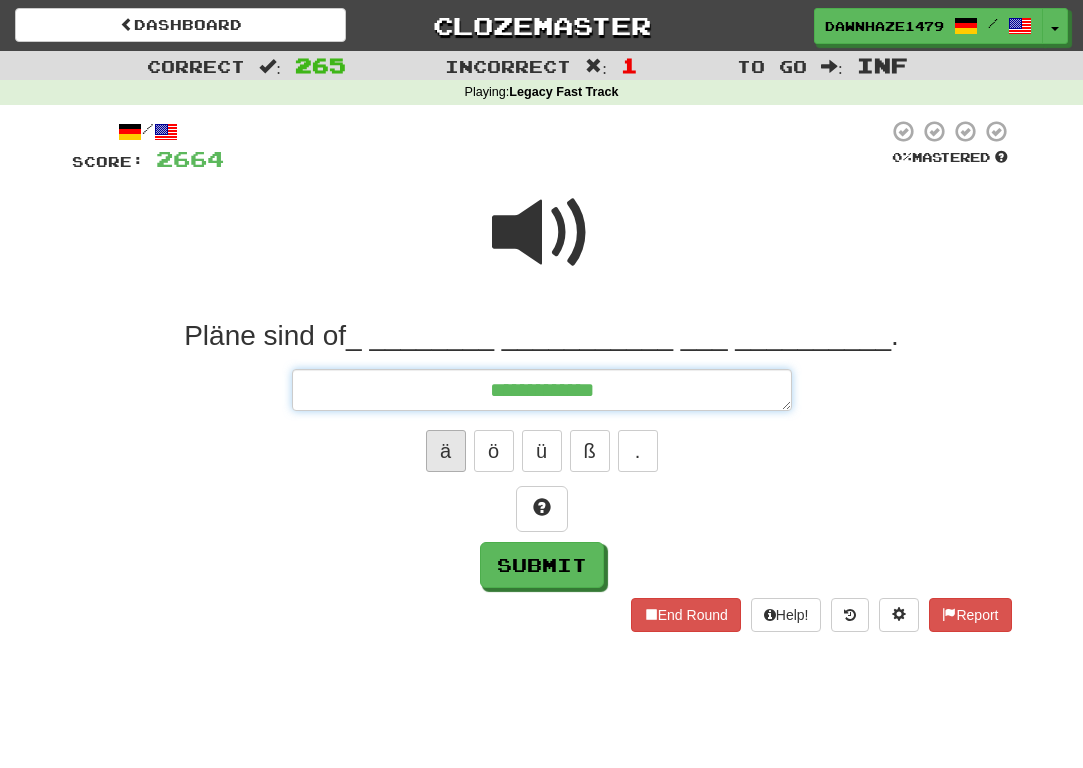 type on "**********" 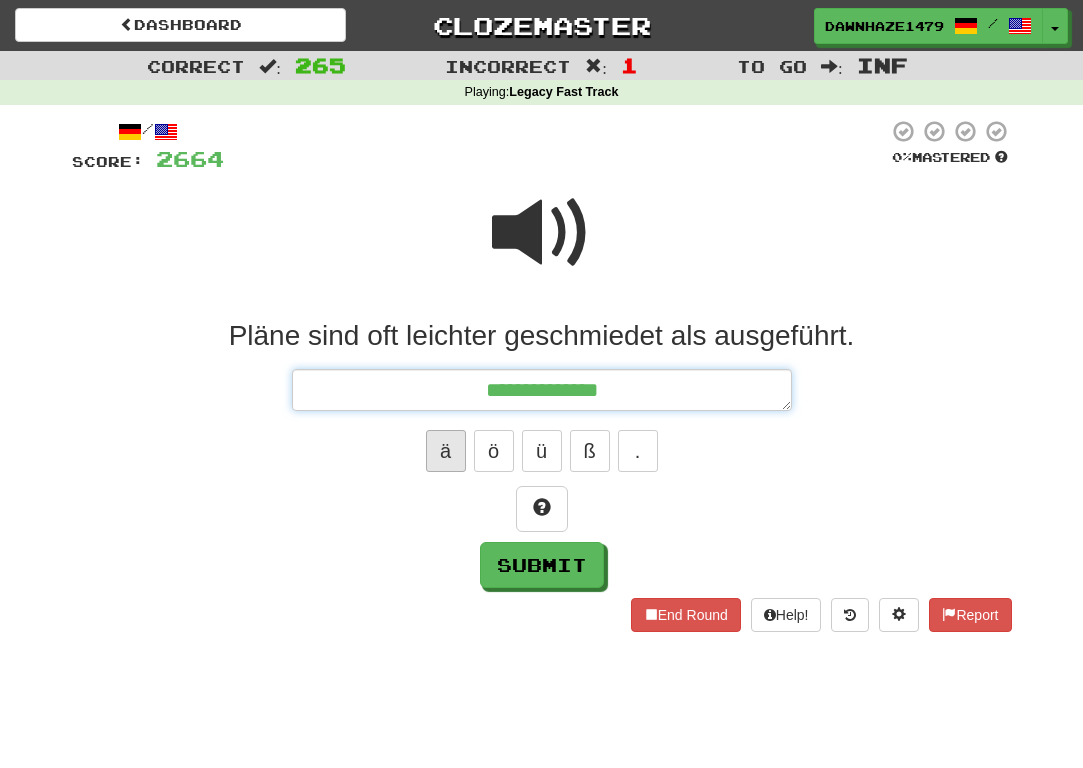 type on "**********" 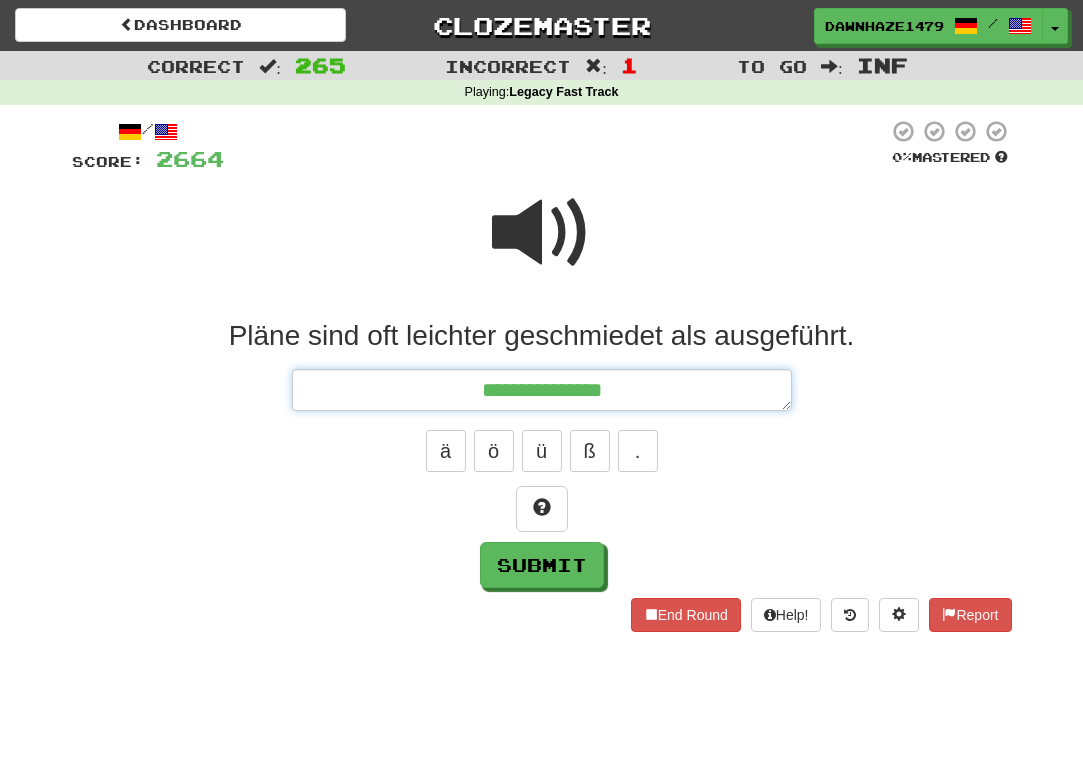 type on "**********" 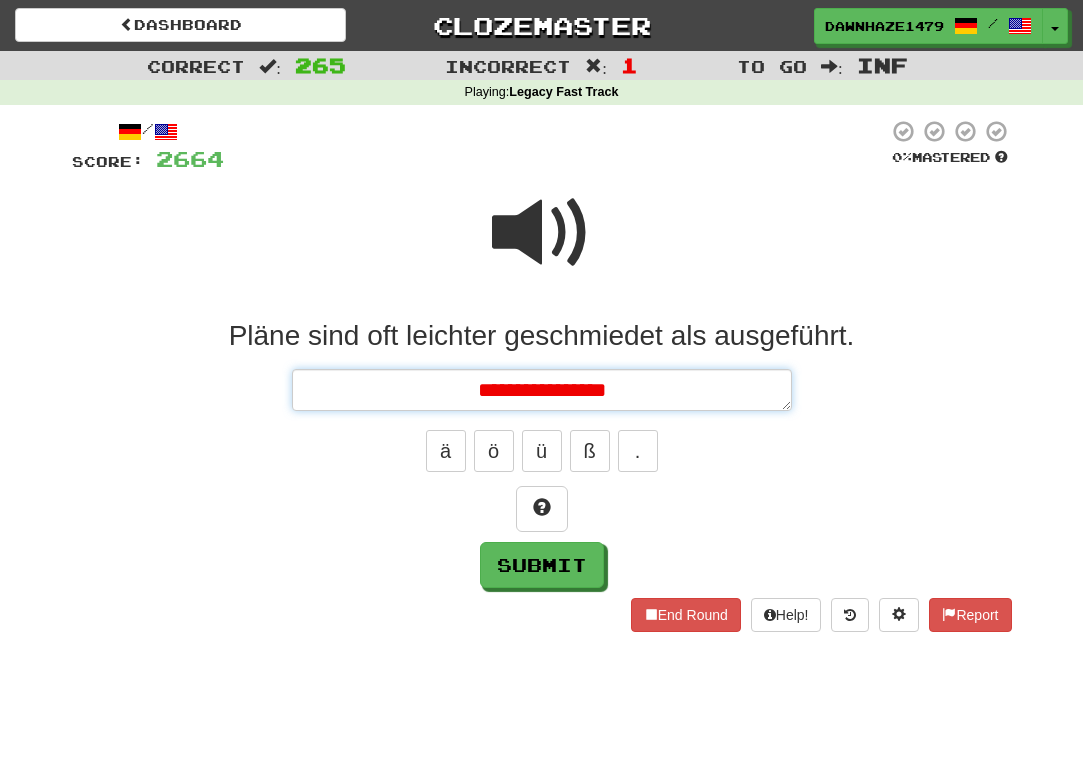 type on "**********" 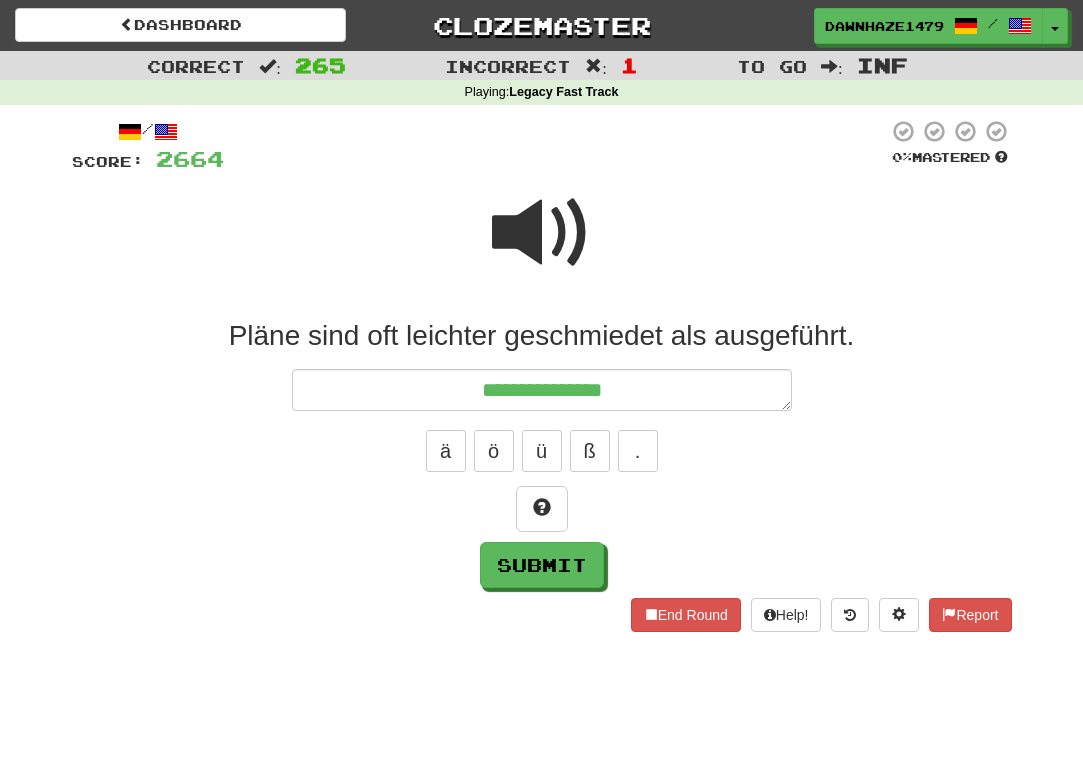 click at bounding box center (542, 233) 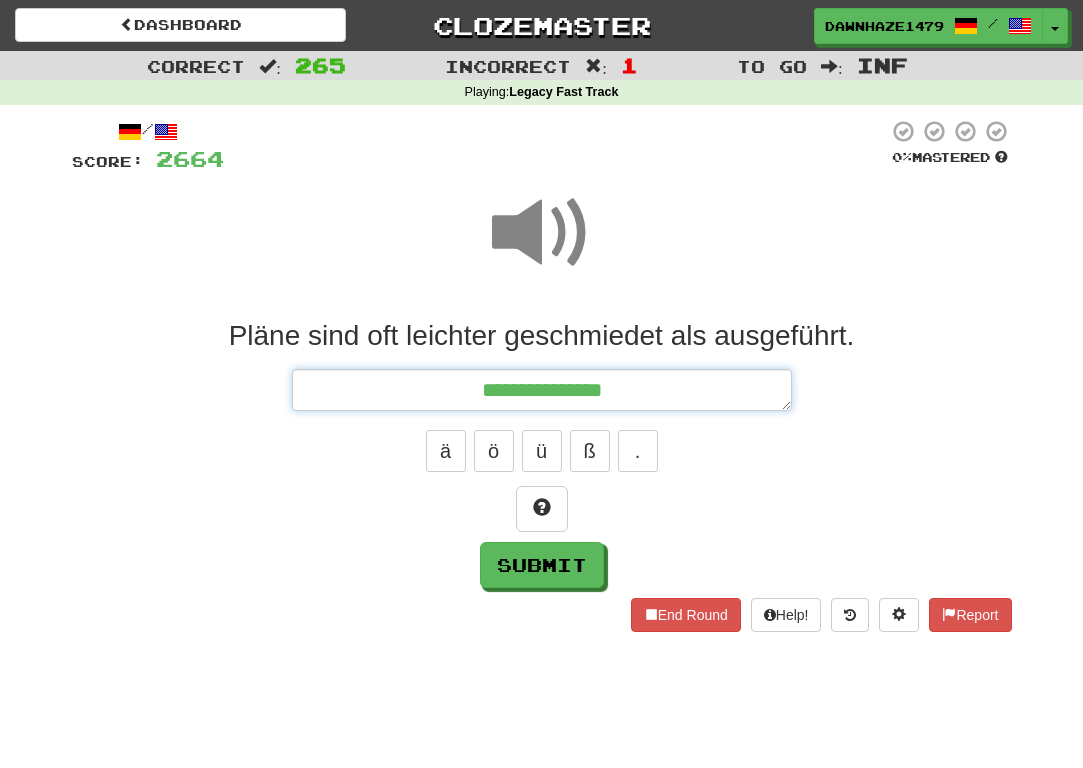 click on "**********" at bounding box center [542, 390] 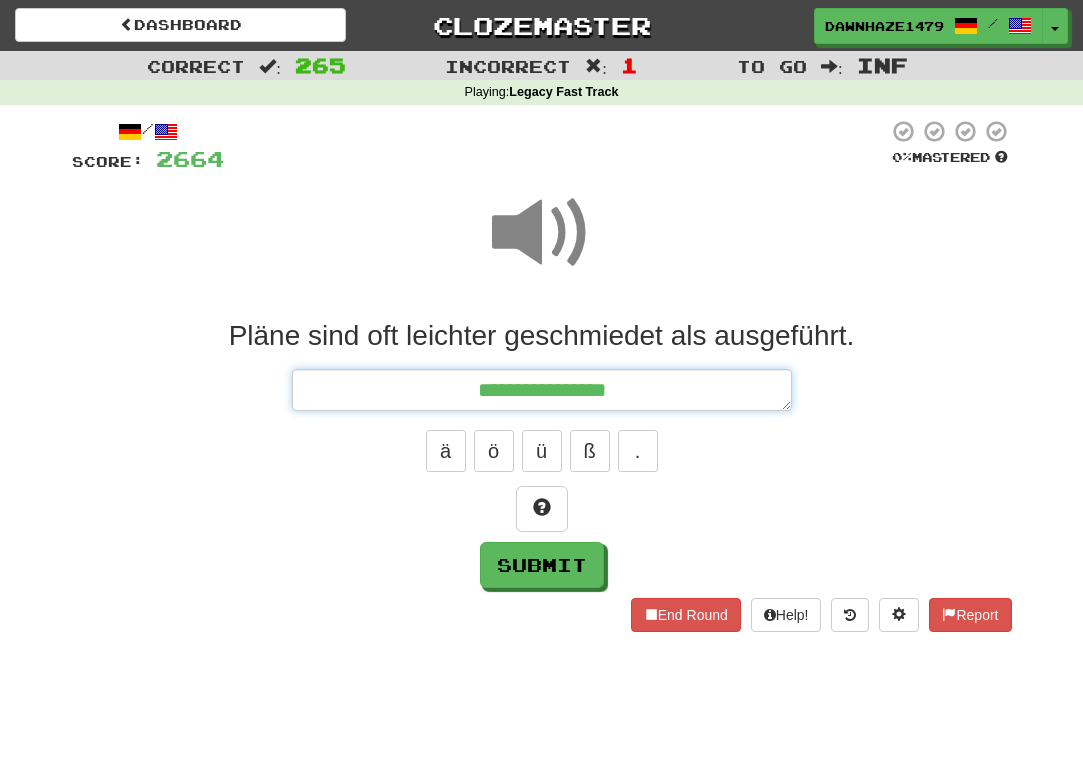 type on "**********" 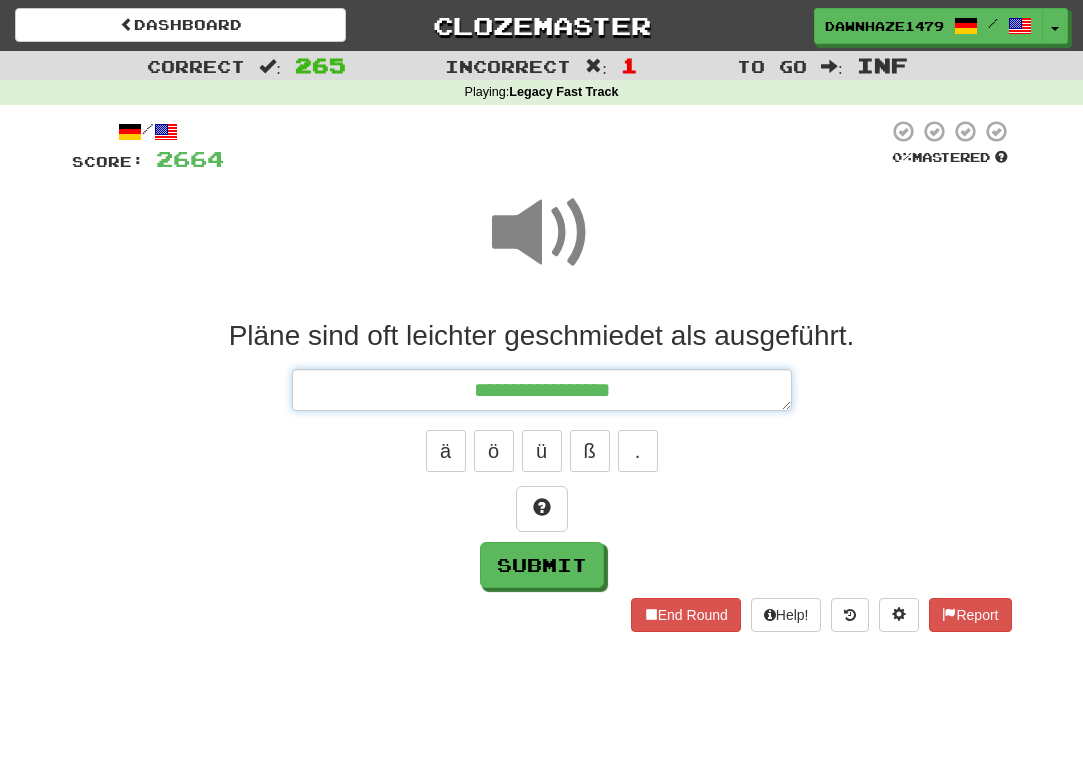 type on "**********" 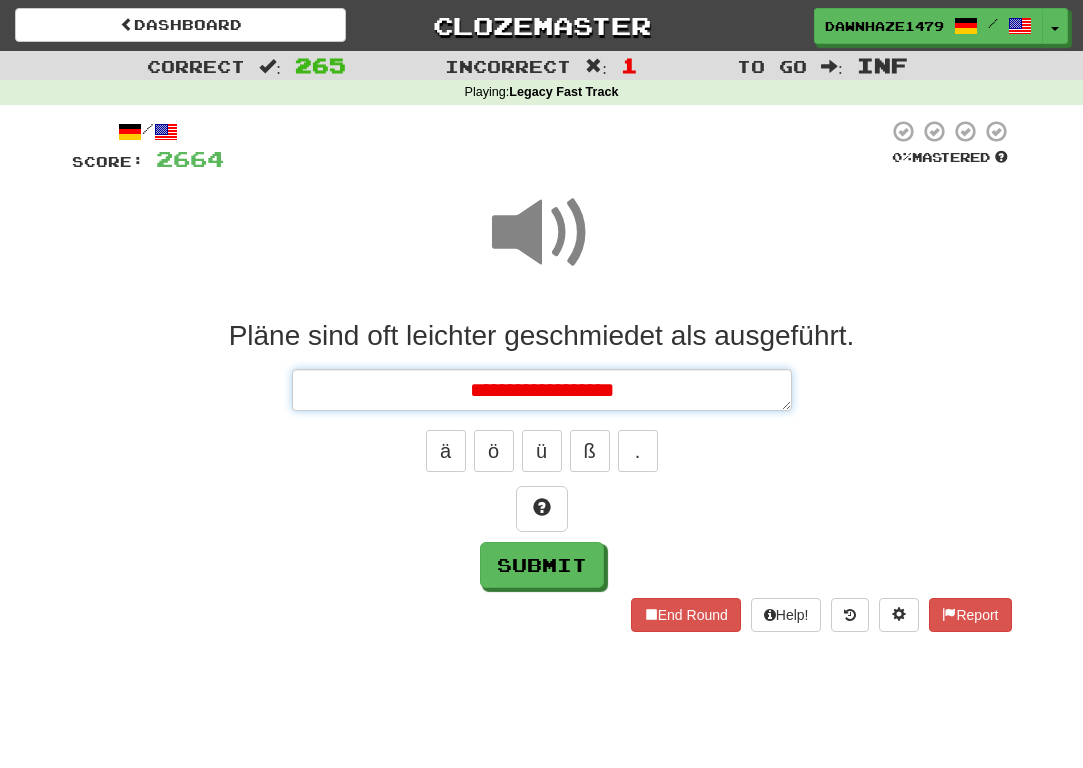 type on "**********" 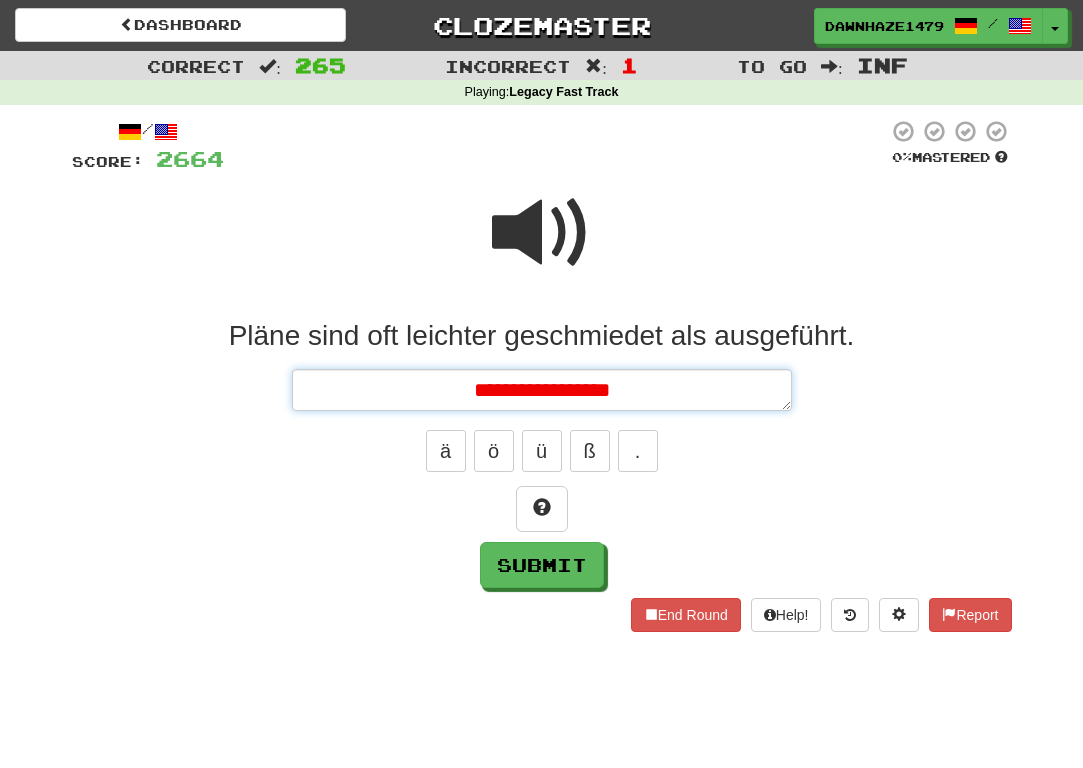 type on "**********" 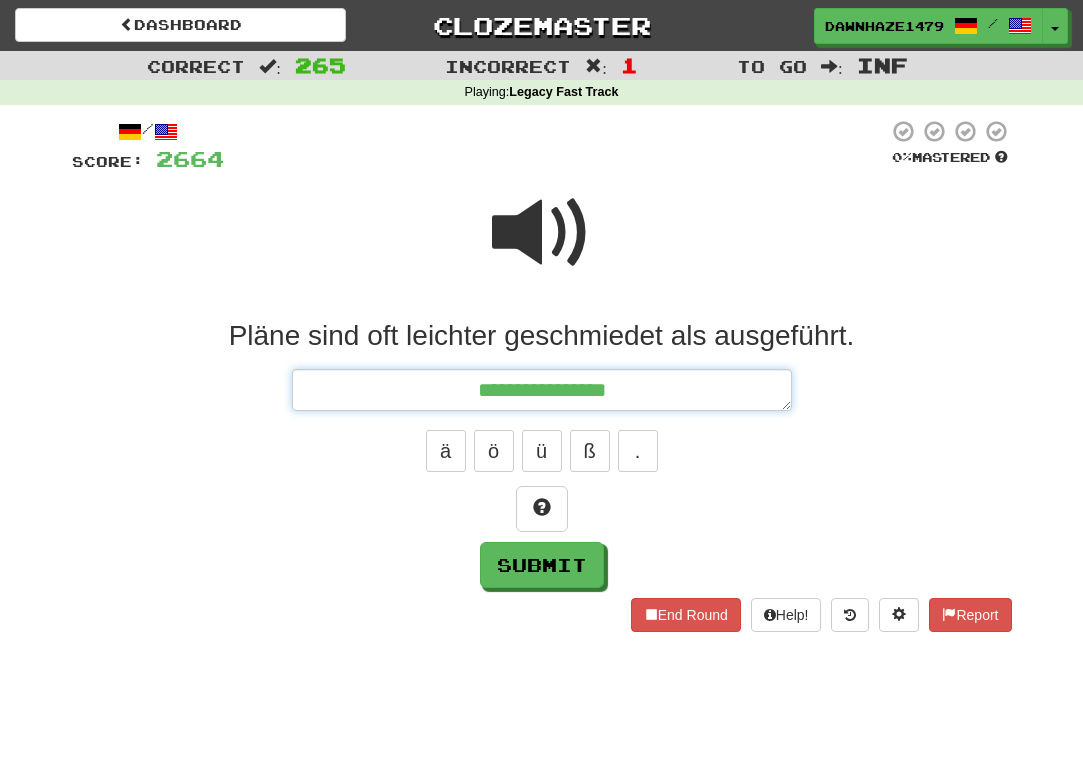 type on "**********" 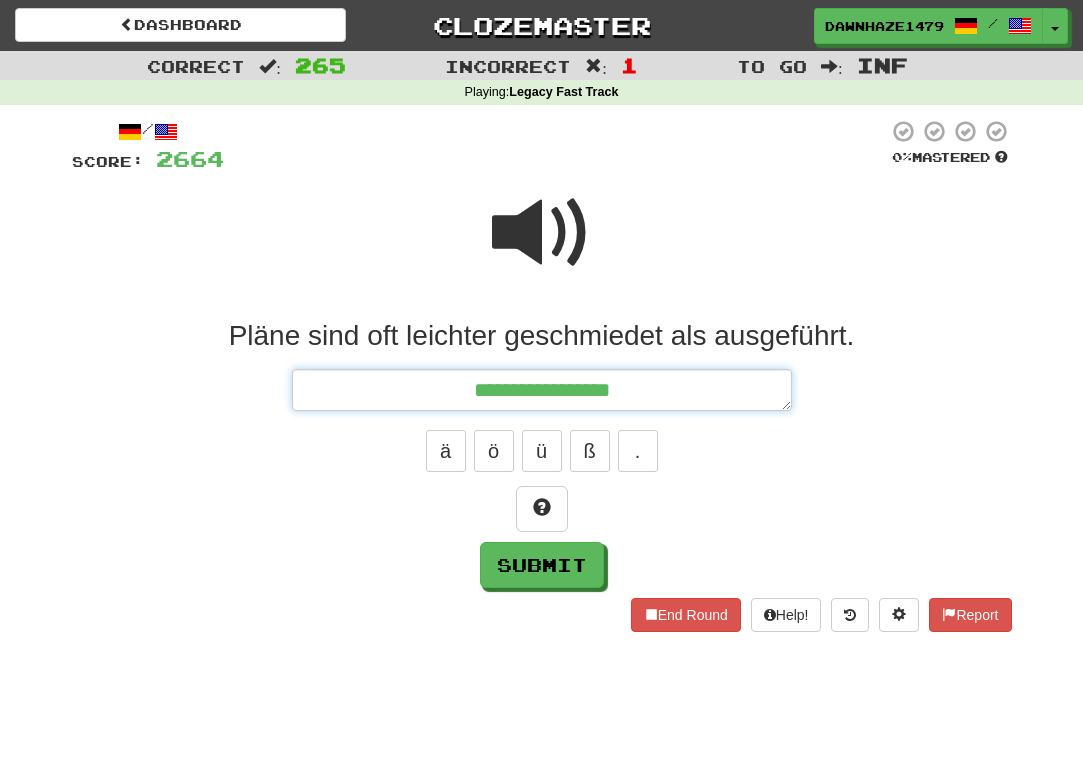 type on "**********" 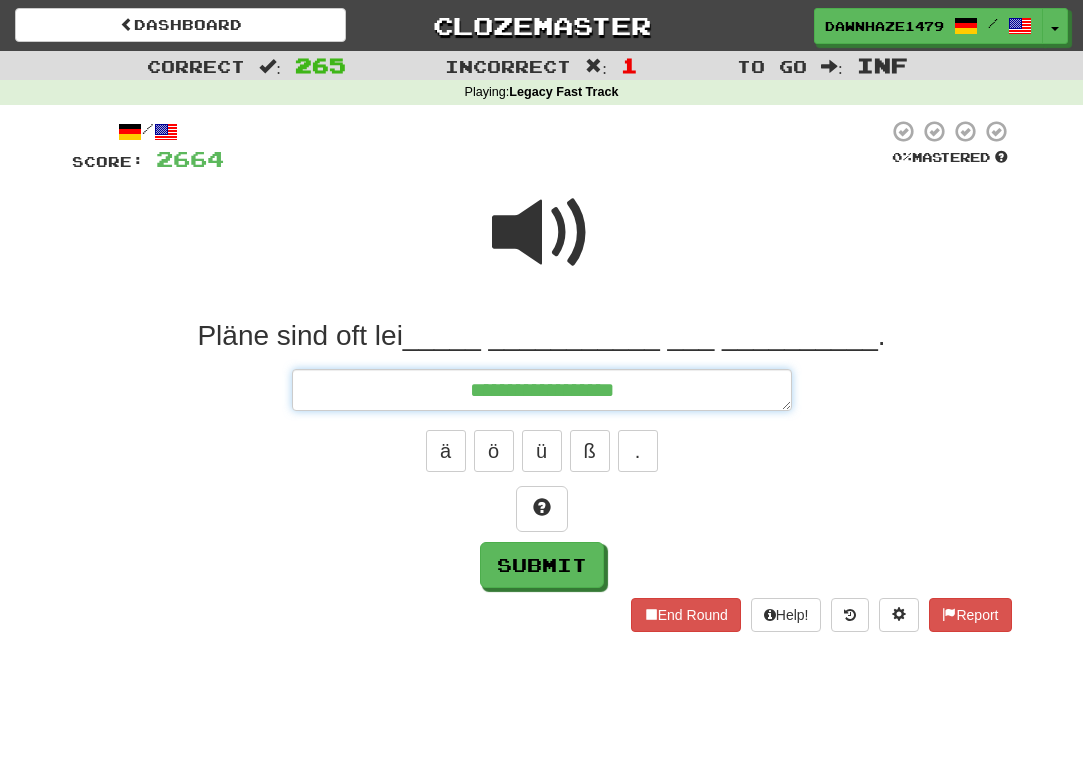 type on "**********" 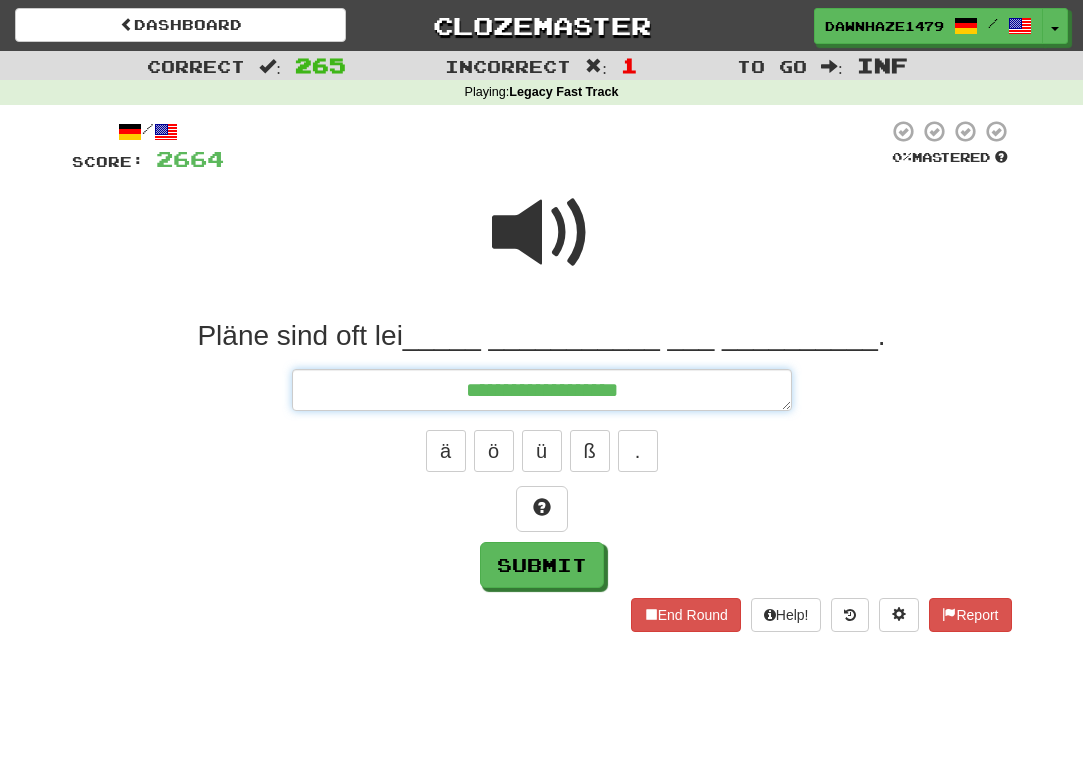 type on "**********" 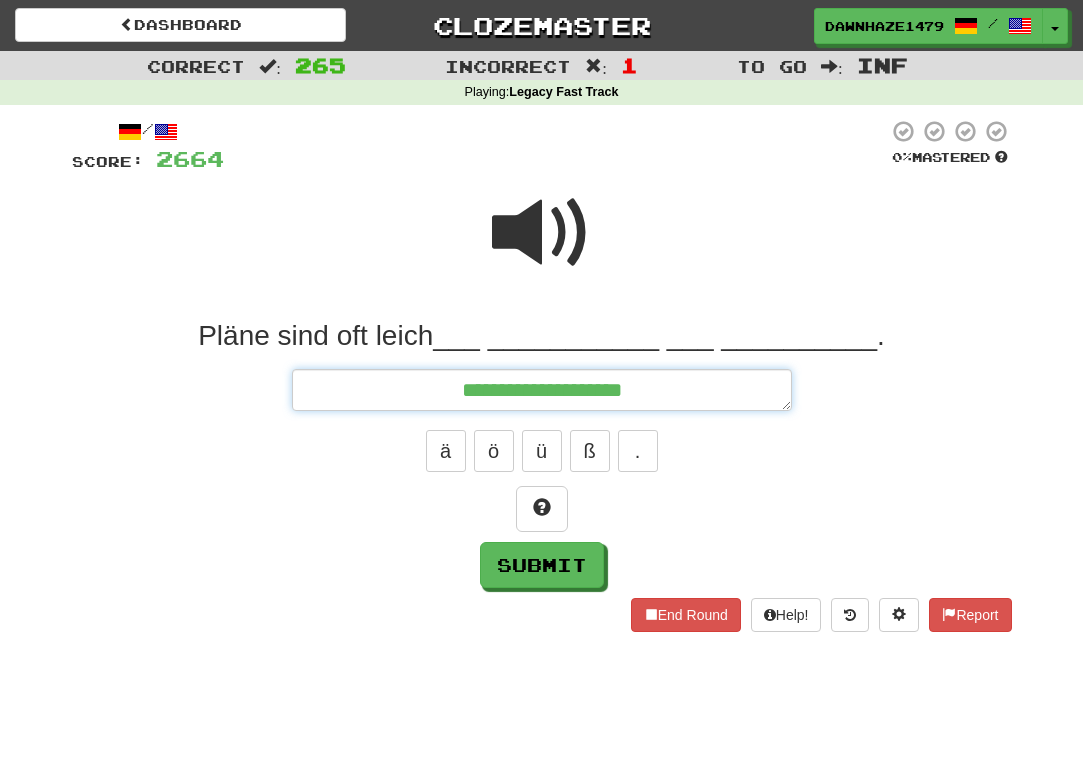 type on "**********" 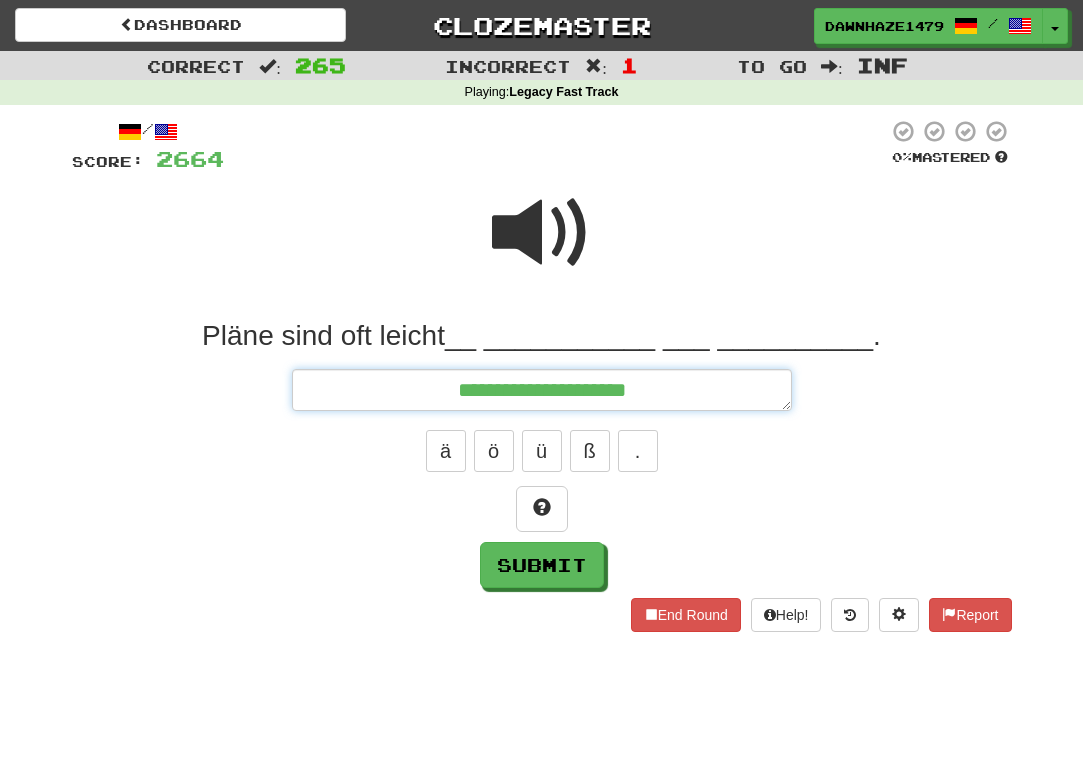 type on "**********" 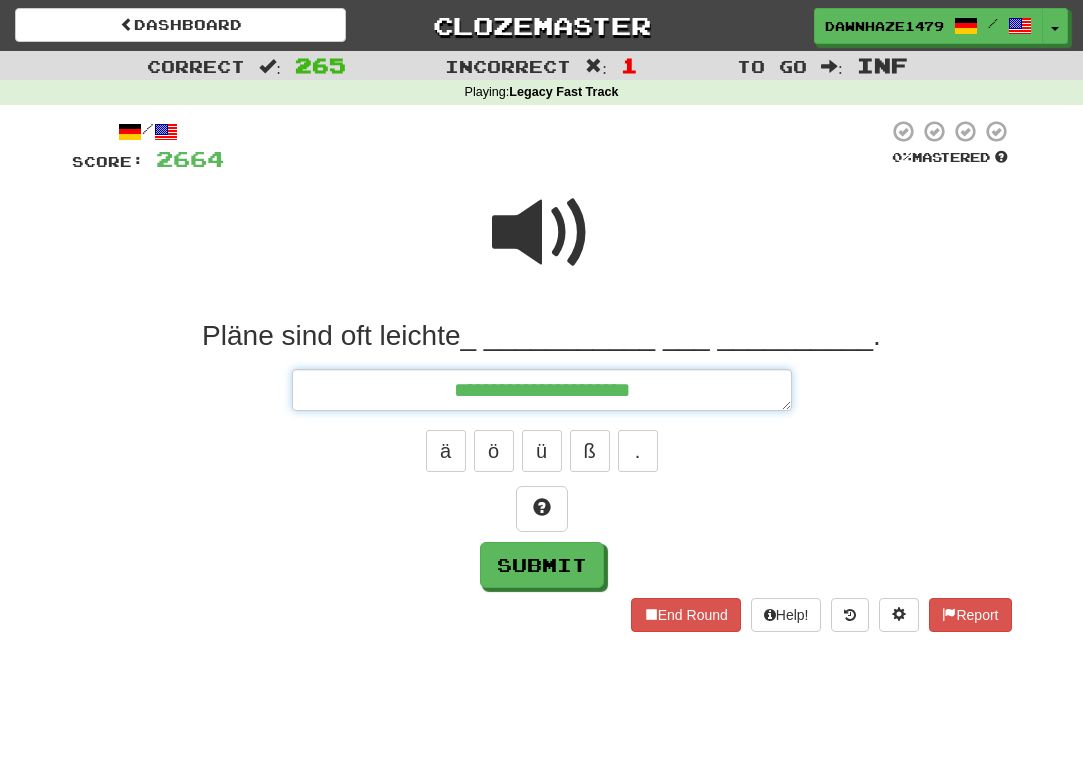 type on "**********" 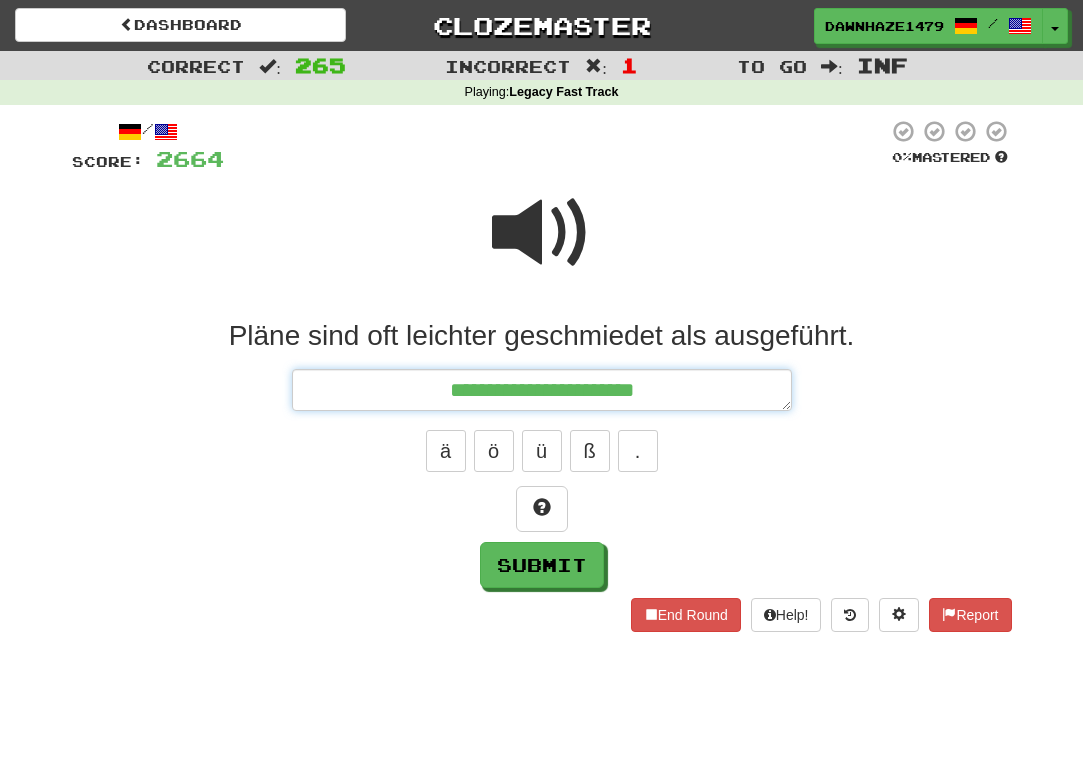 type on "**********" 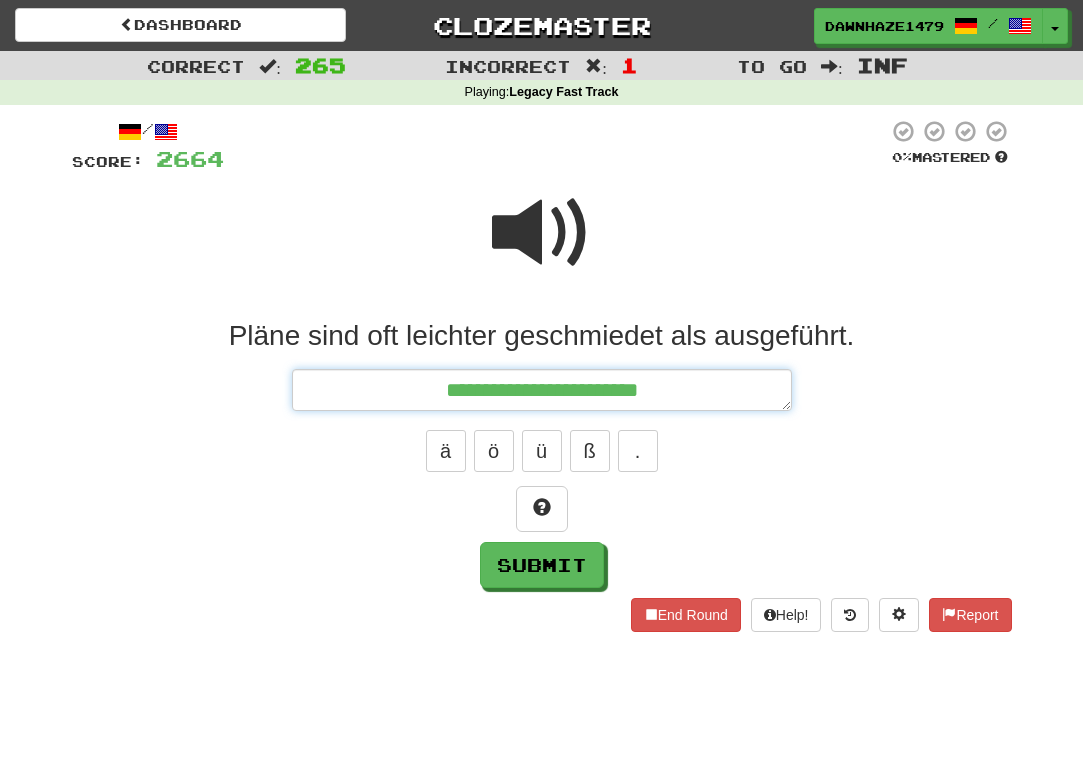 type on "**********" 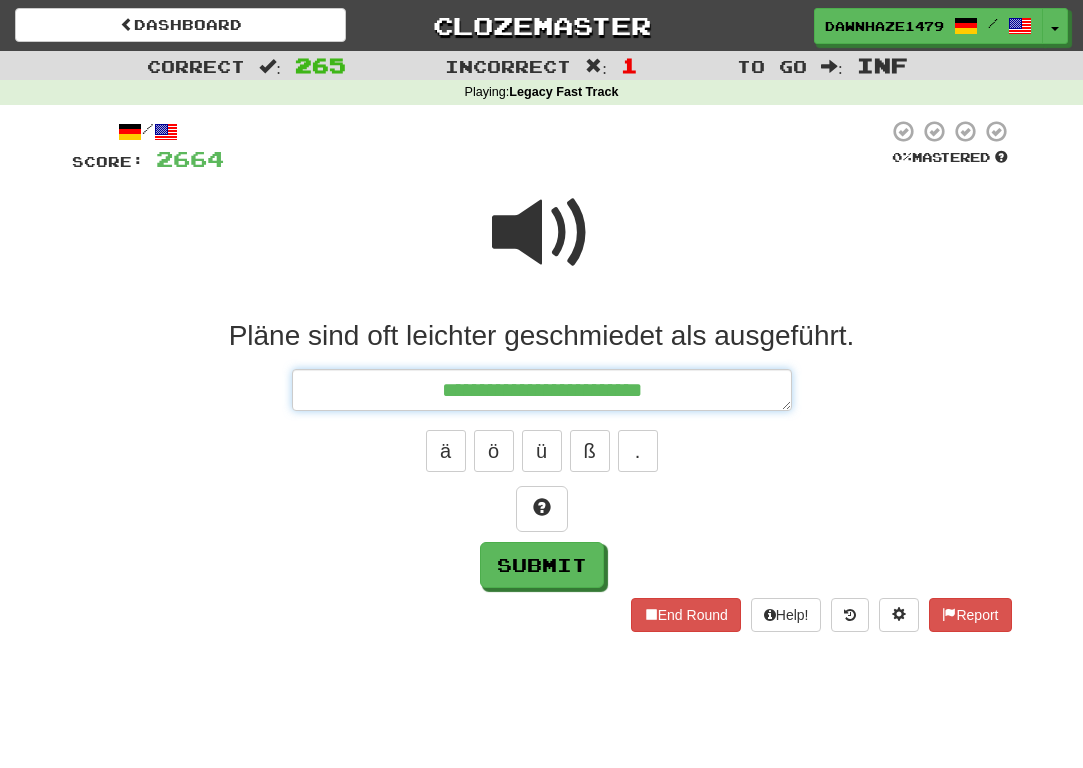 type on "**********" 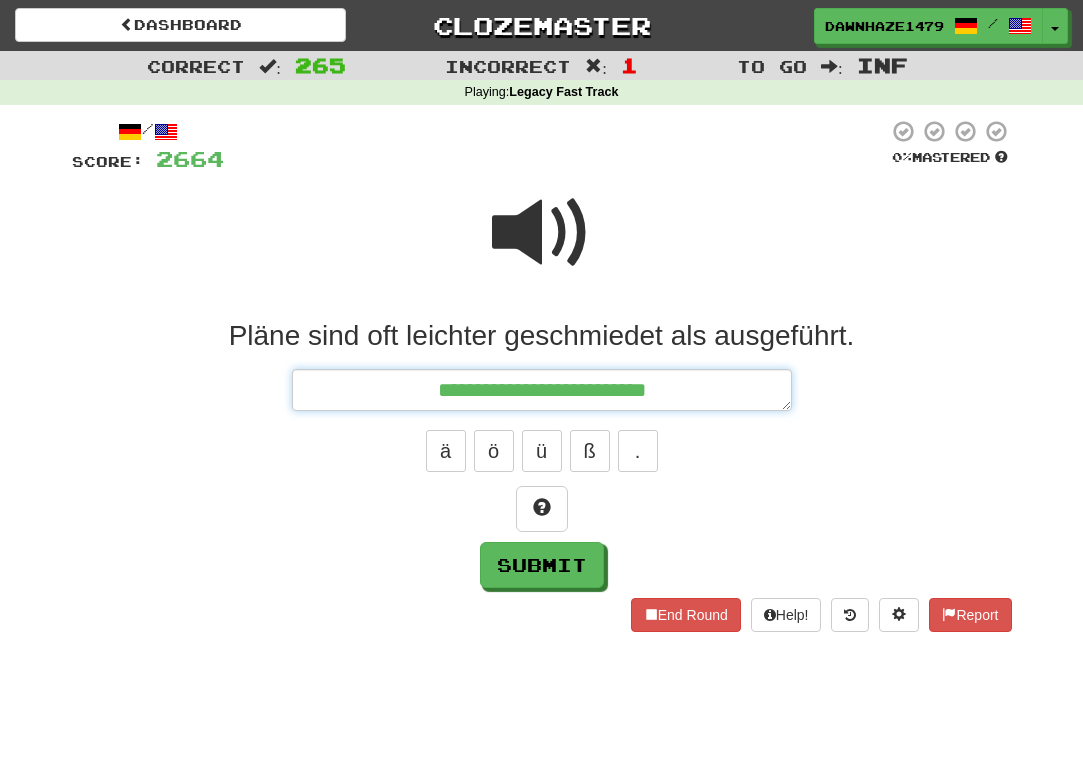 type on "**********" 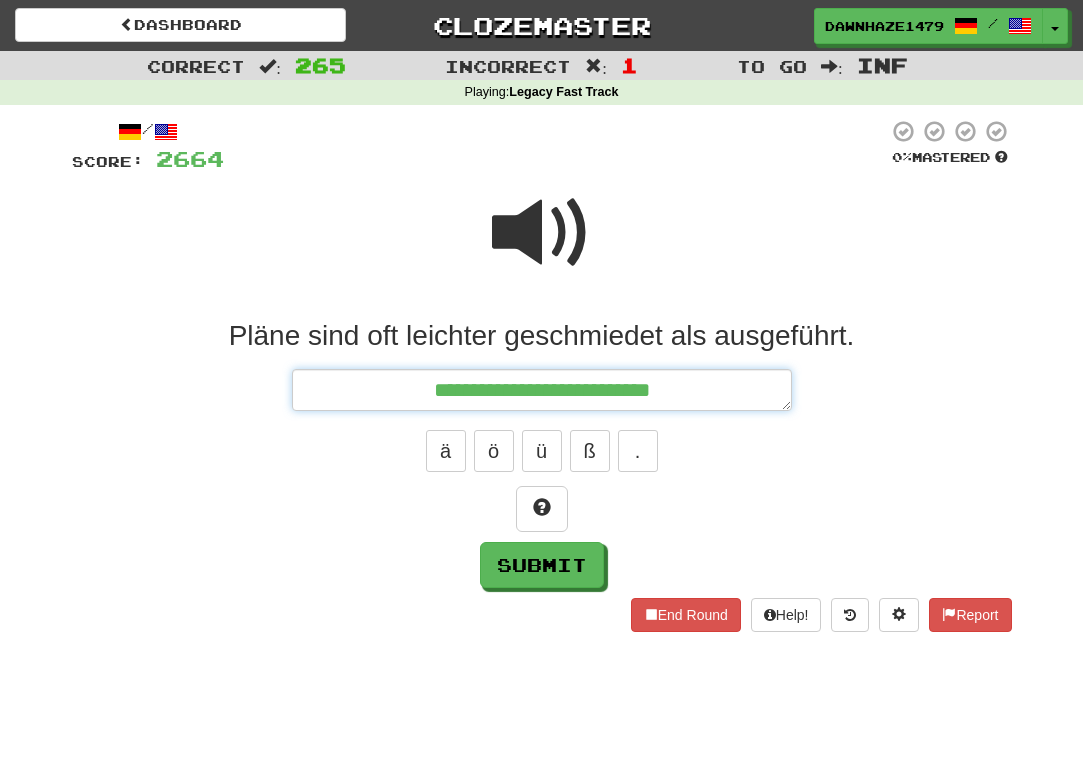 type on "**********" 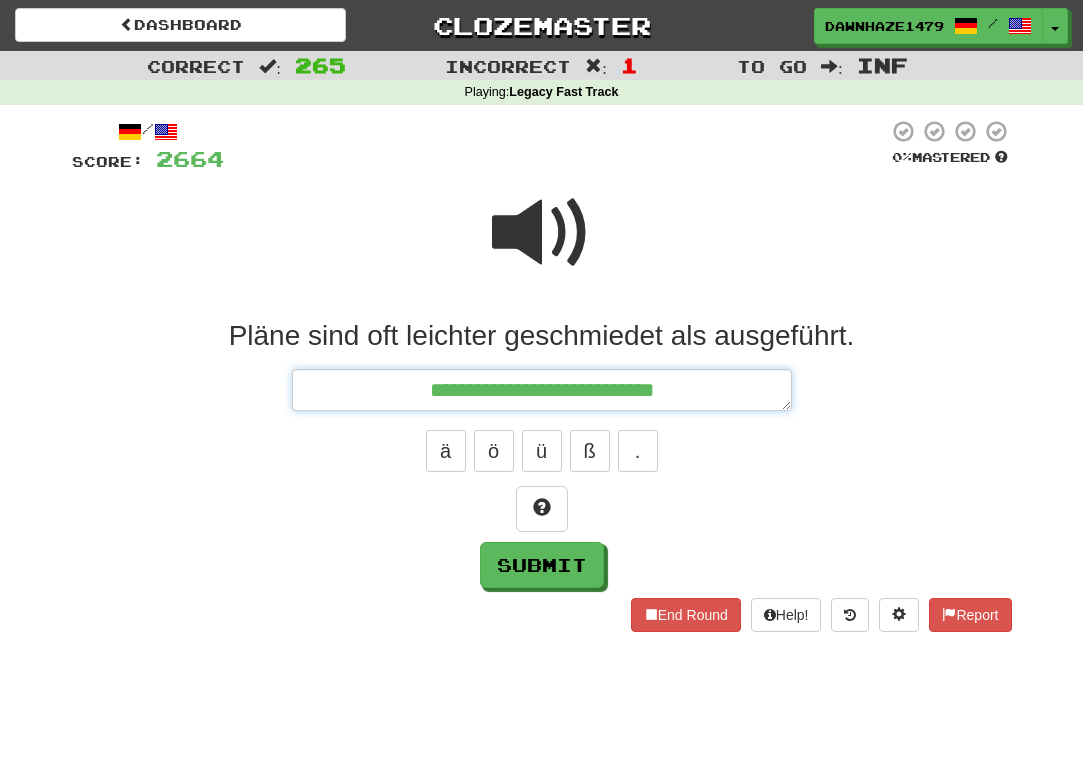 type on "**********" 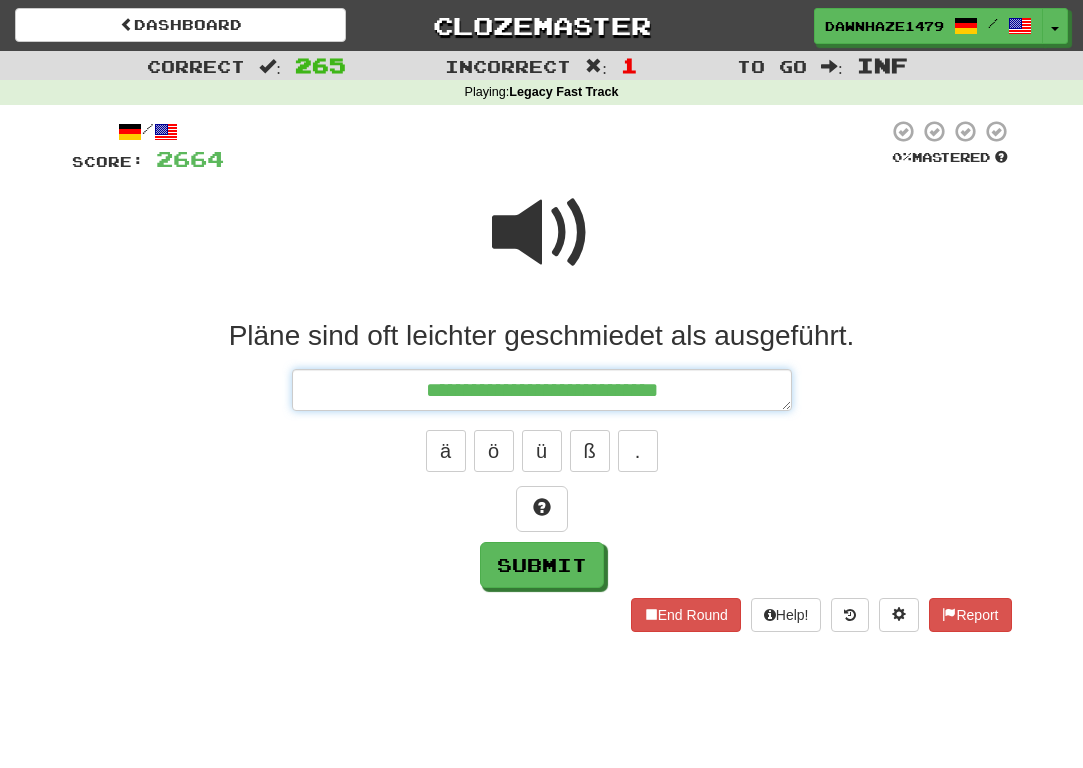 type on "**********" 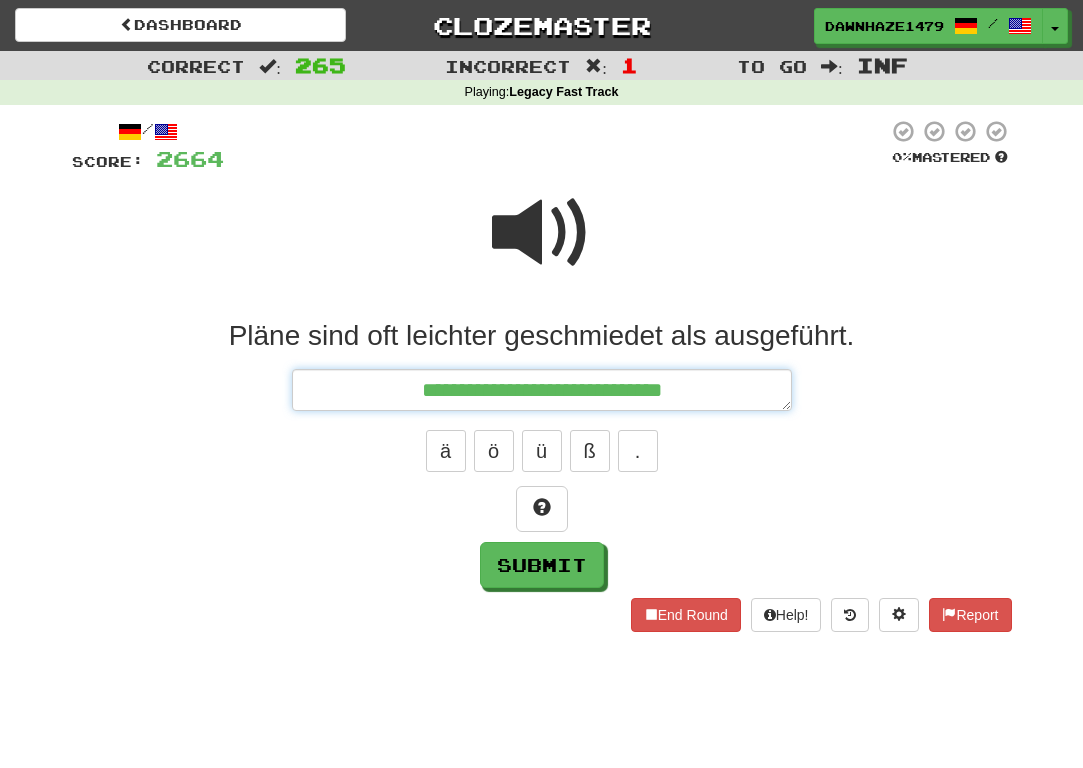 type on "**********" 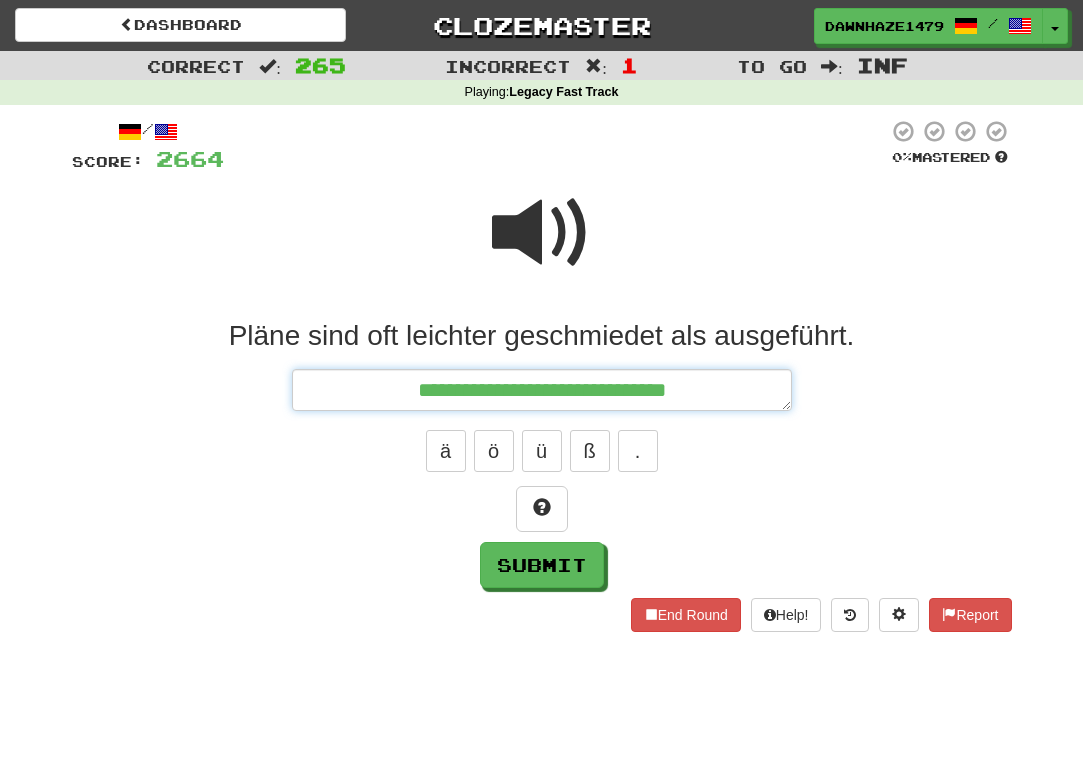 type on "**********" 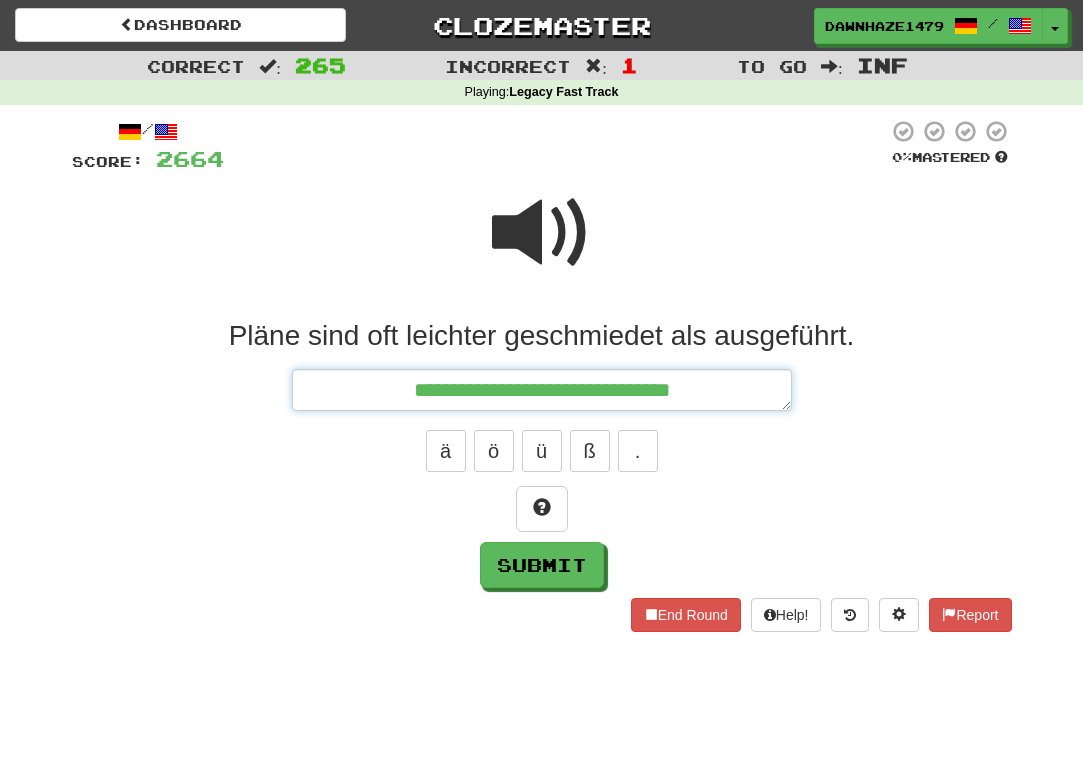 type on "**********" 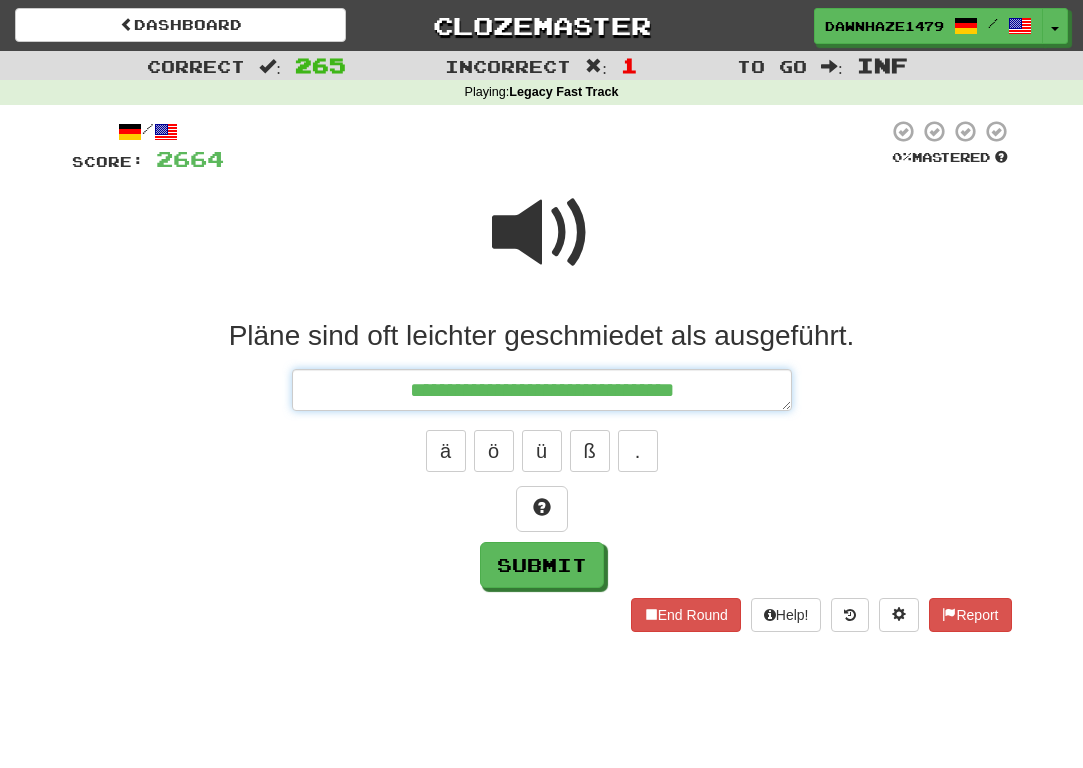 type on "**********" 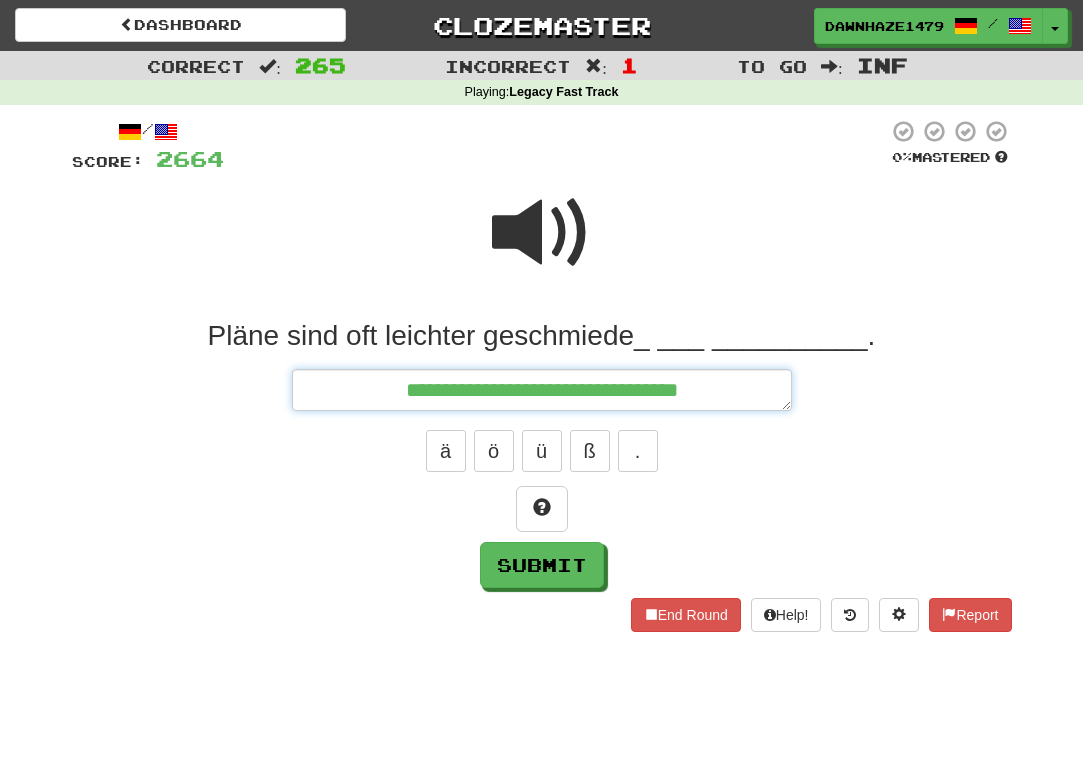 type on "**********" 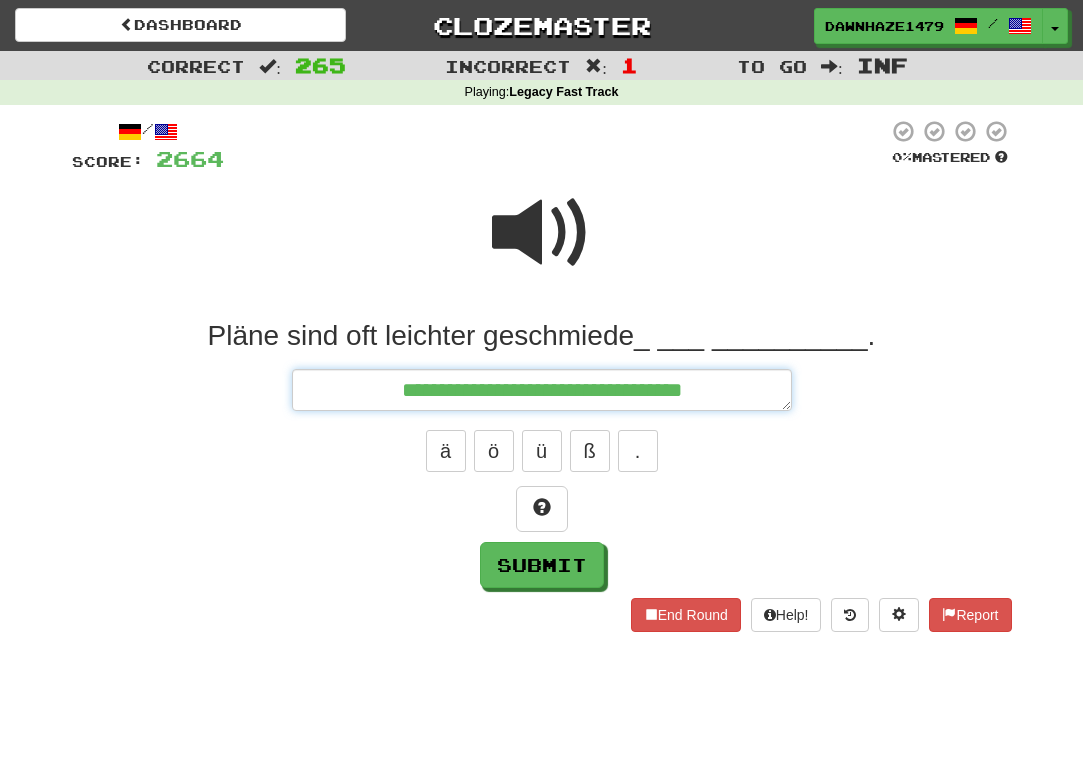 type on "**********" 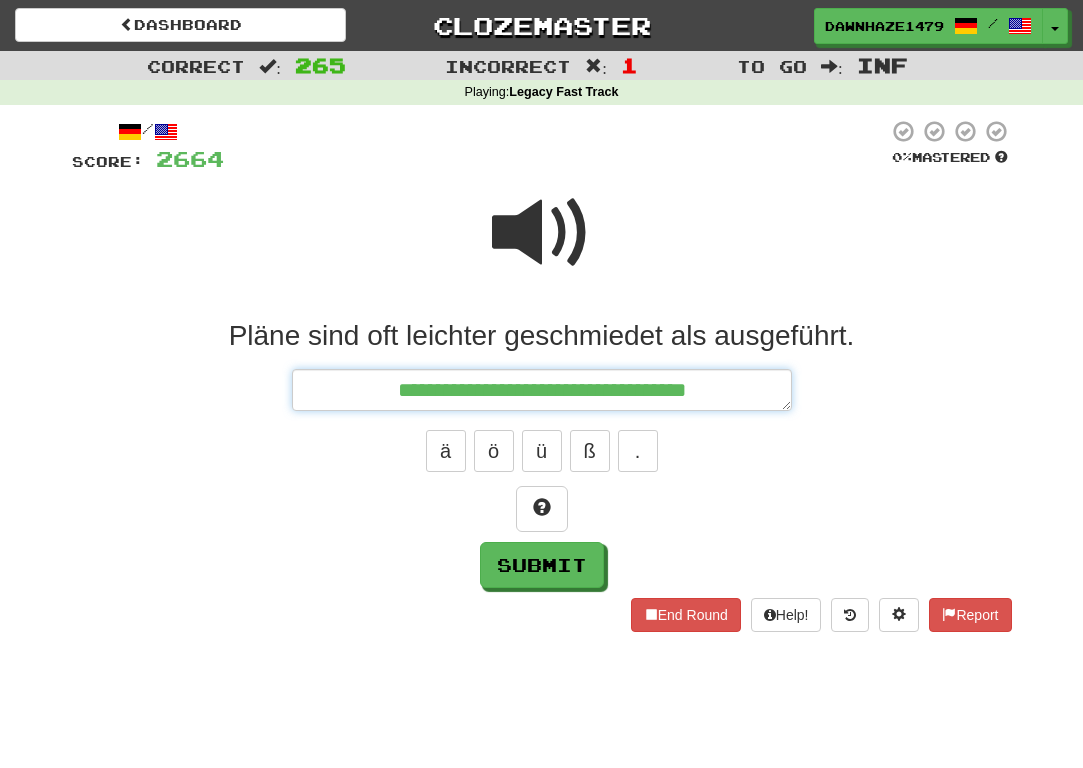 type on "**********" 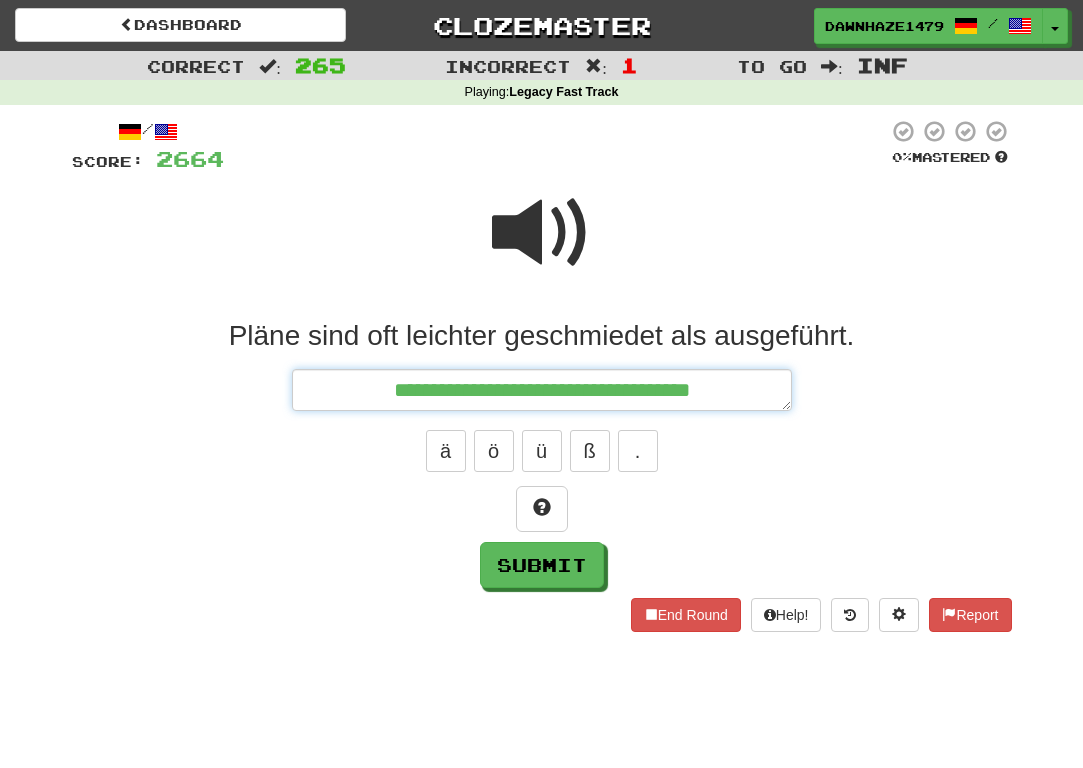 type on "**********" 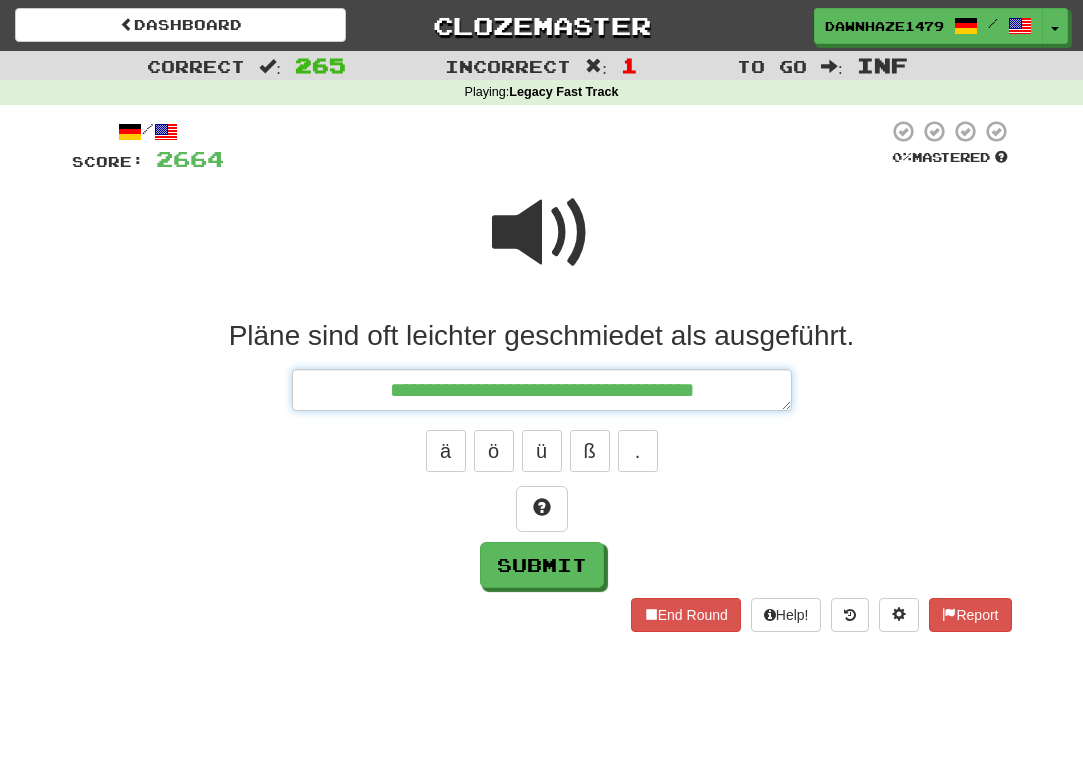 type on "**********" 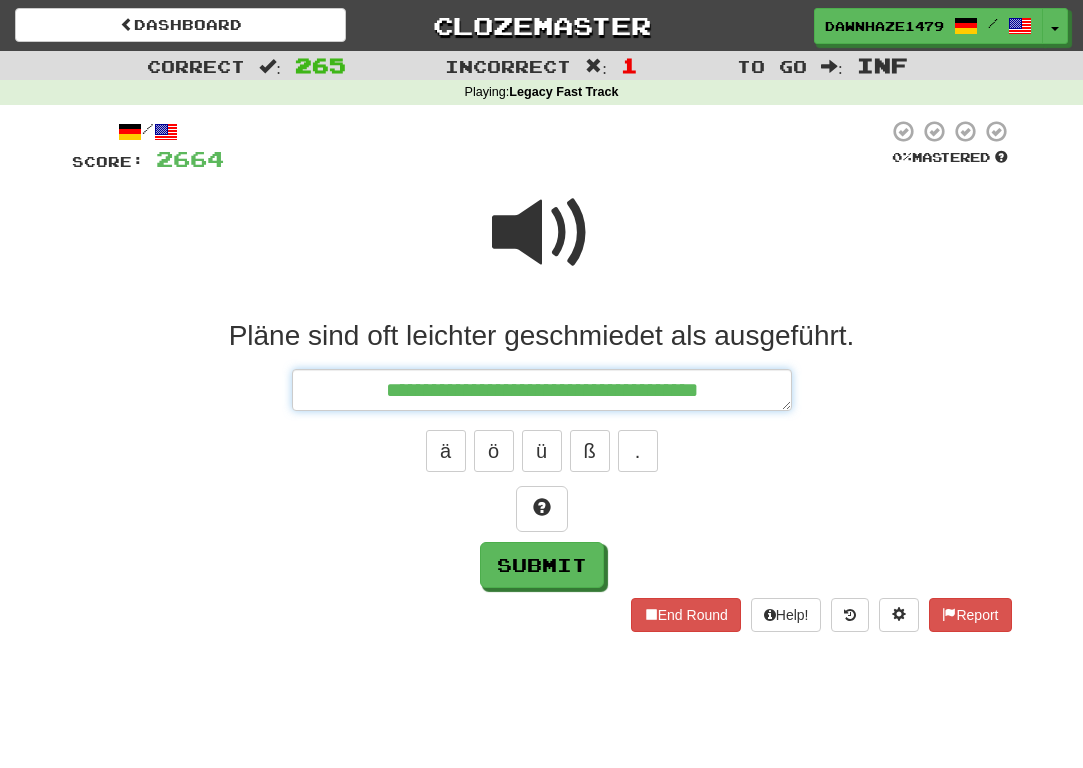 type on "**********" 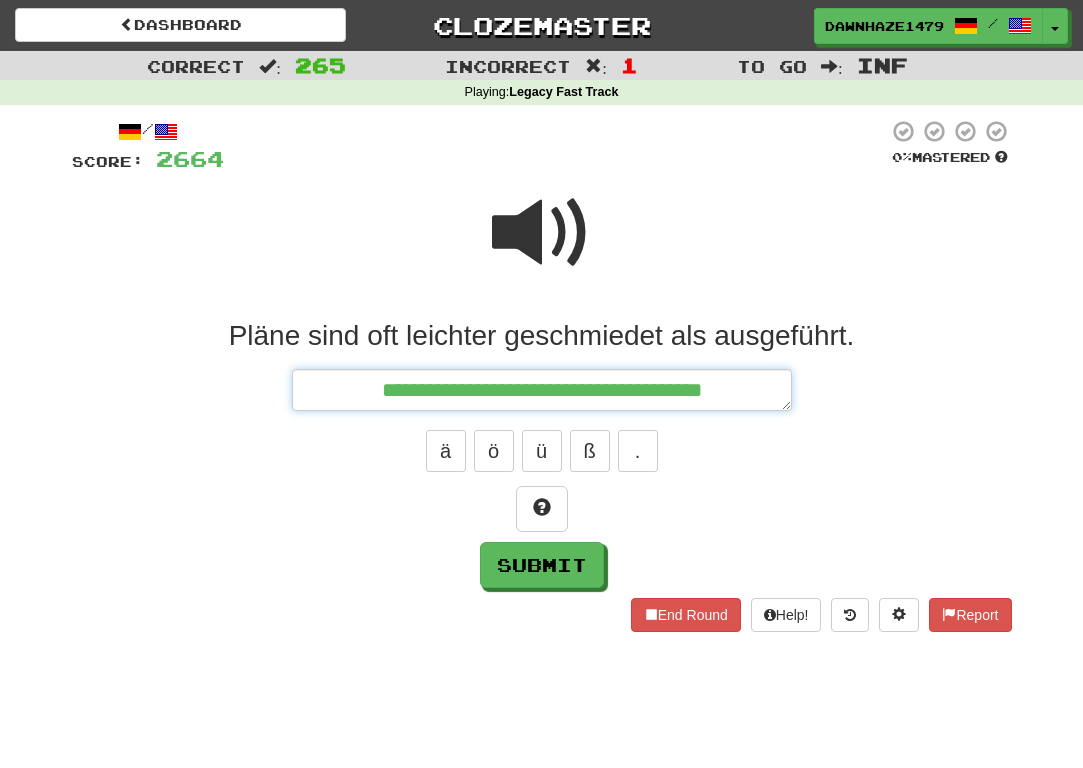type on "**********" 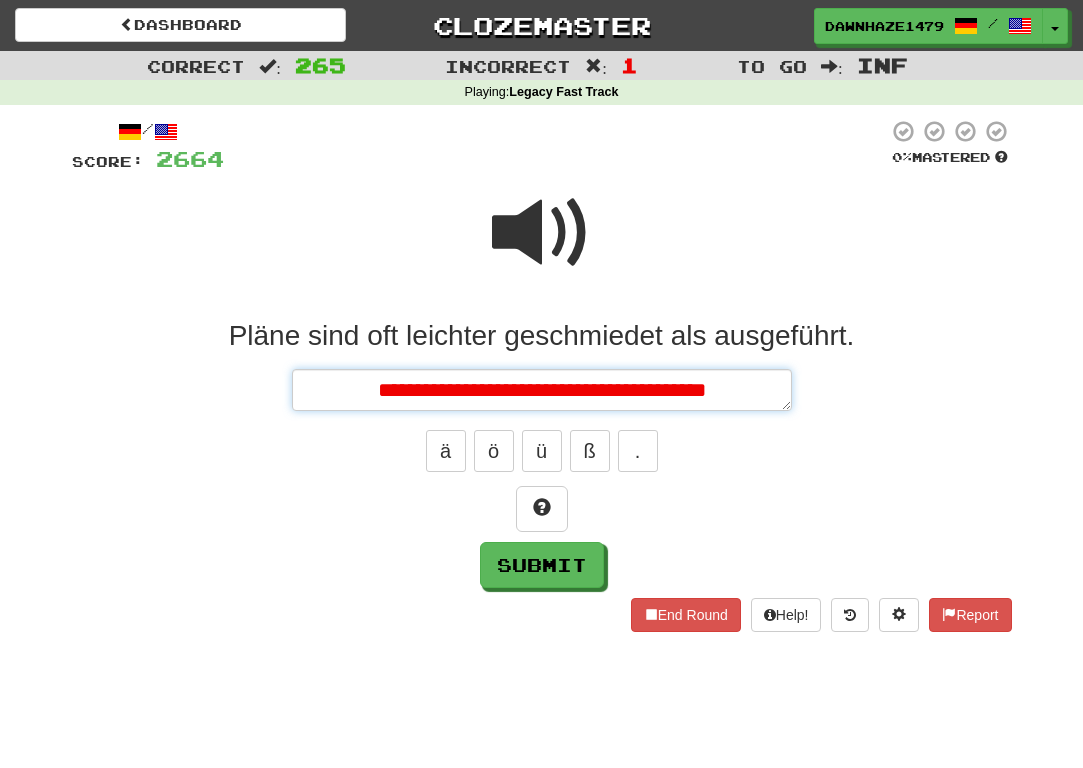 type on "**********" 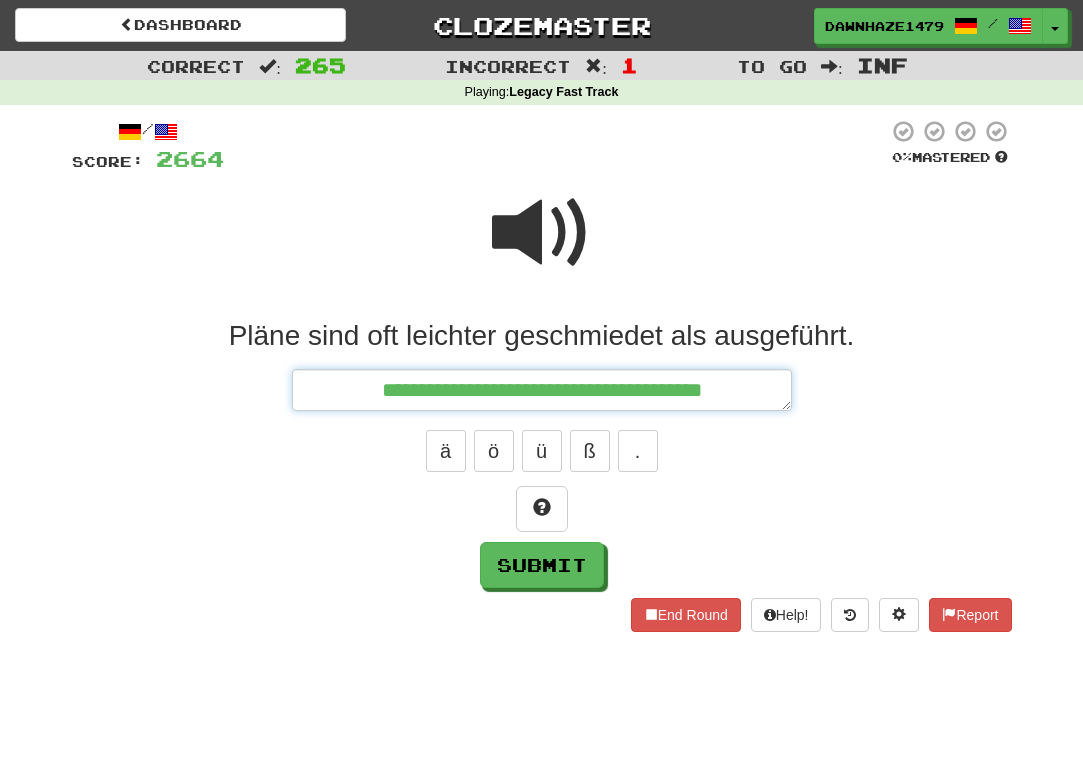 type on "**********" 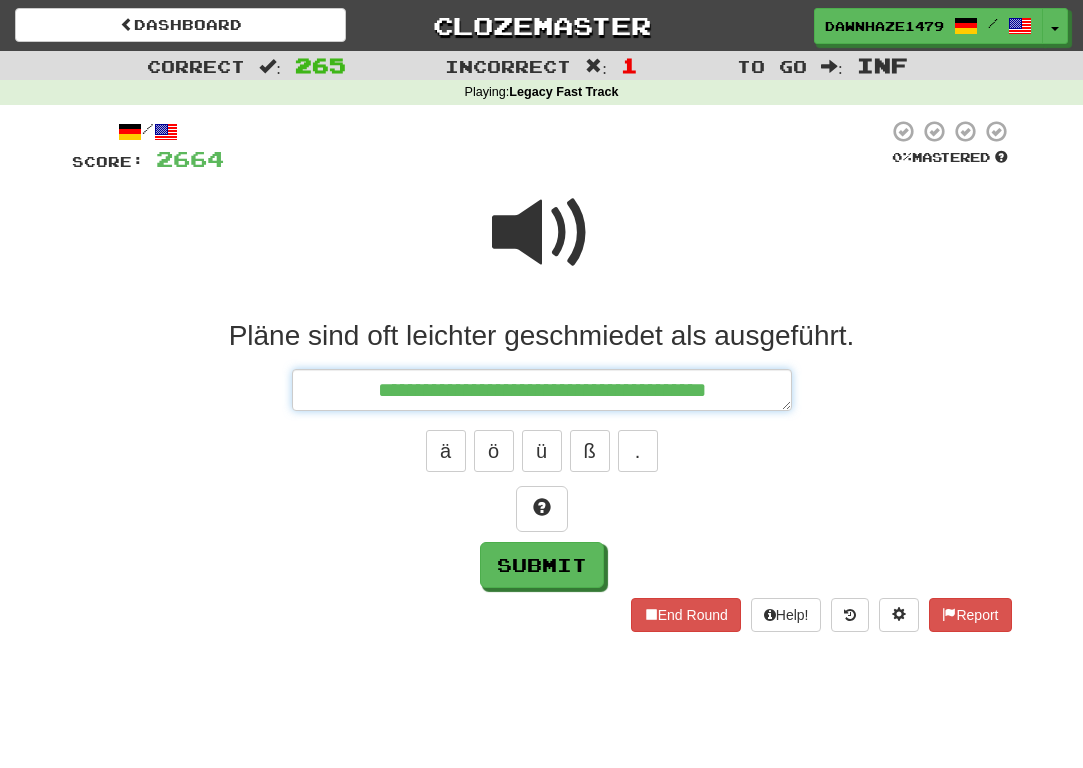 type on "**********" 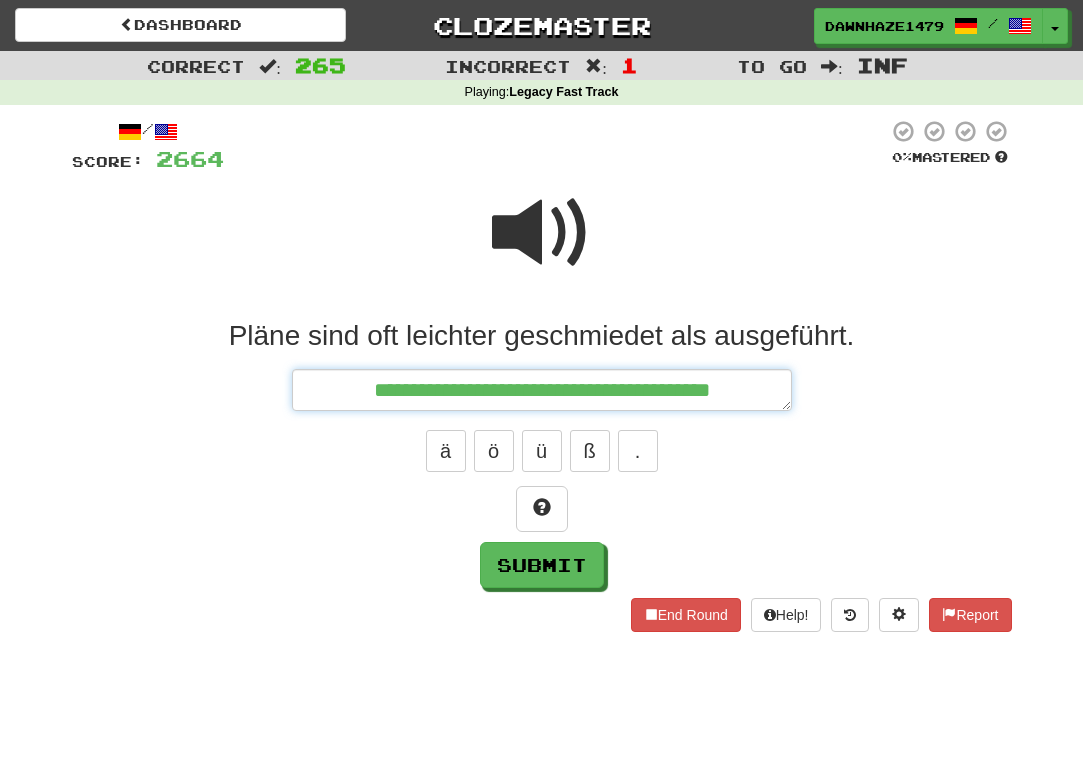 type on "**********" 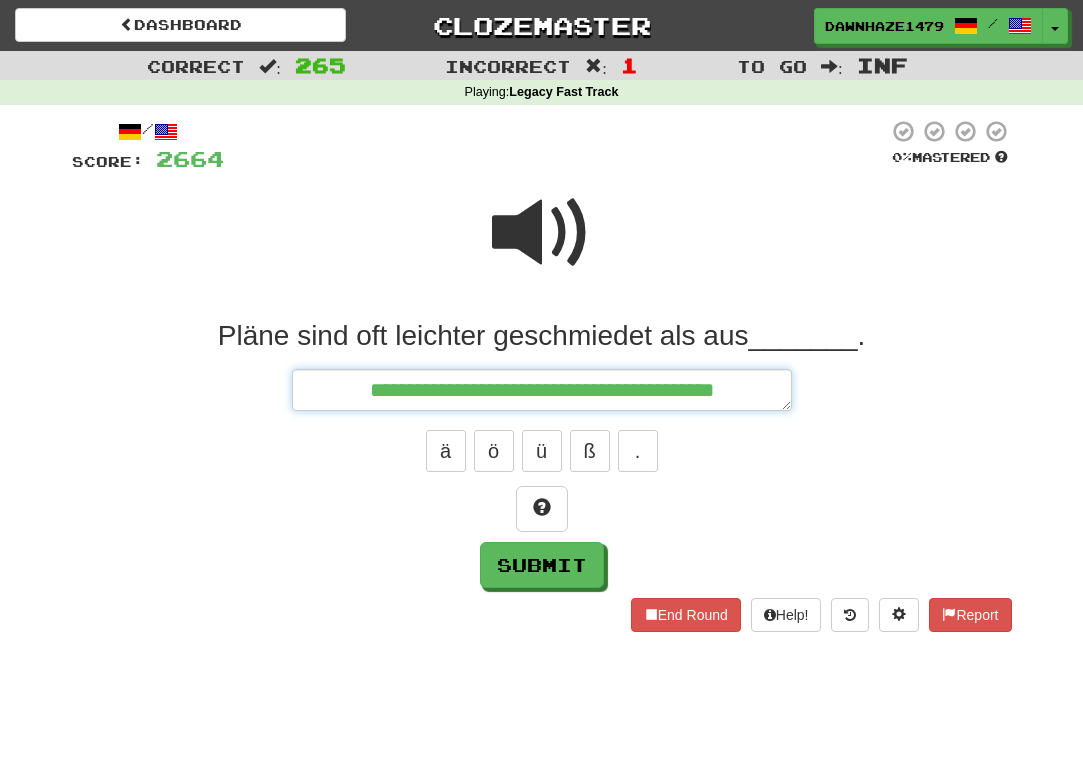 type on "**********" 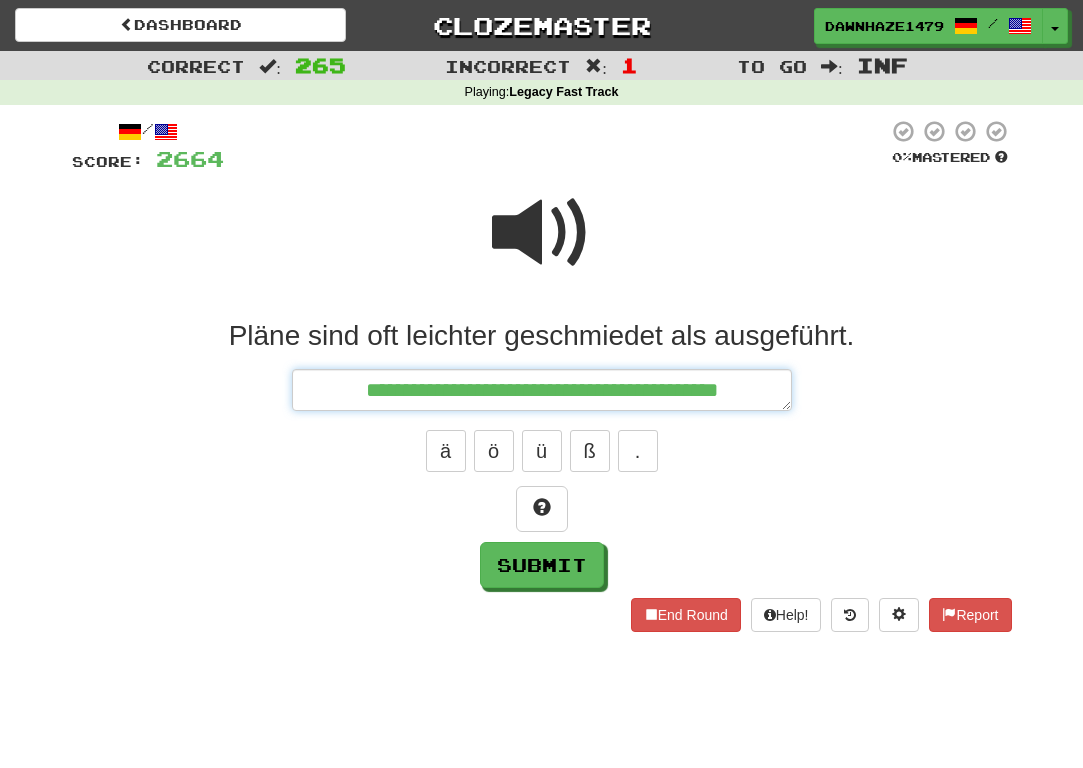 type on "**********" 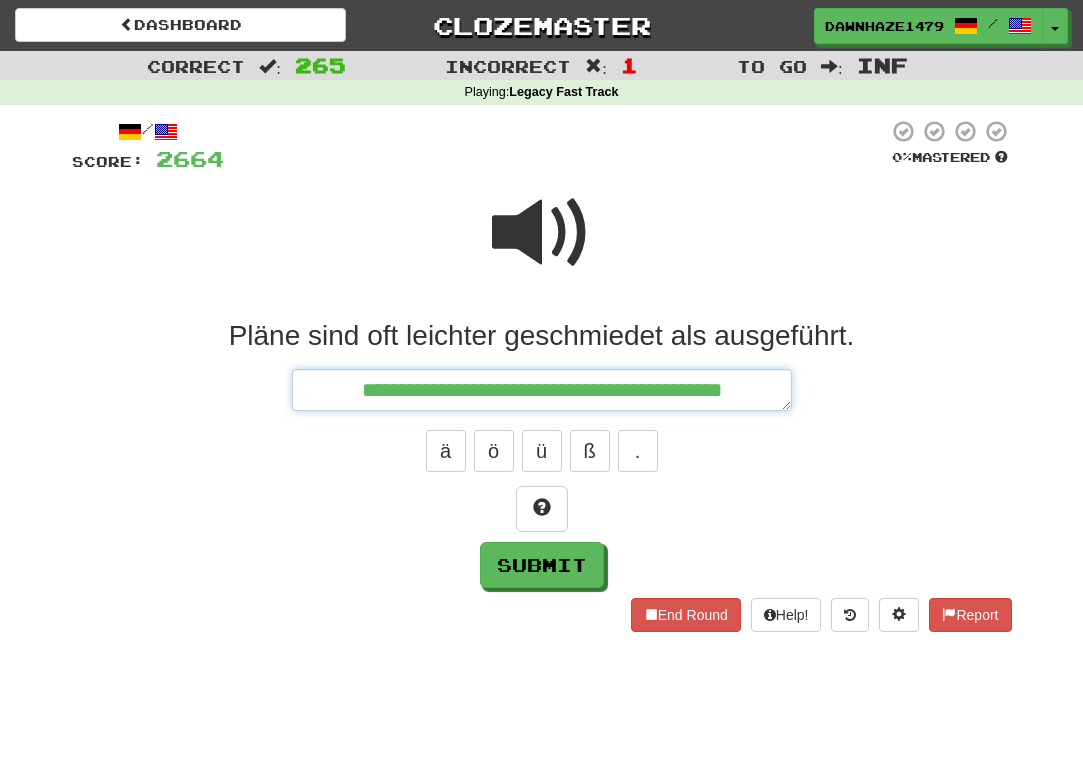 type on "**********" 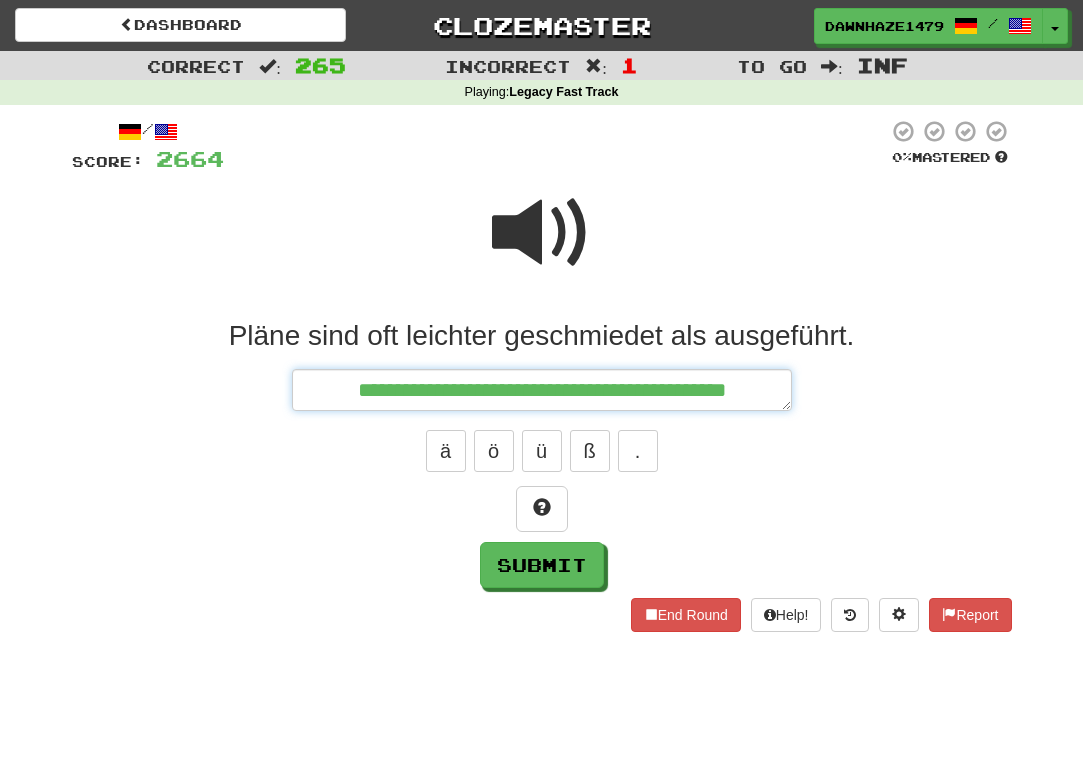 type on "**********" 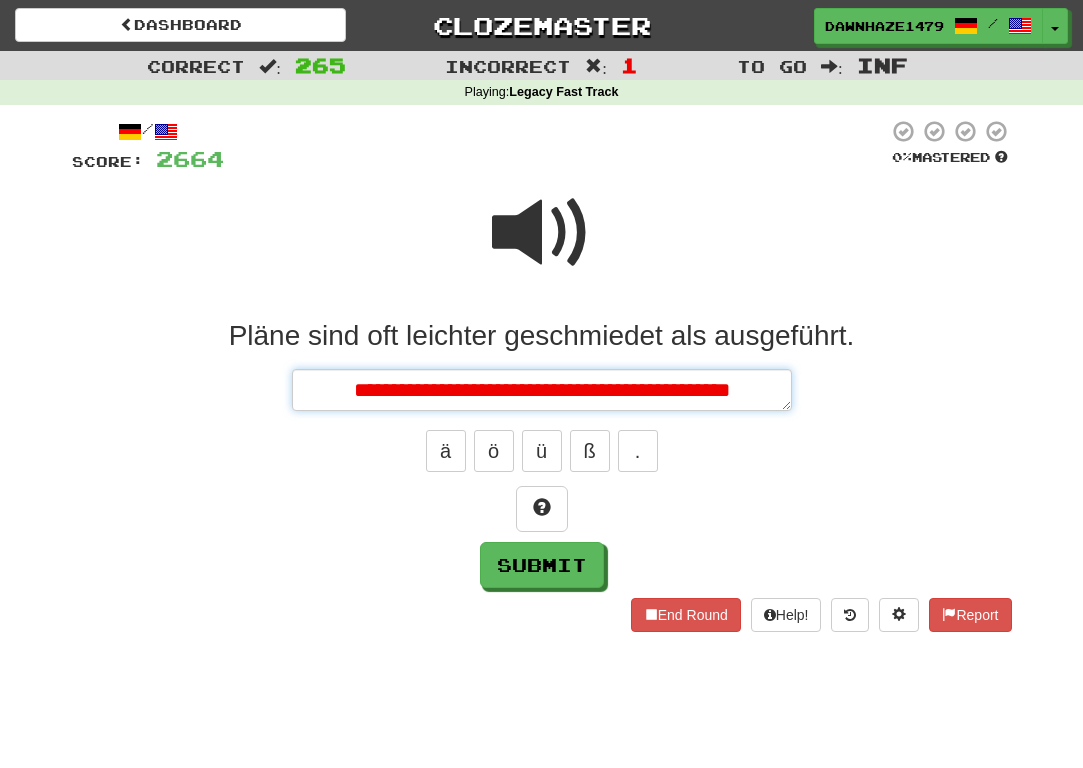 type on "**********" 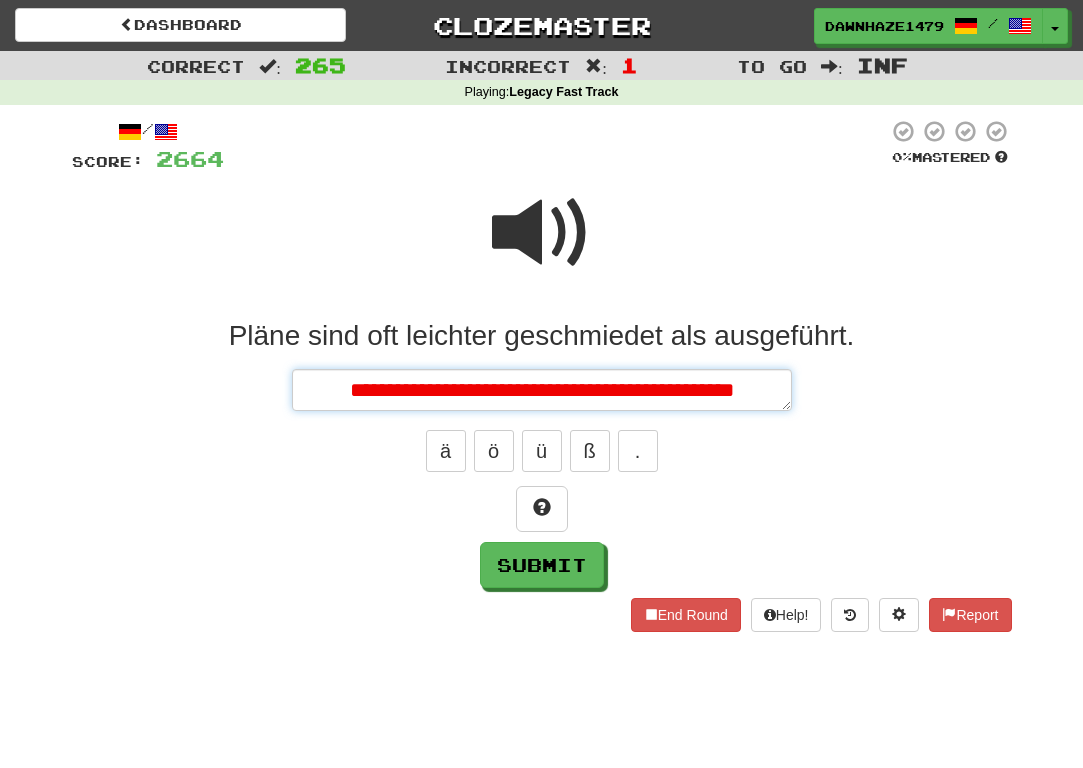 type on "**********" 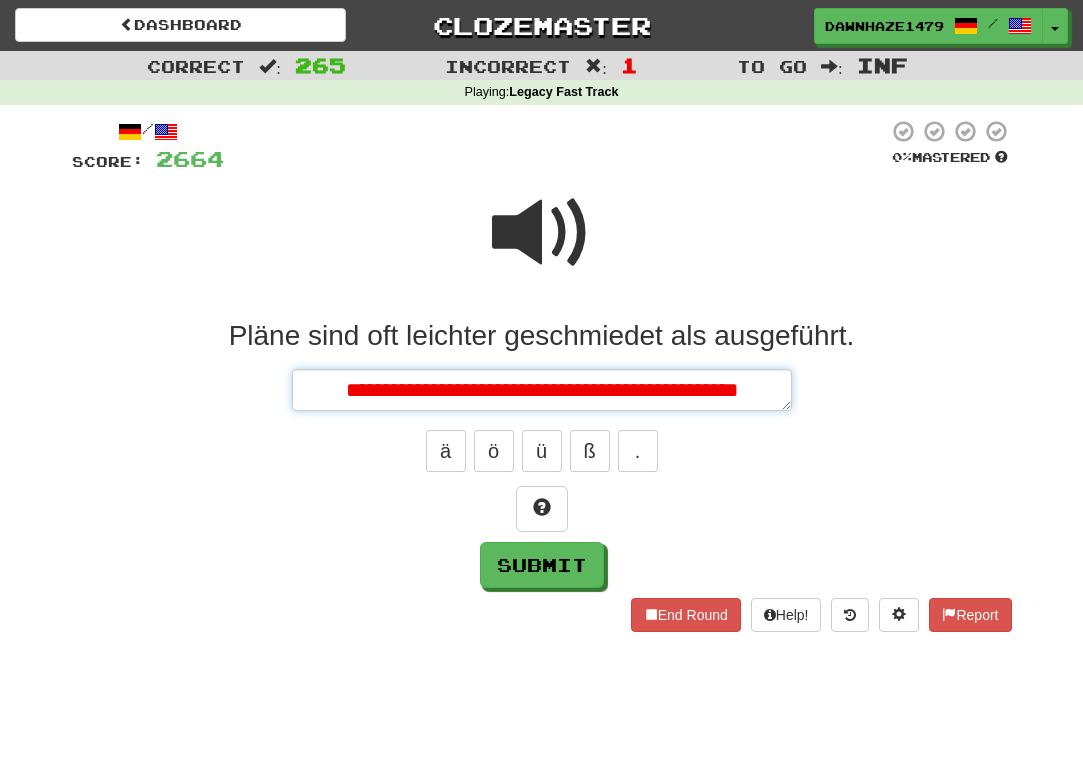 type on "**********" 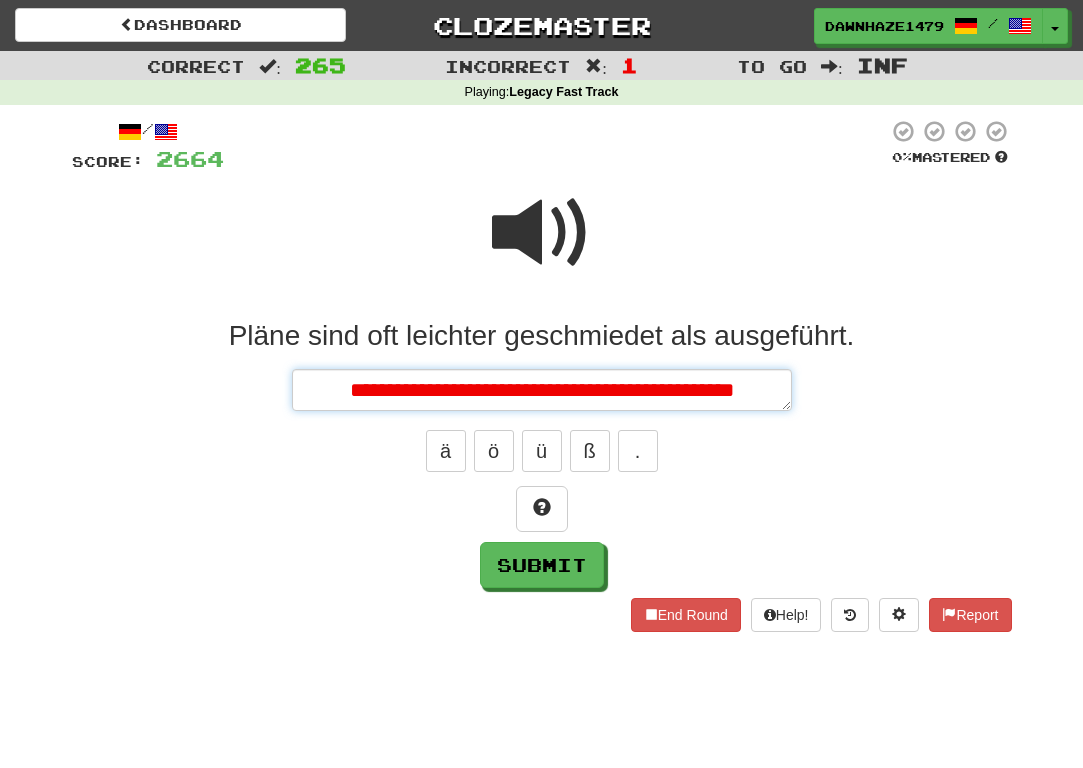 type on "*" 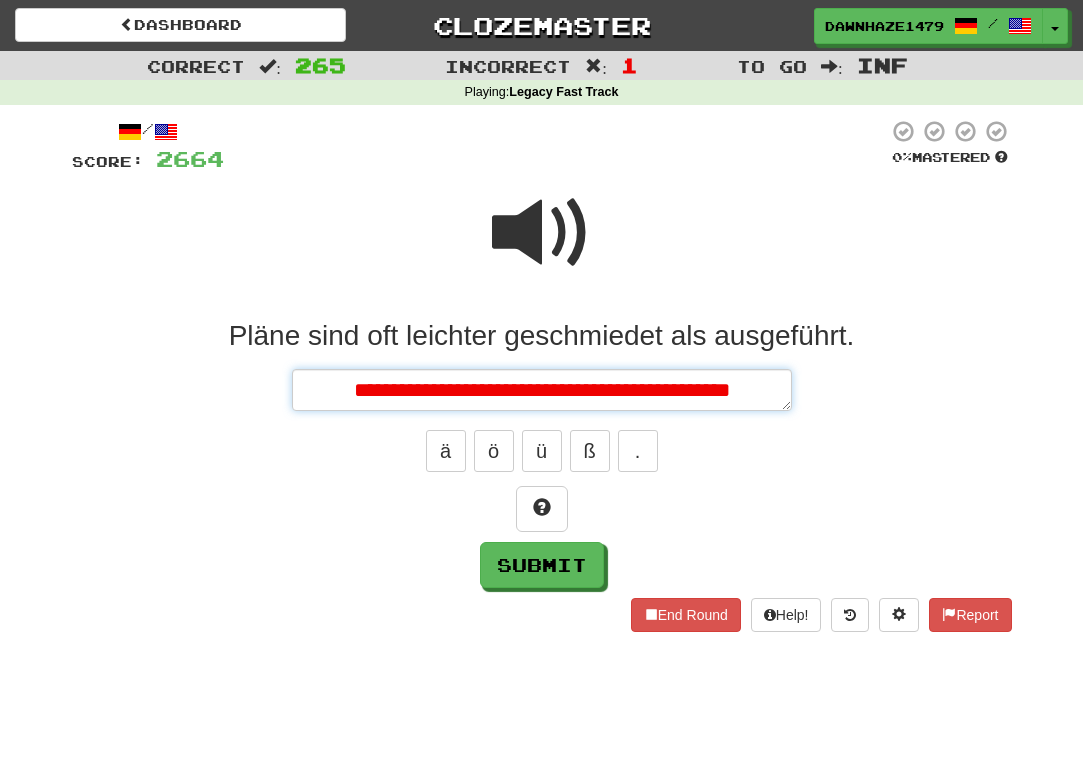 type on "**********" 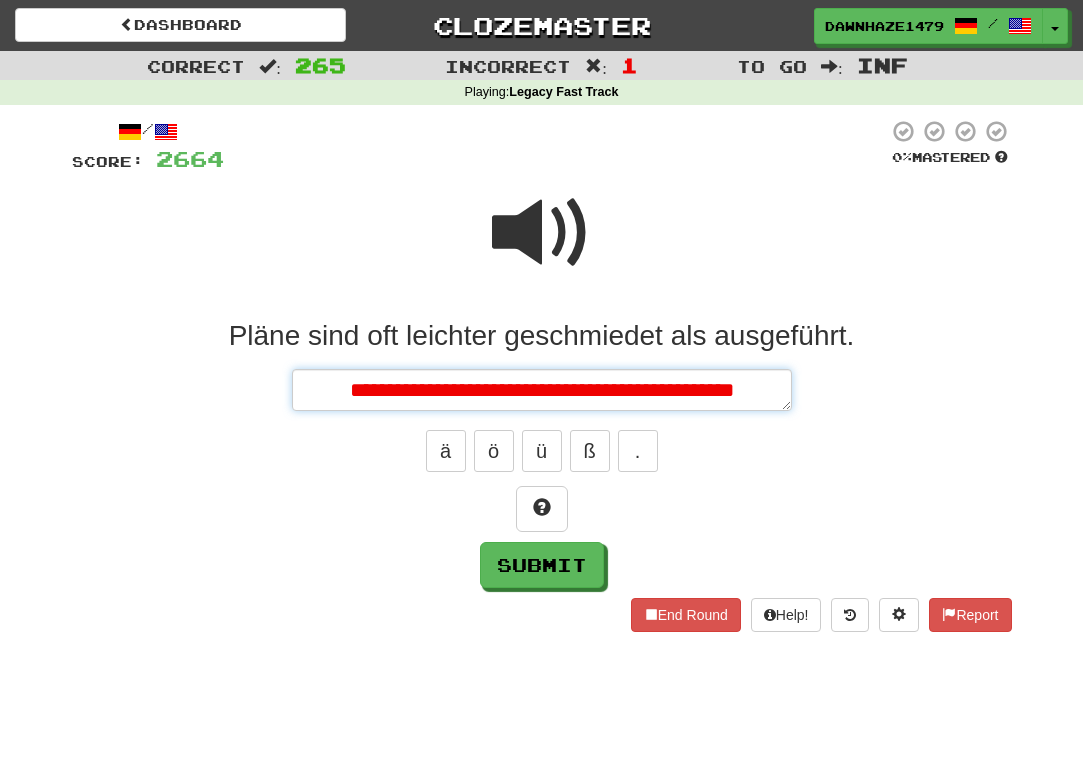 type on "**********" 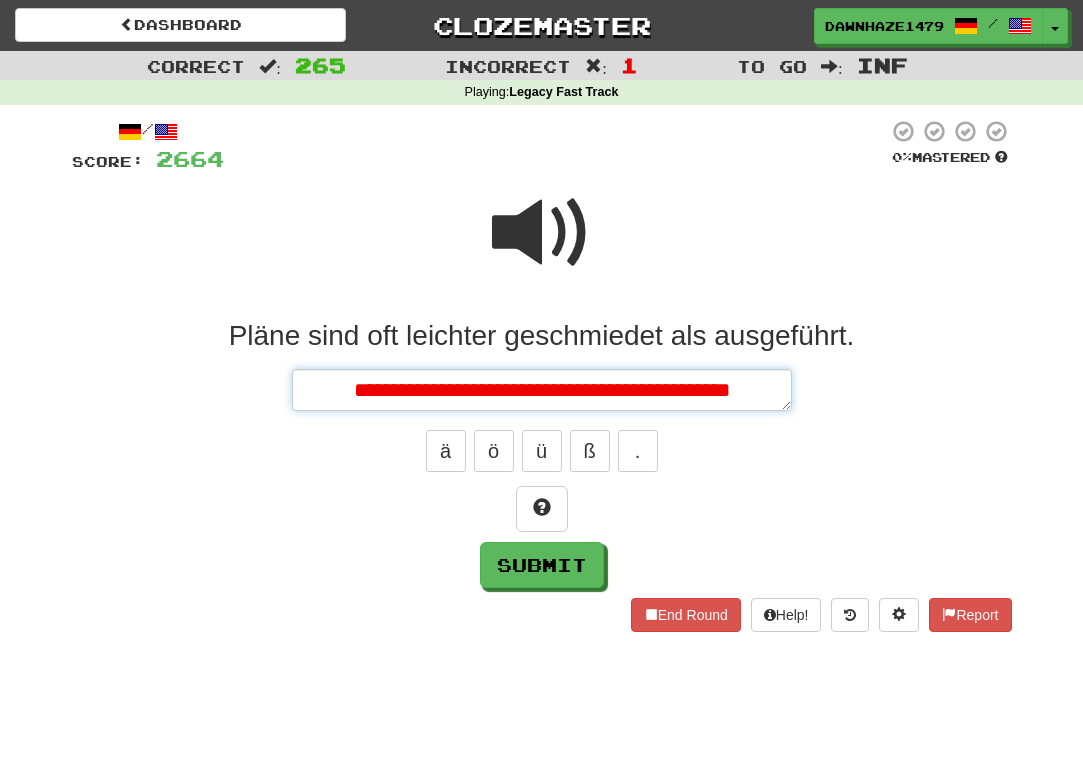 type on "**********" 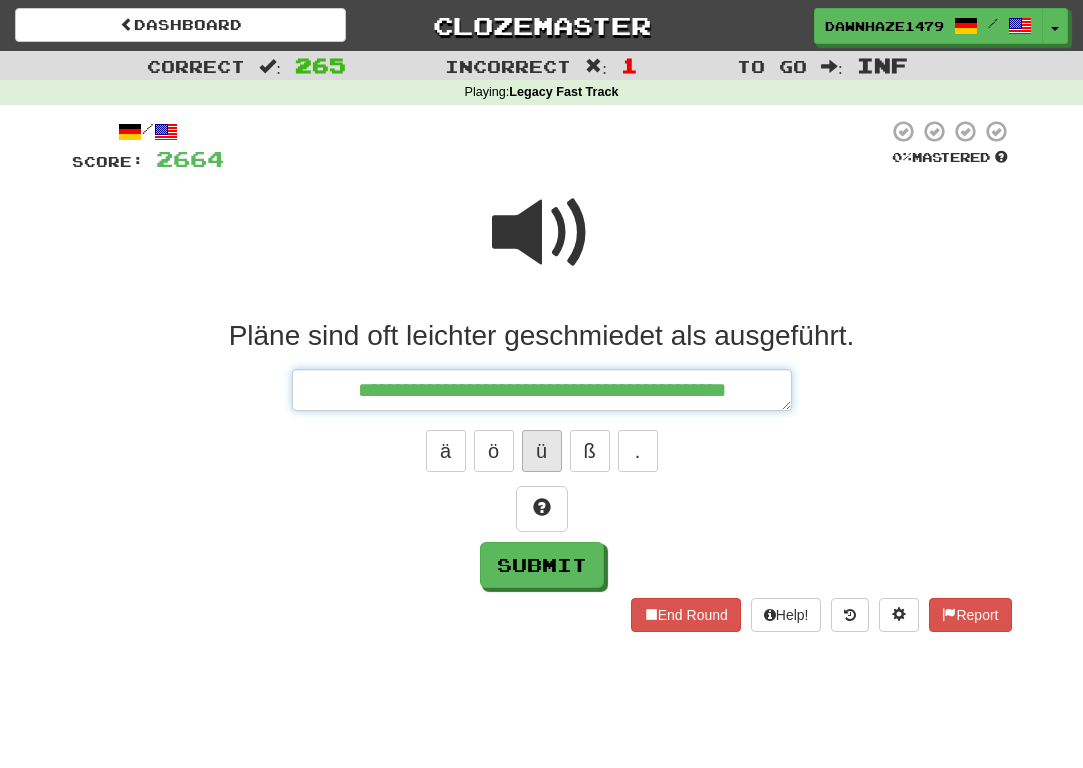 type on "**********" 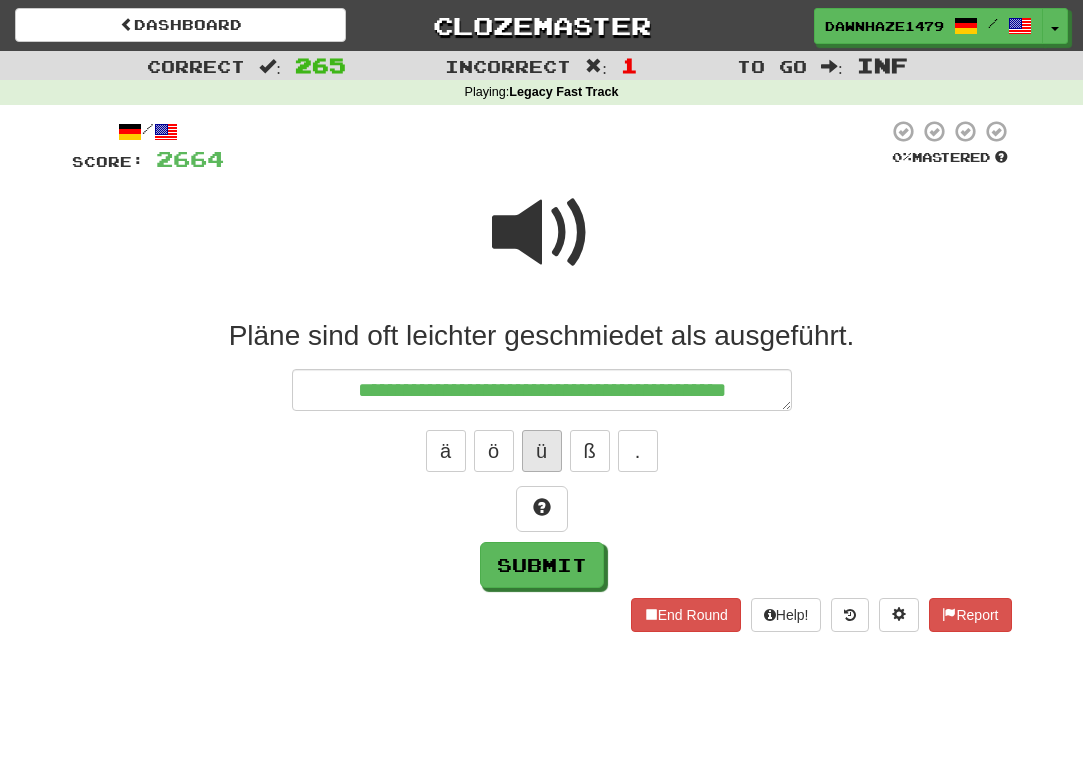 click on "ü" at bounding box center (542, 451) 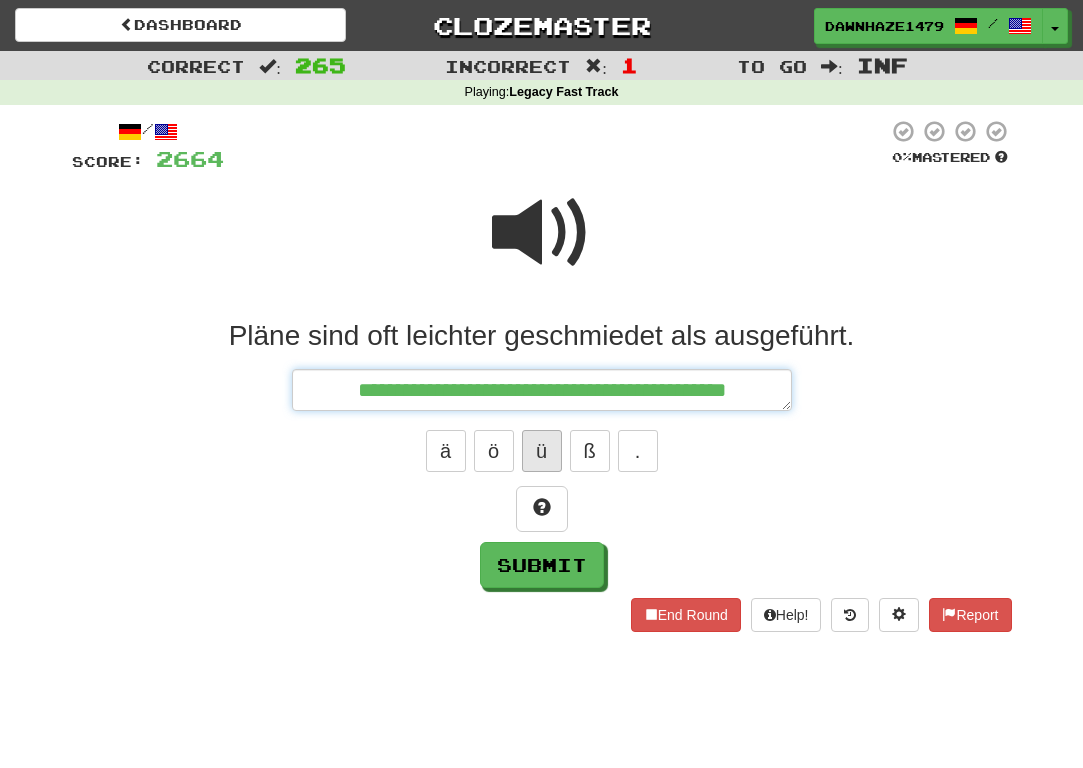type on "*" 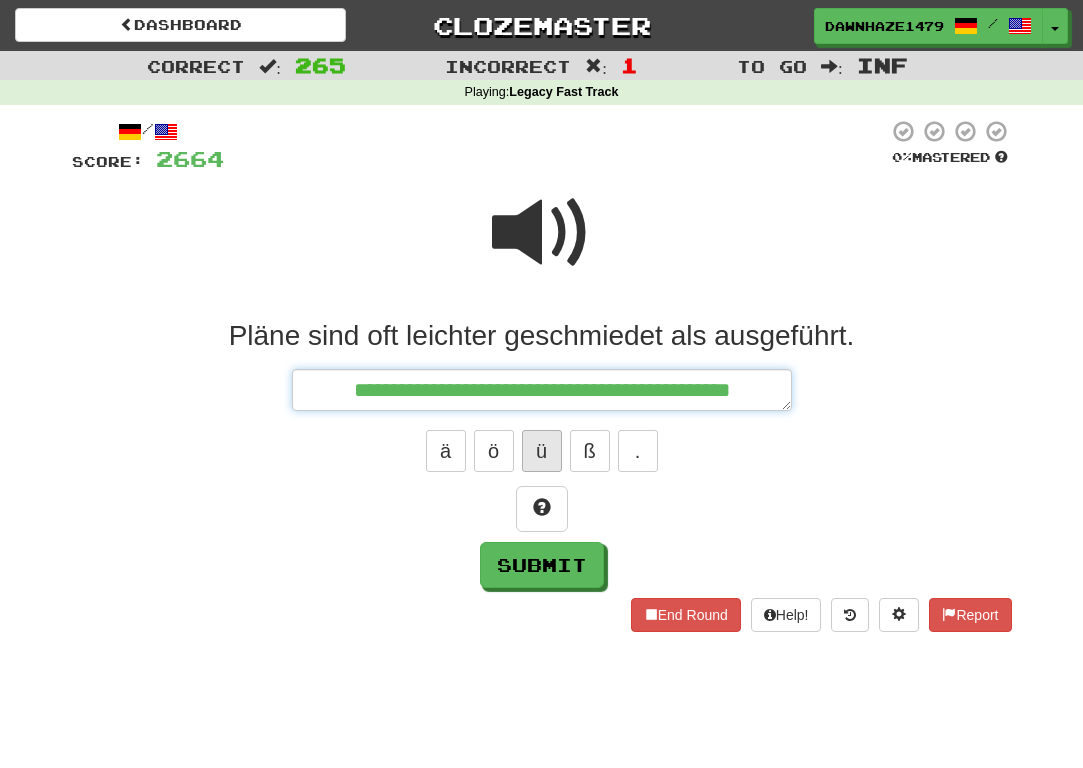 type on "**********" 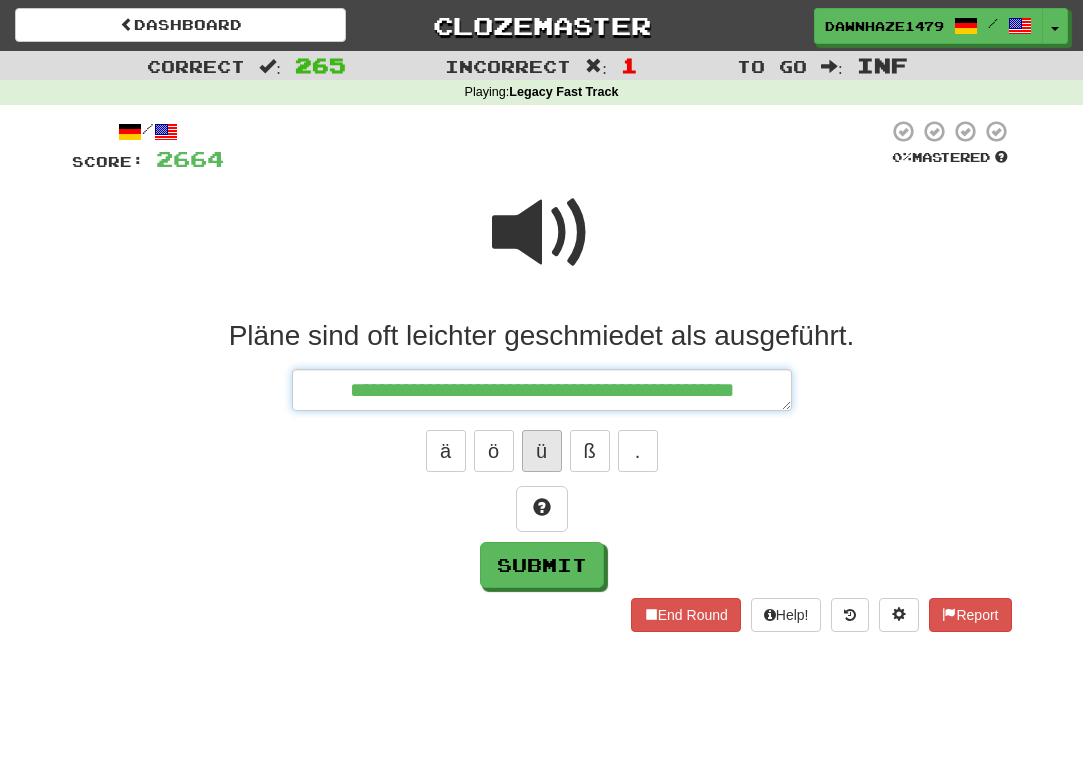 type on "**********" 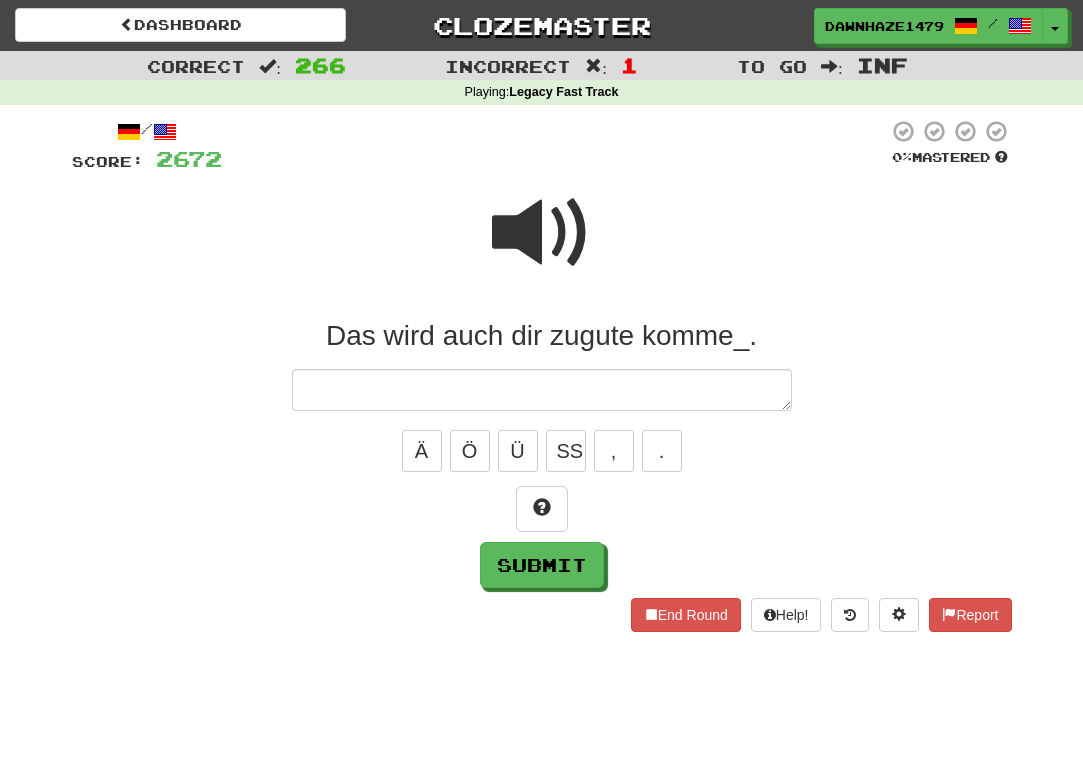 type on "*" 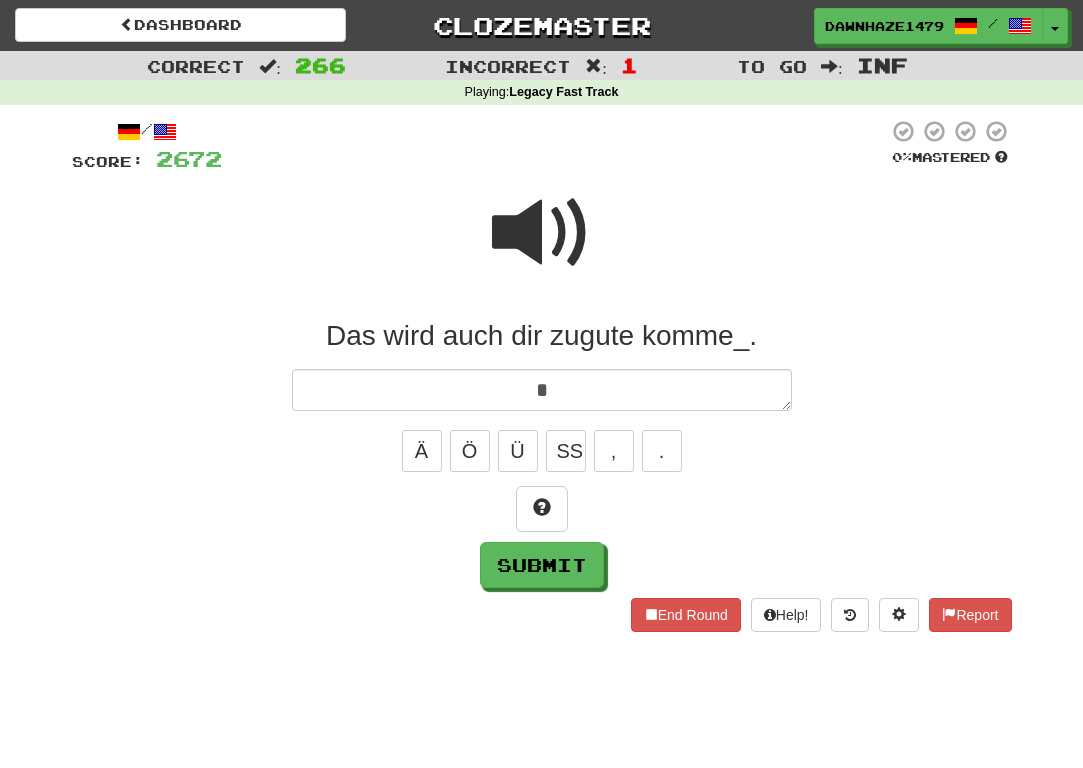 type on "*" 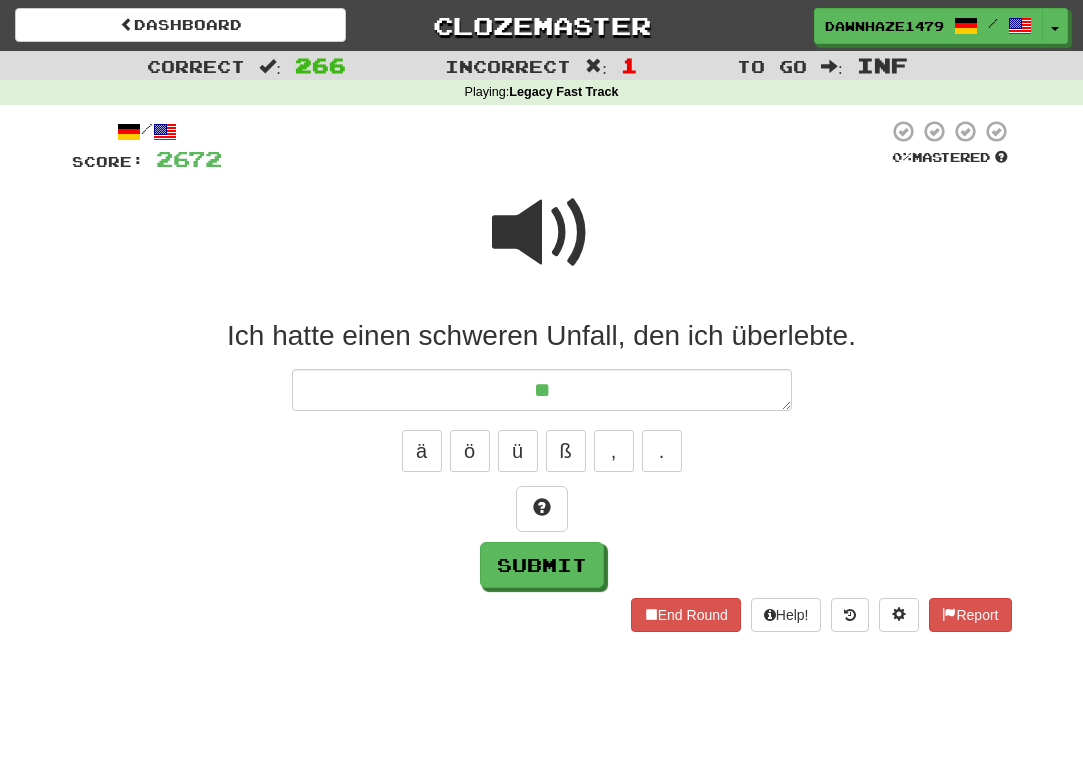 type on "*" 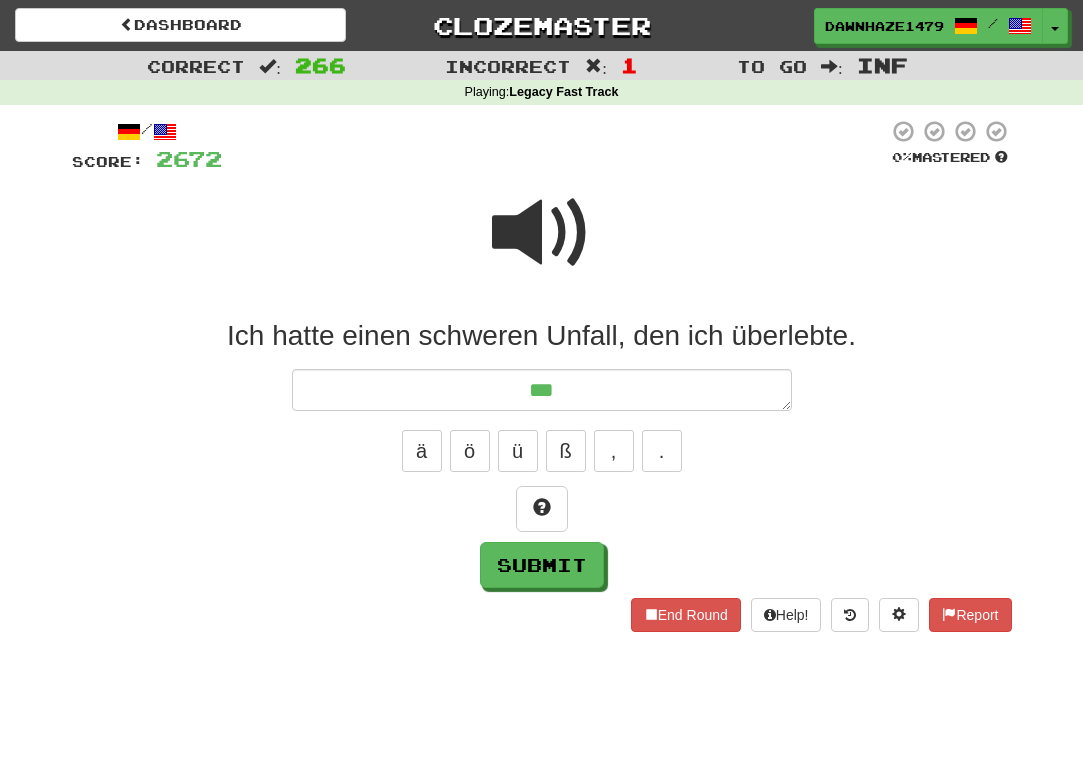 type on "*" 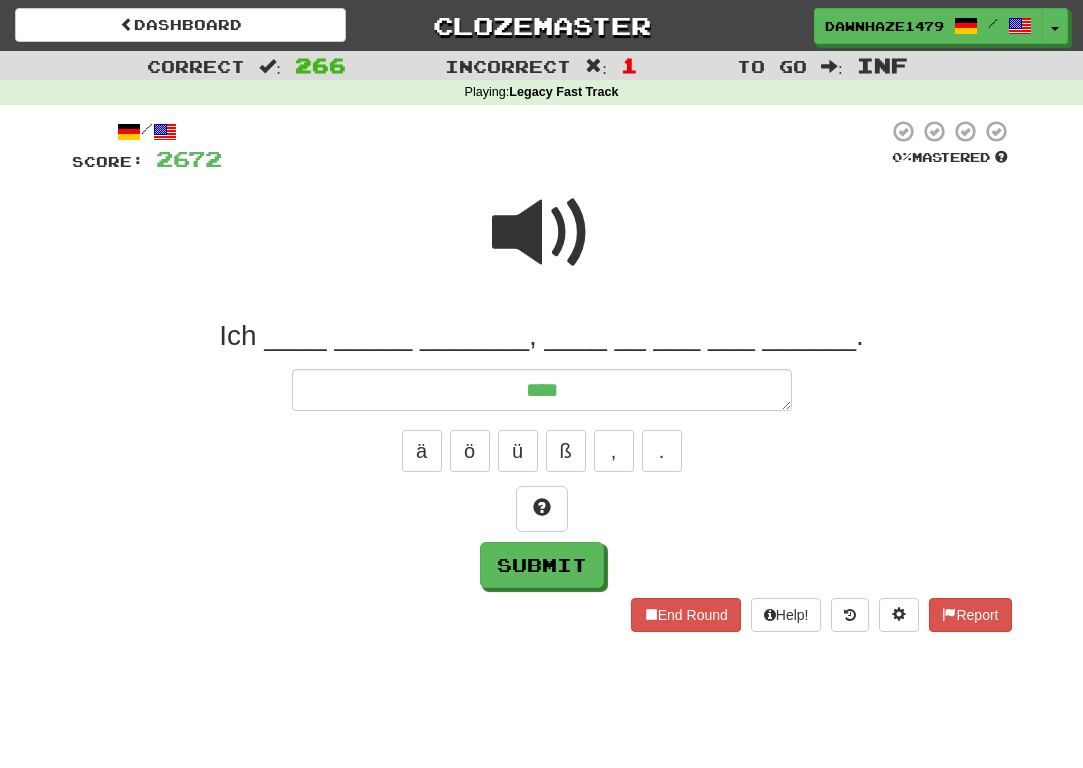 type on "*" 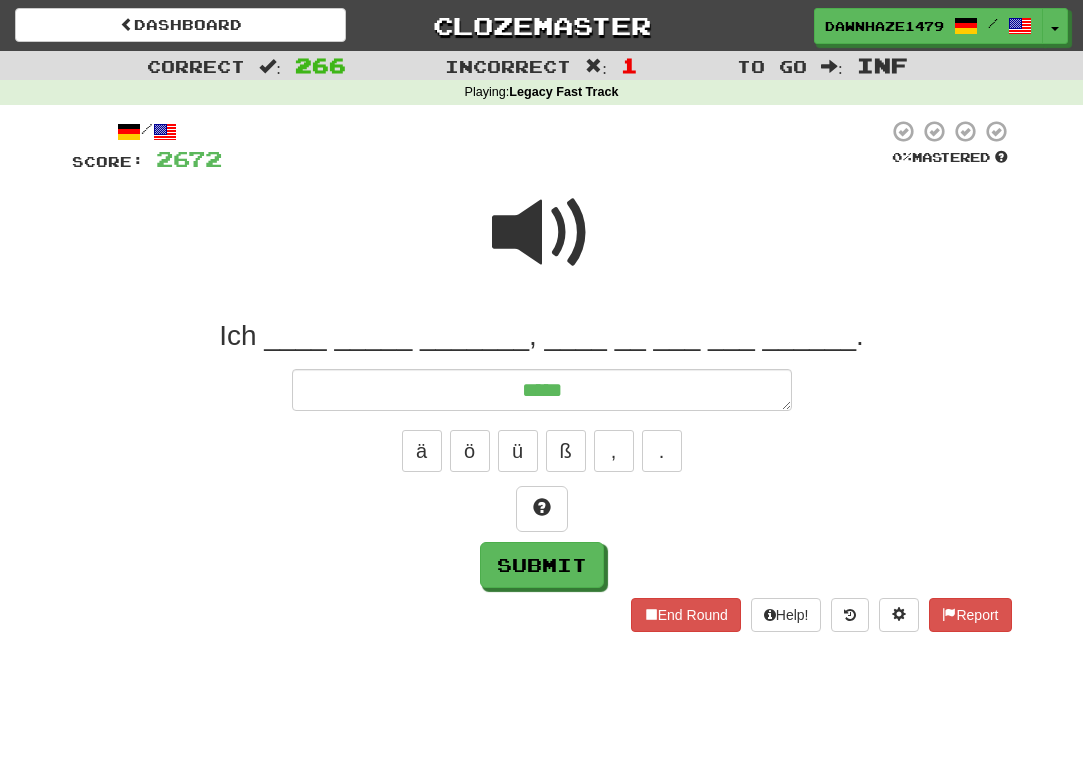 type on "*" 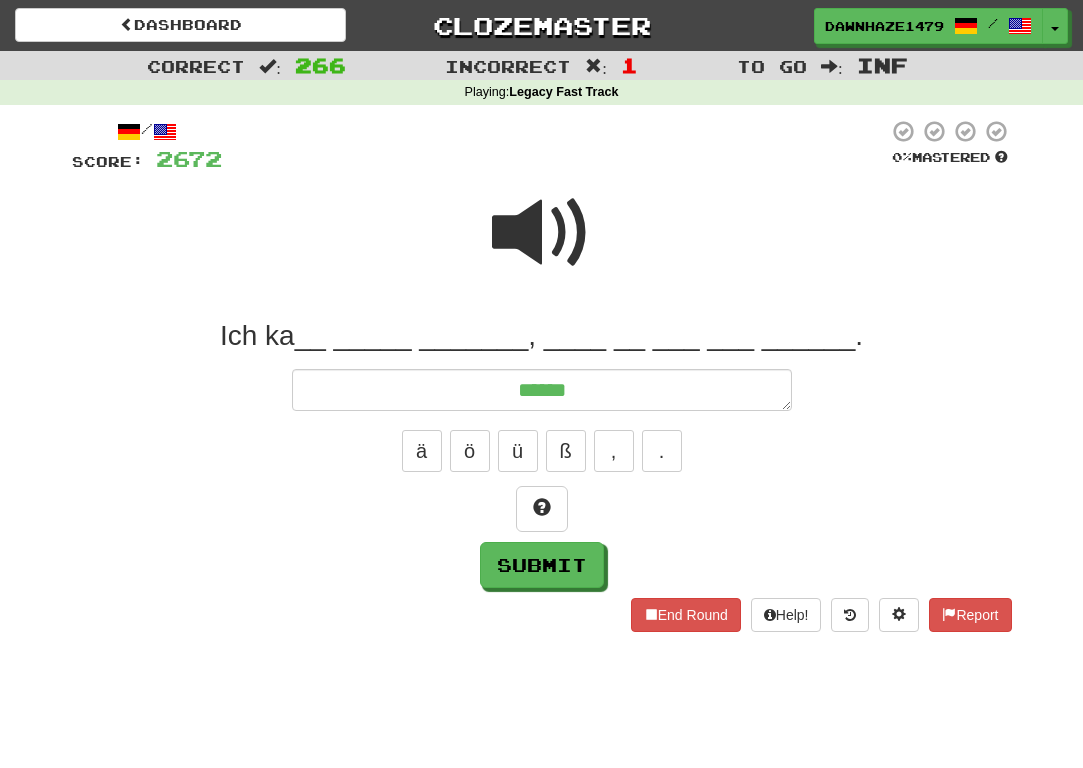 type on "*" 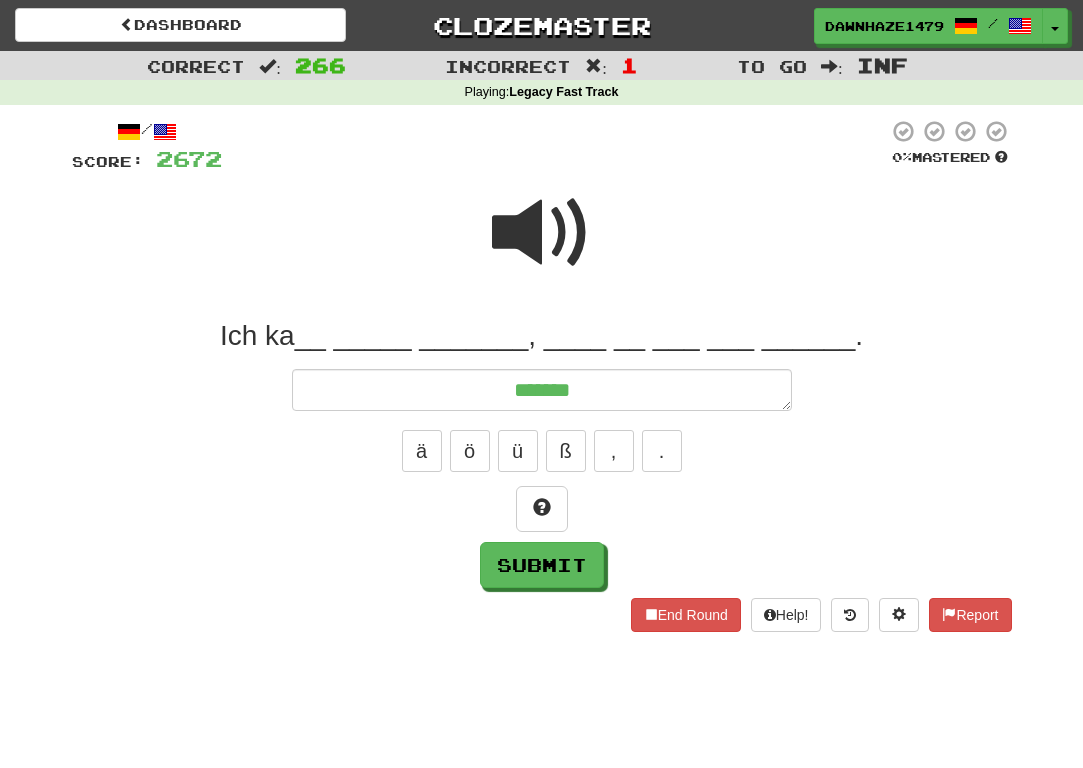 type on "*" 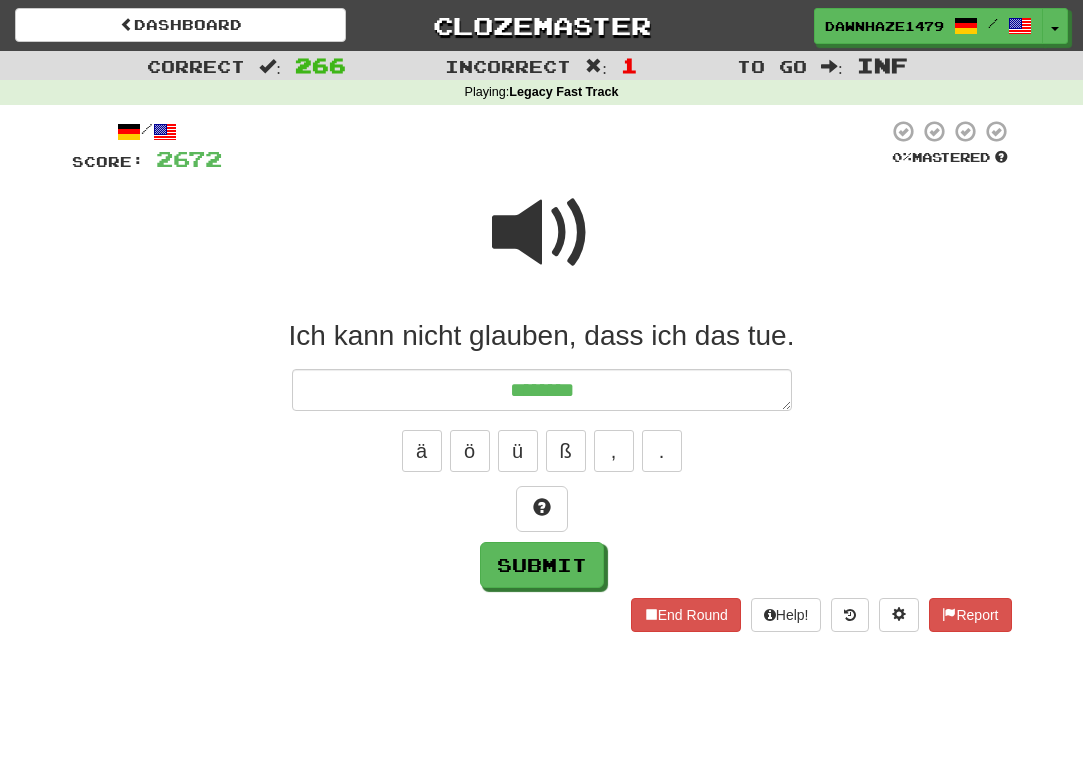 type on "*" 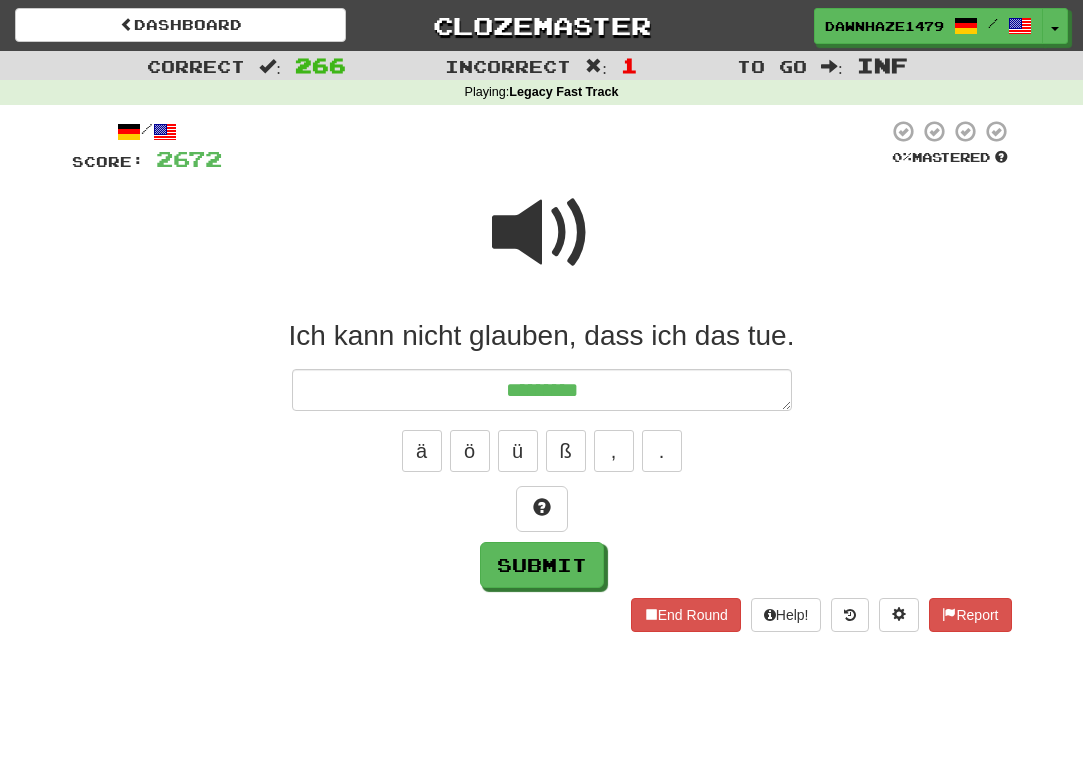 type on "*" 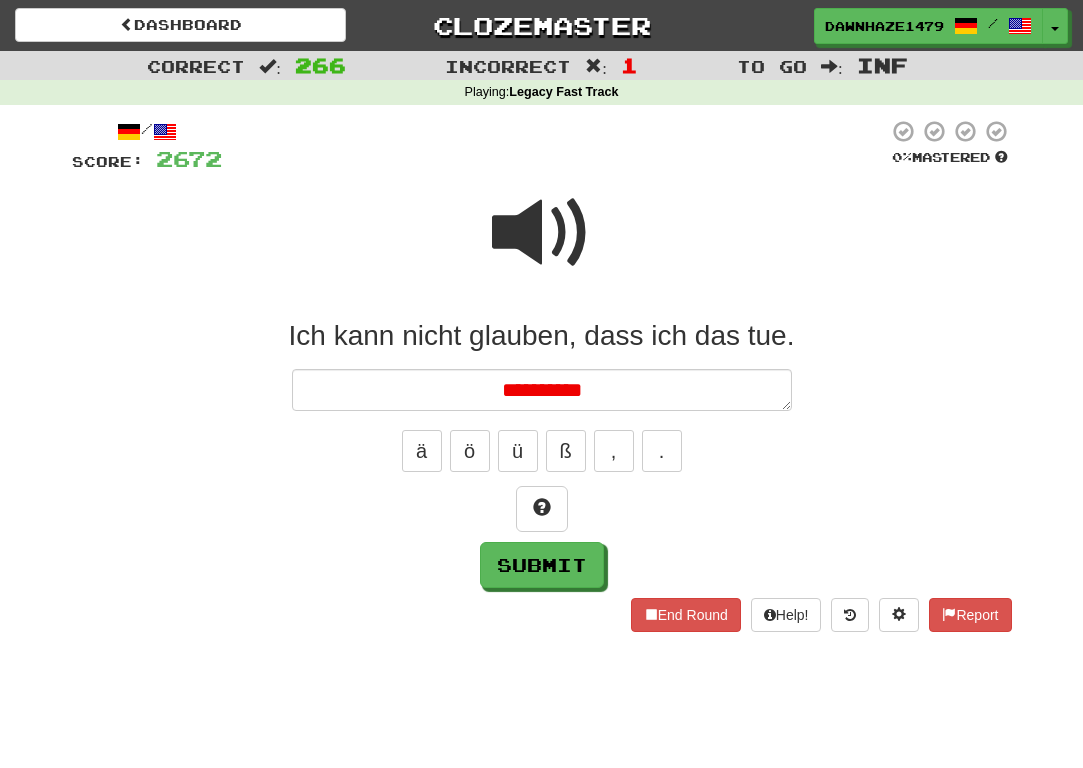 type on "*" 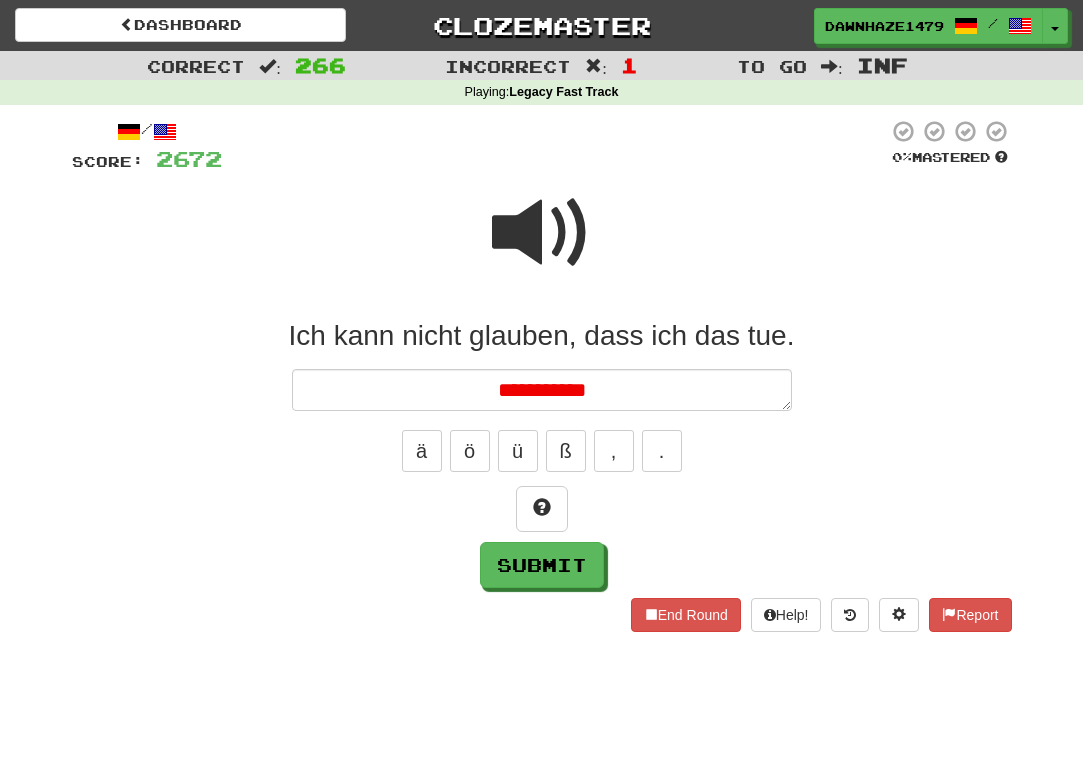 type on "*" 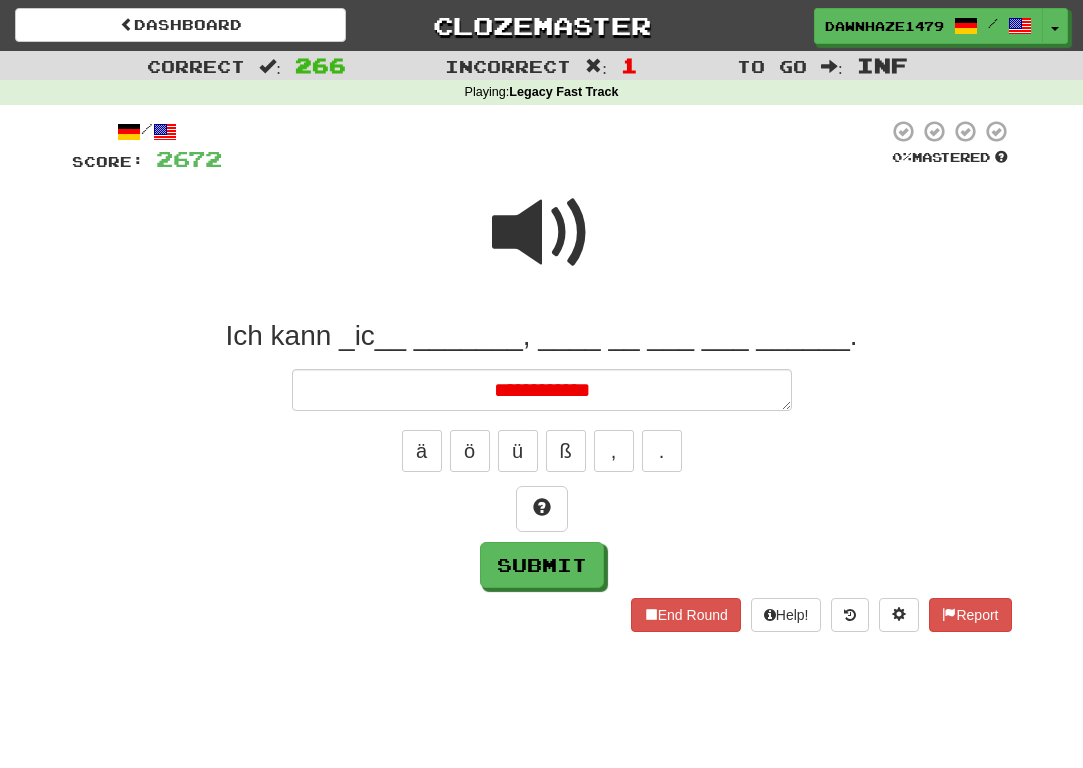 type on "*" 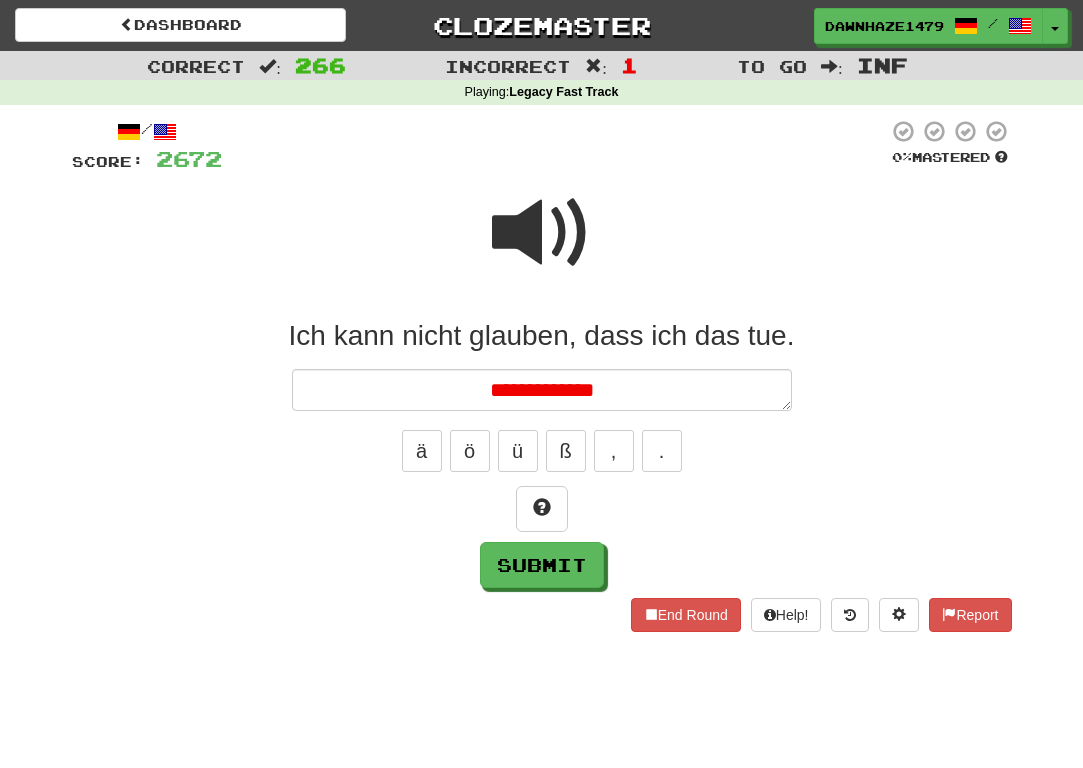 type on "*" 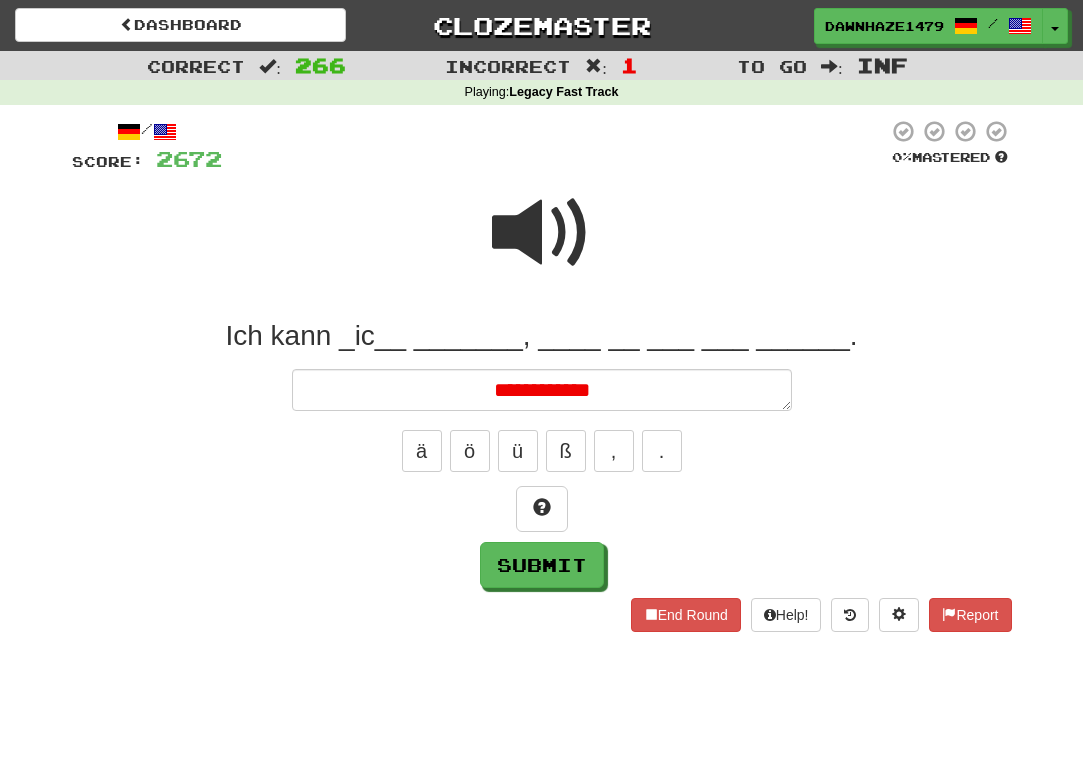 type on "*" 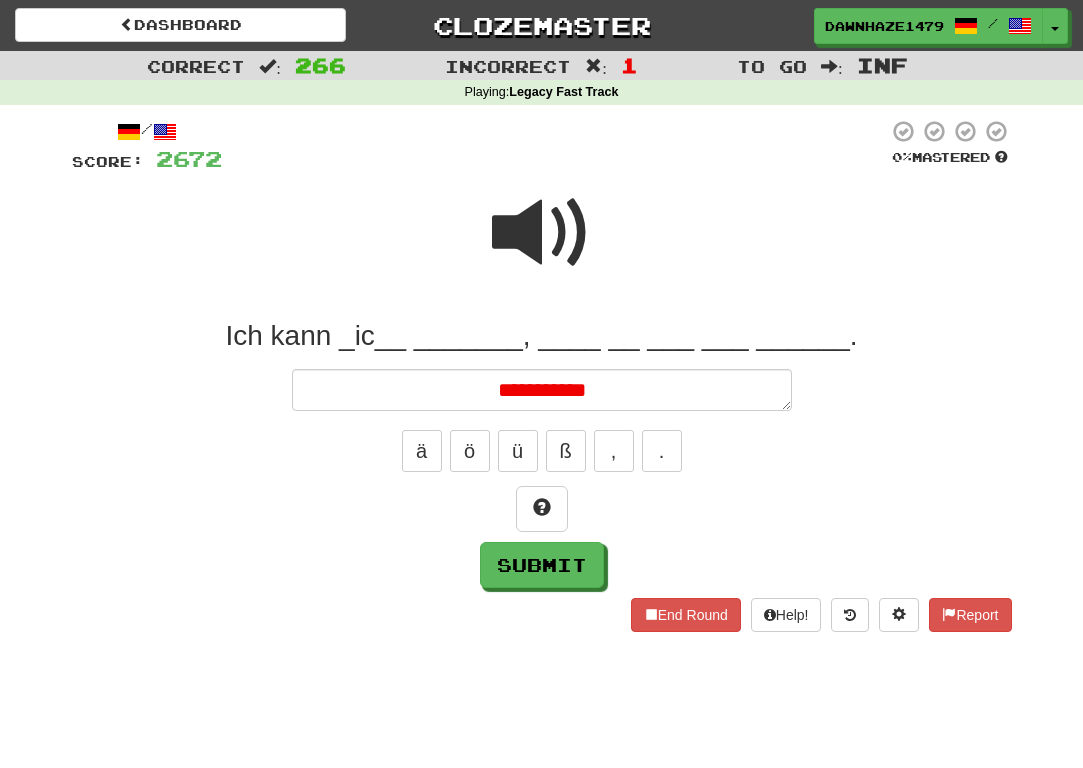 type on "*" 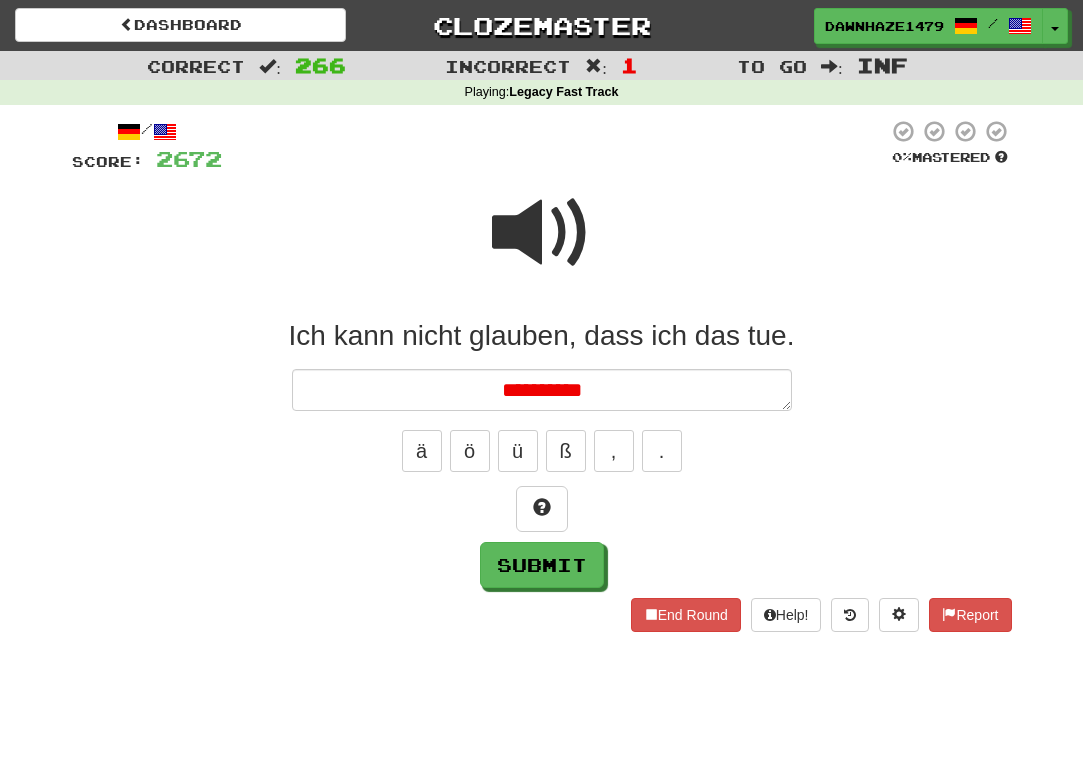 type on "*" 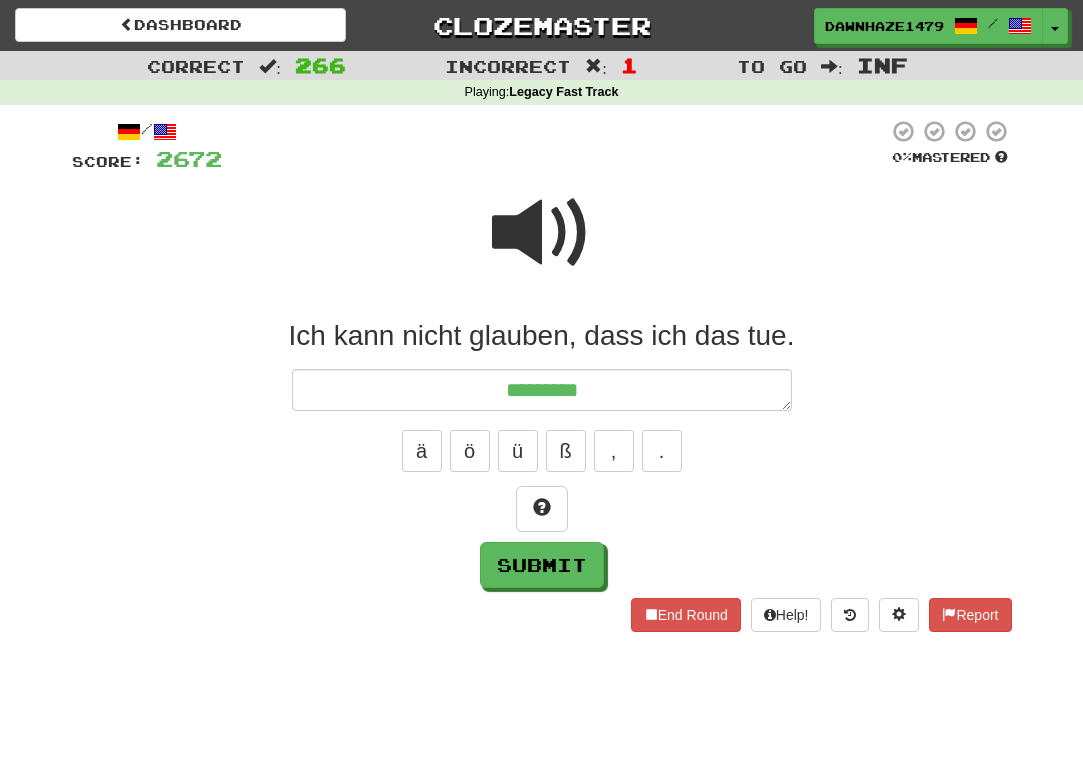 type on "*" 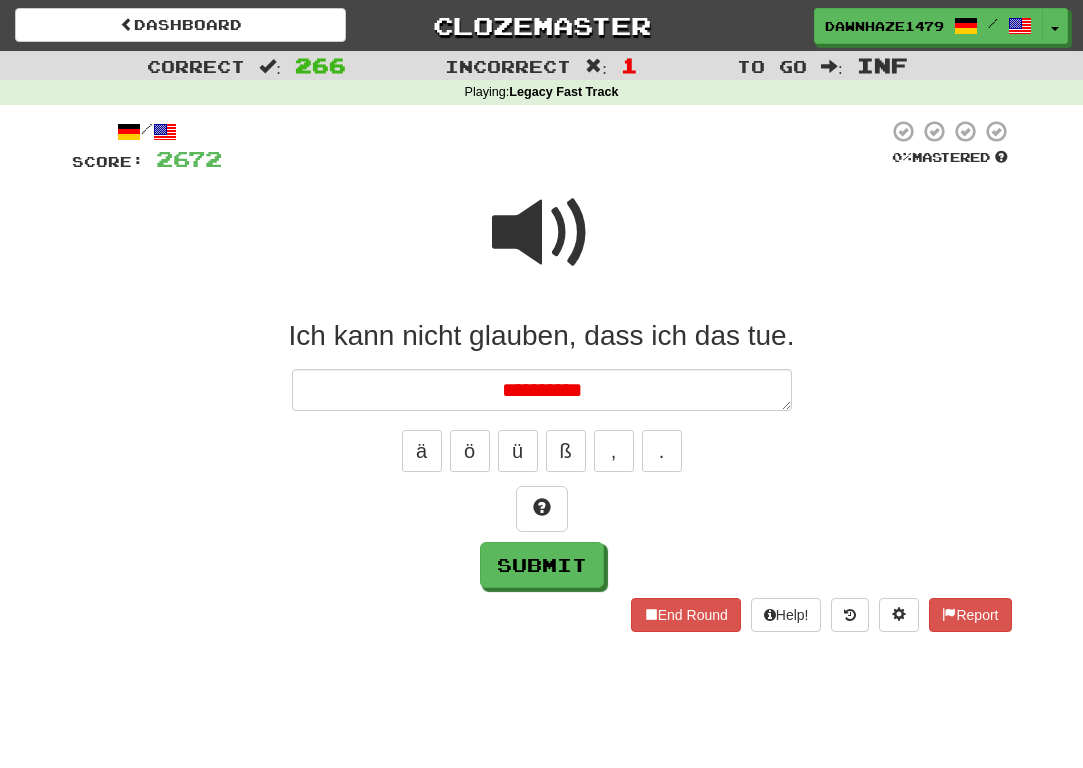 type on "*" 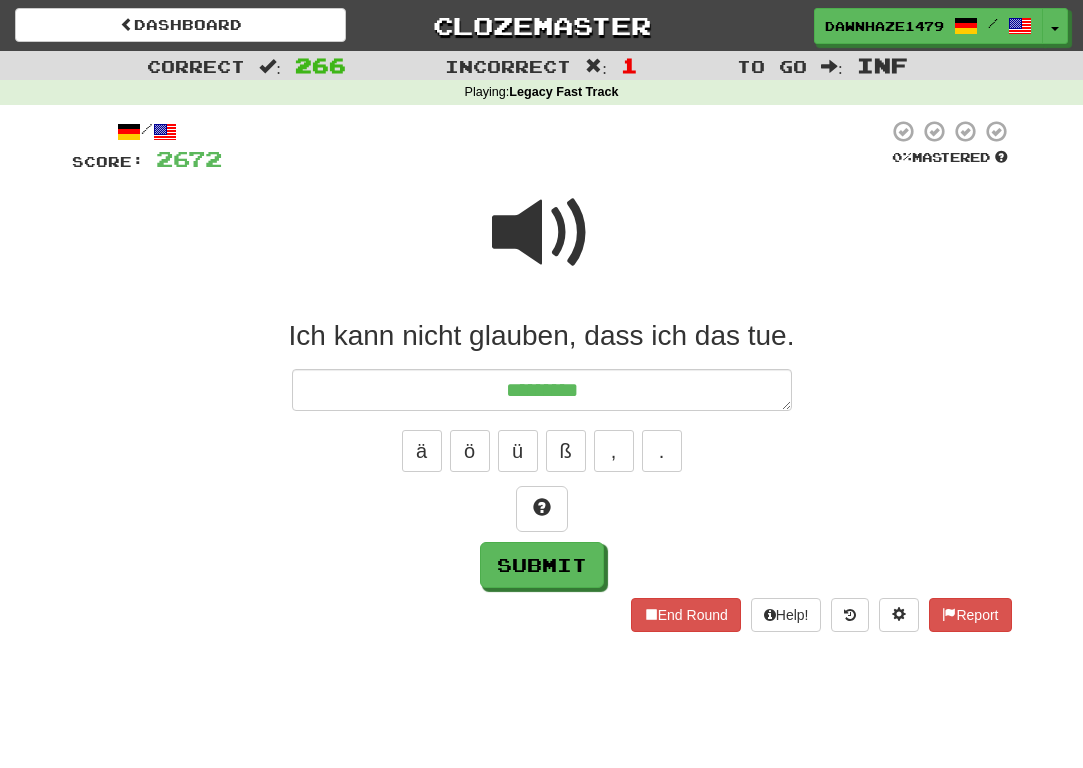 type on "*" 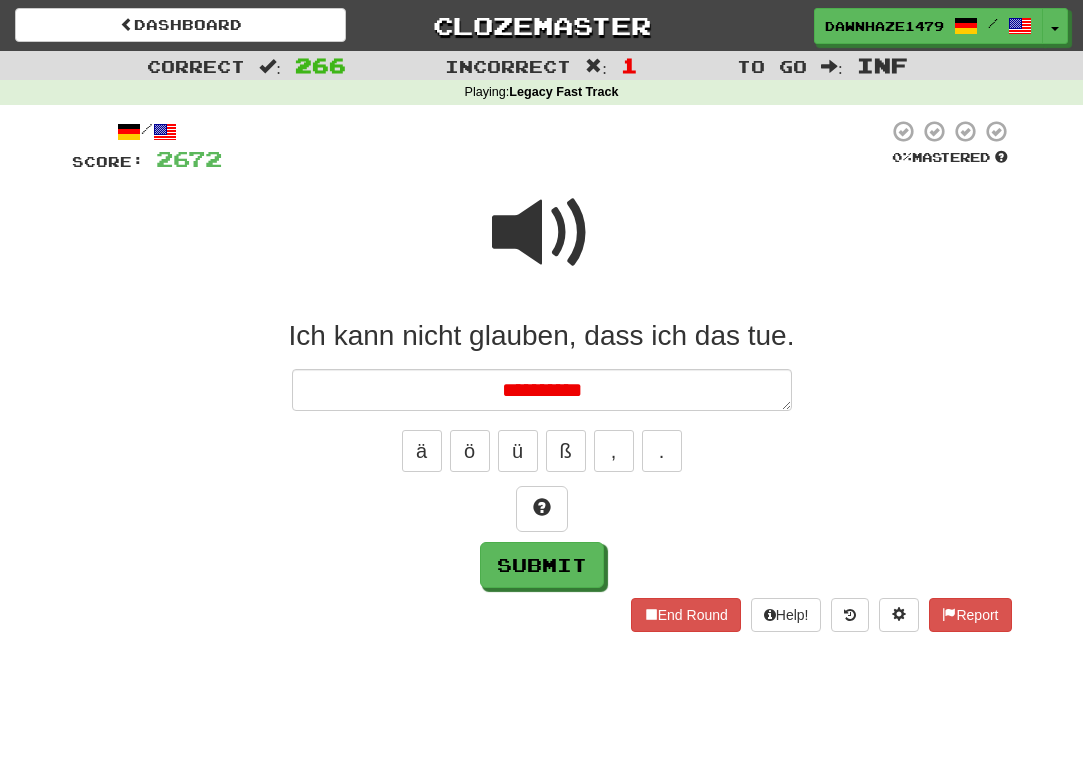 type on "*" 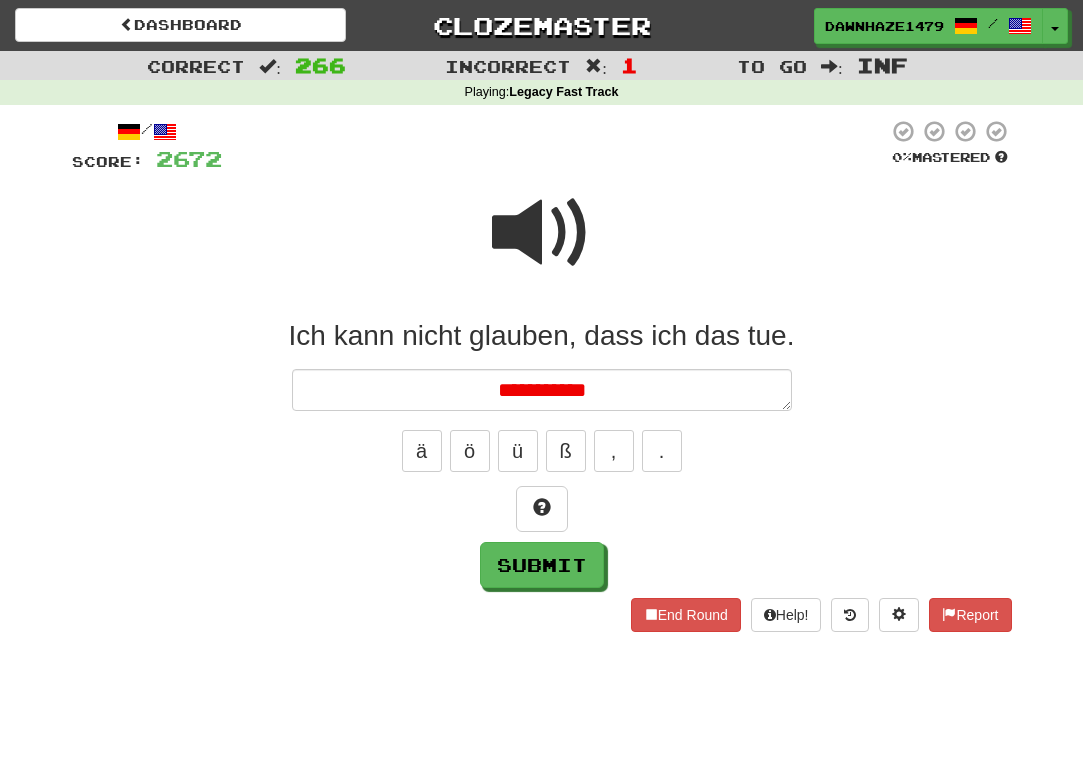 type on "*" 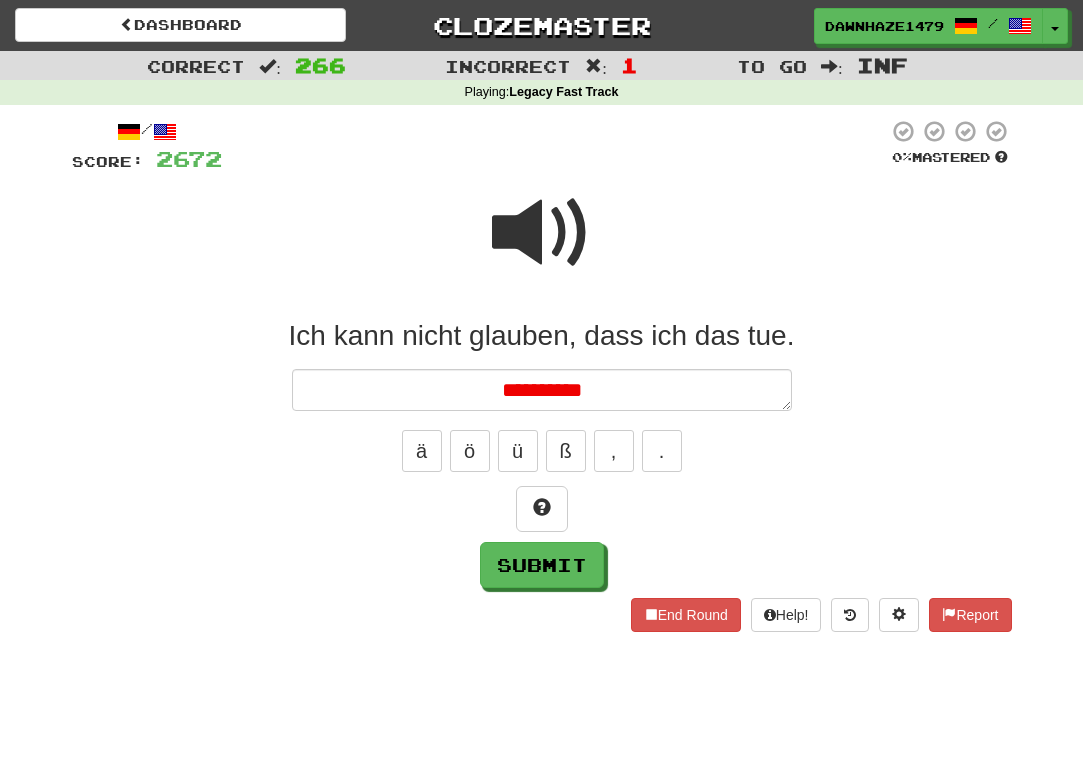 type on "*" 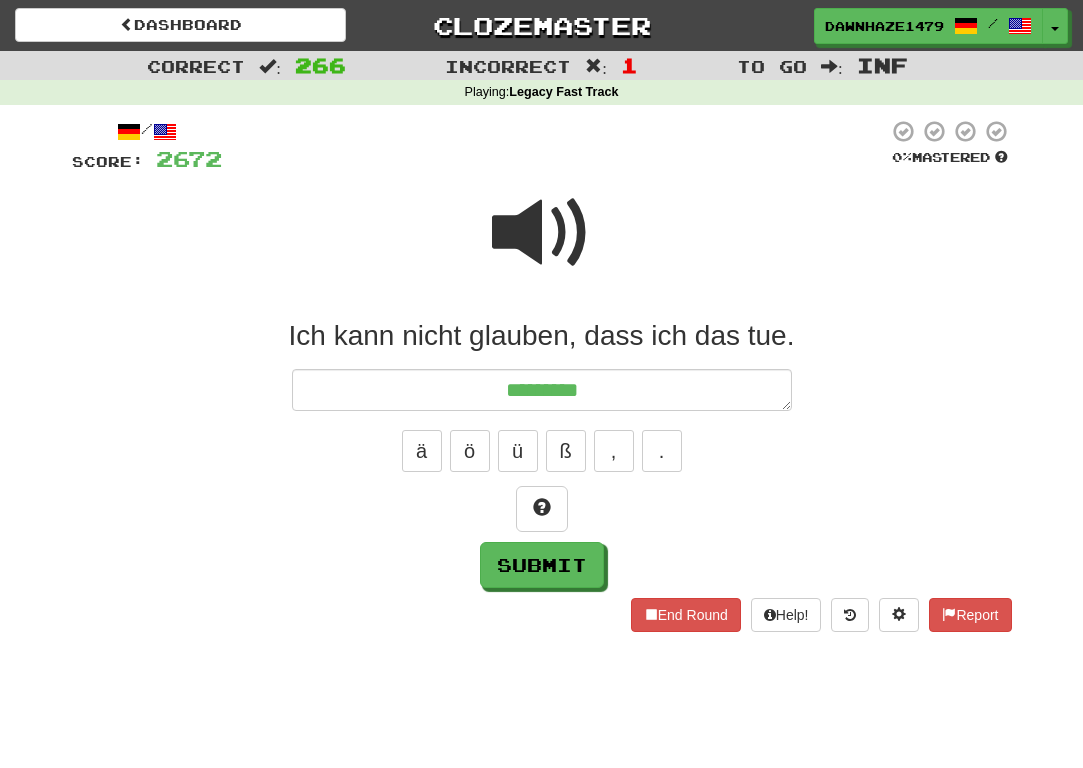 type on "*" 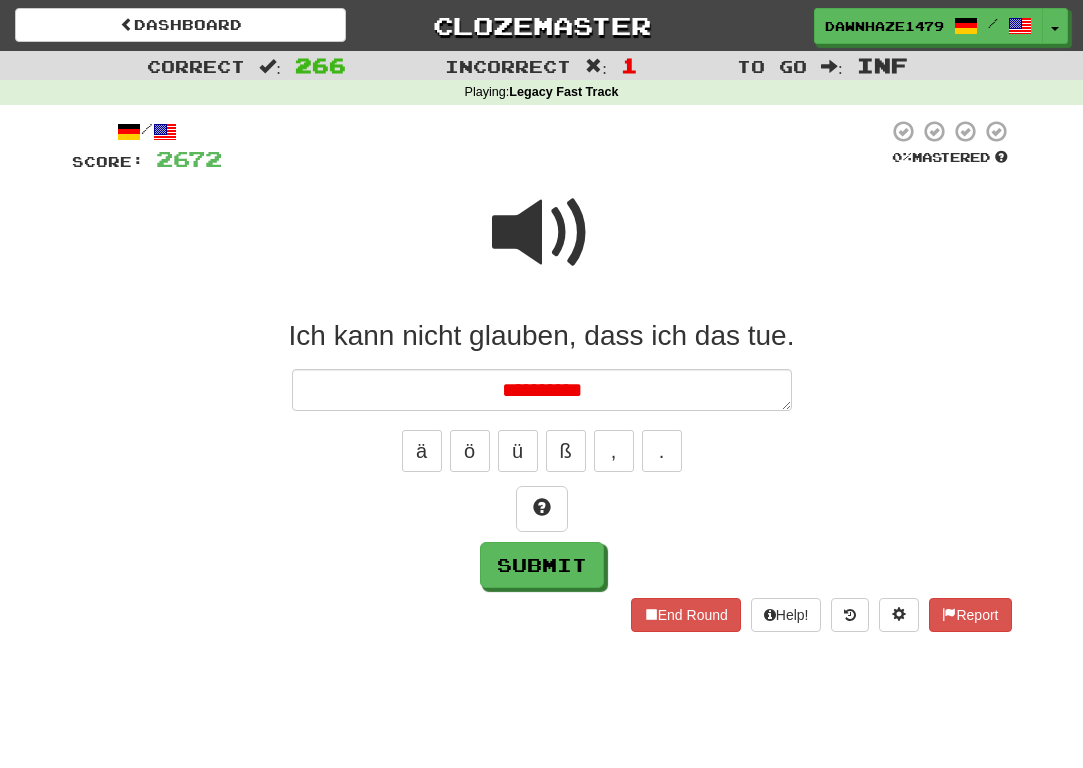 type on "*" 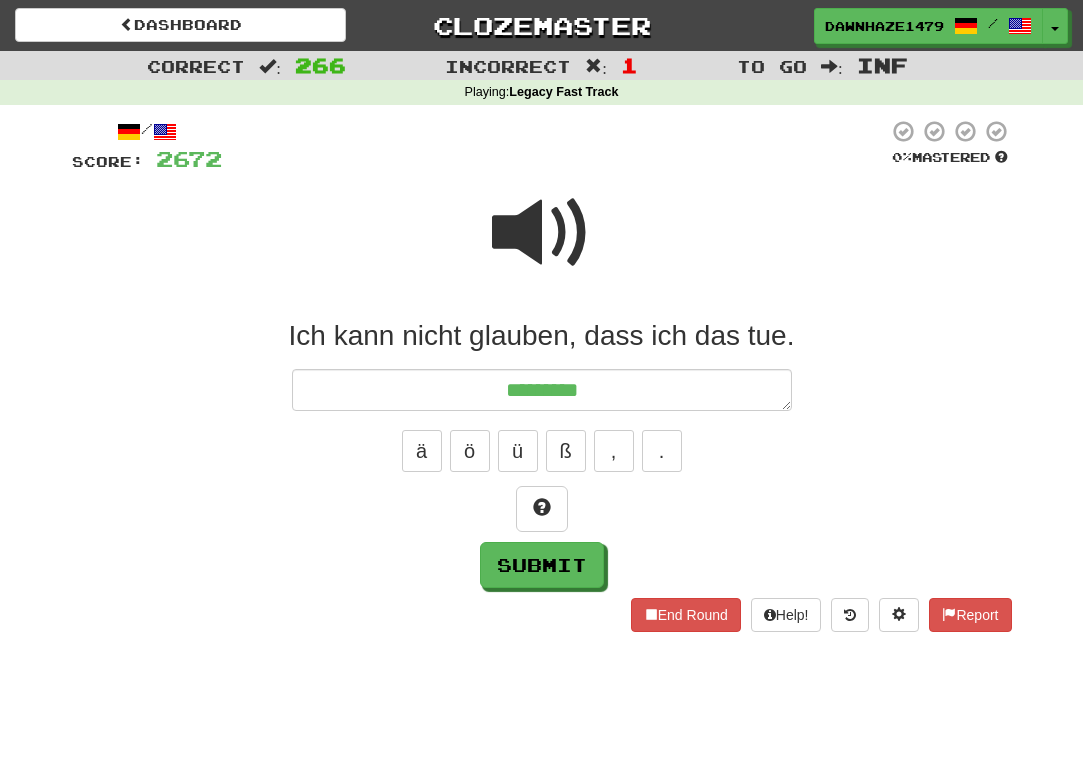 type on "*" 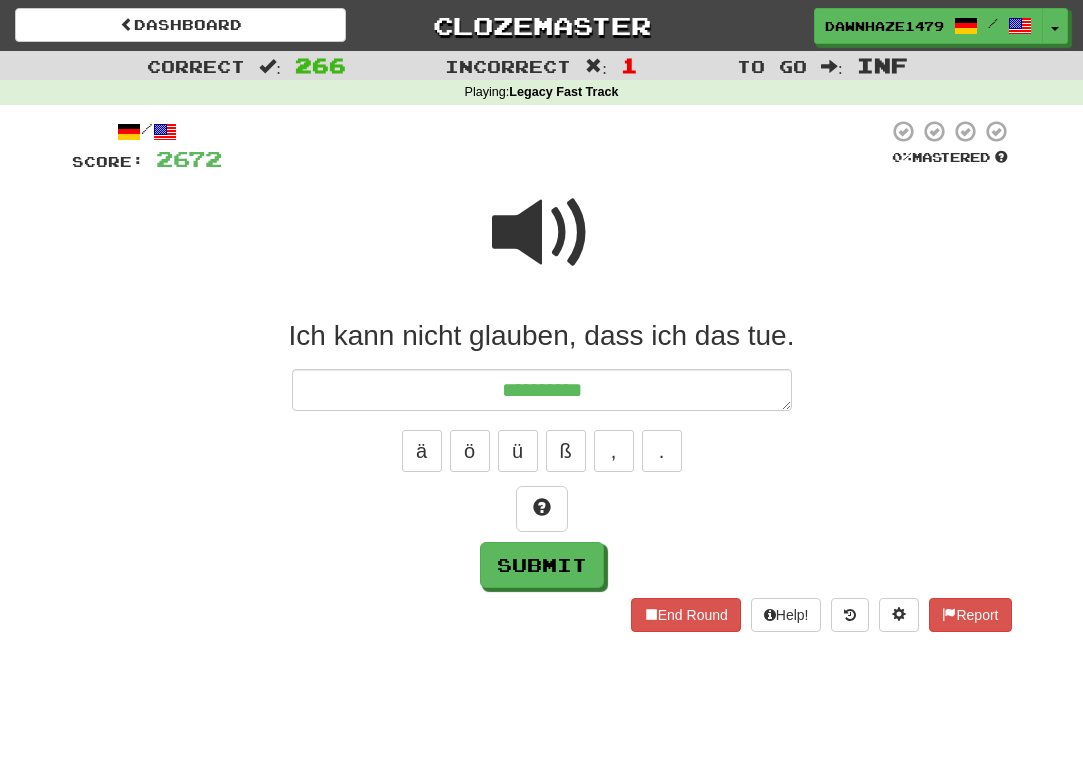 type on "*" 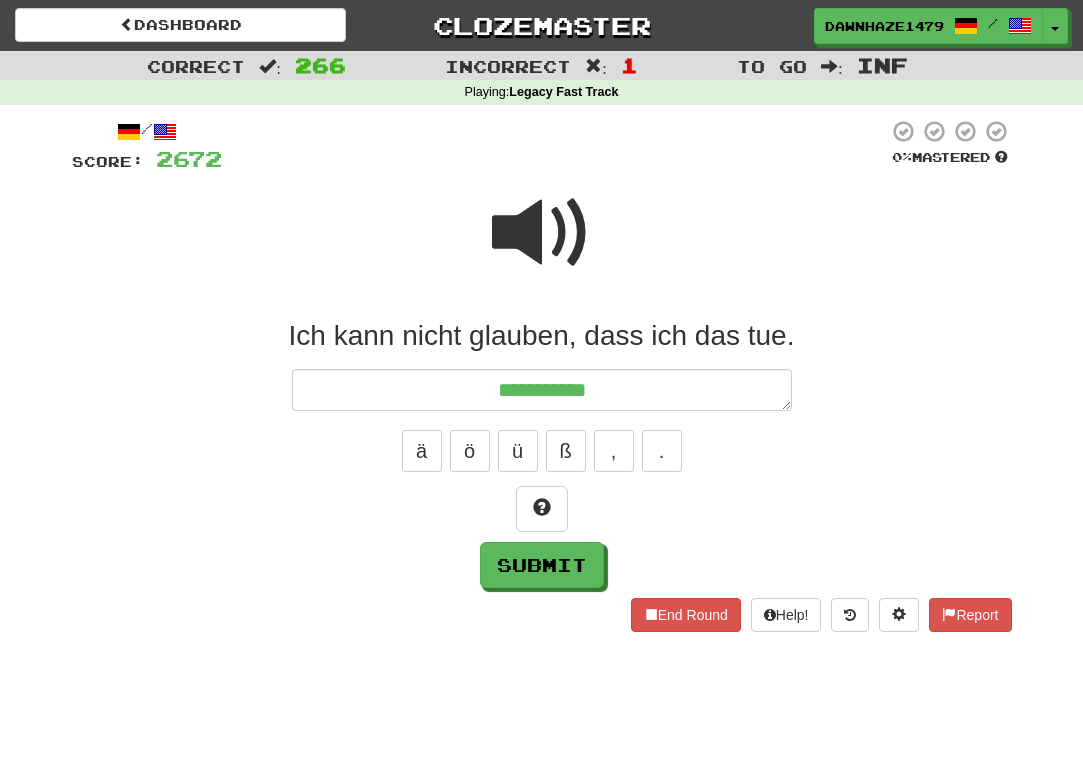 type on "*" 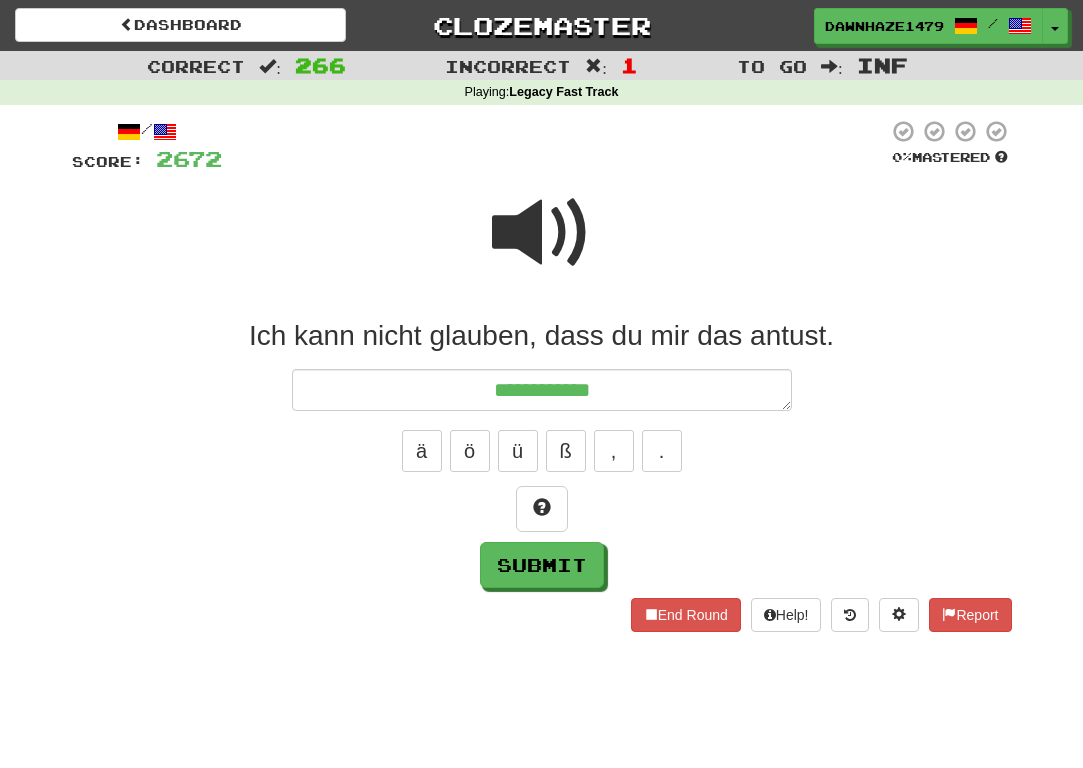 type on "*" 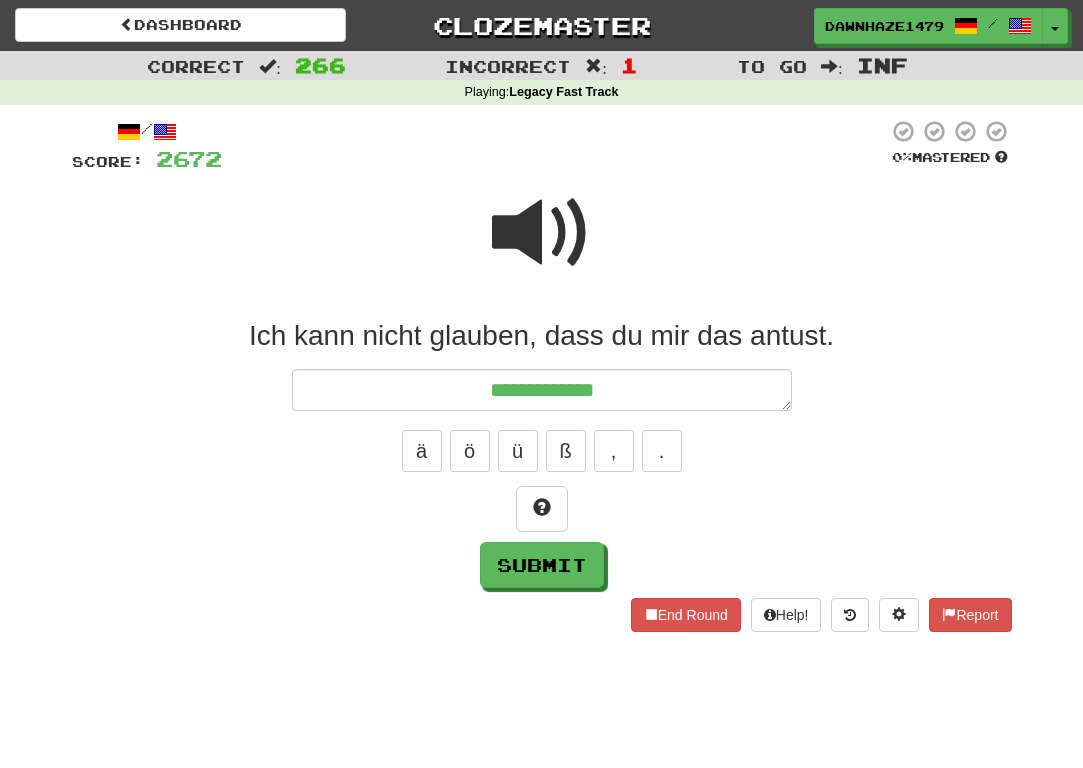 type on "*" 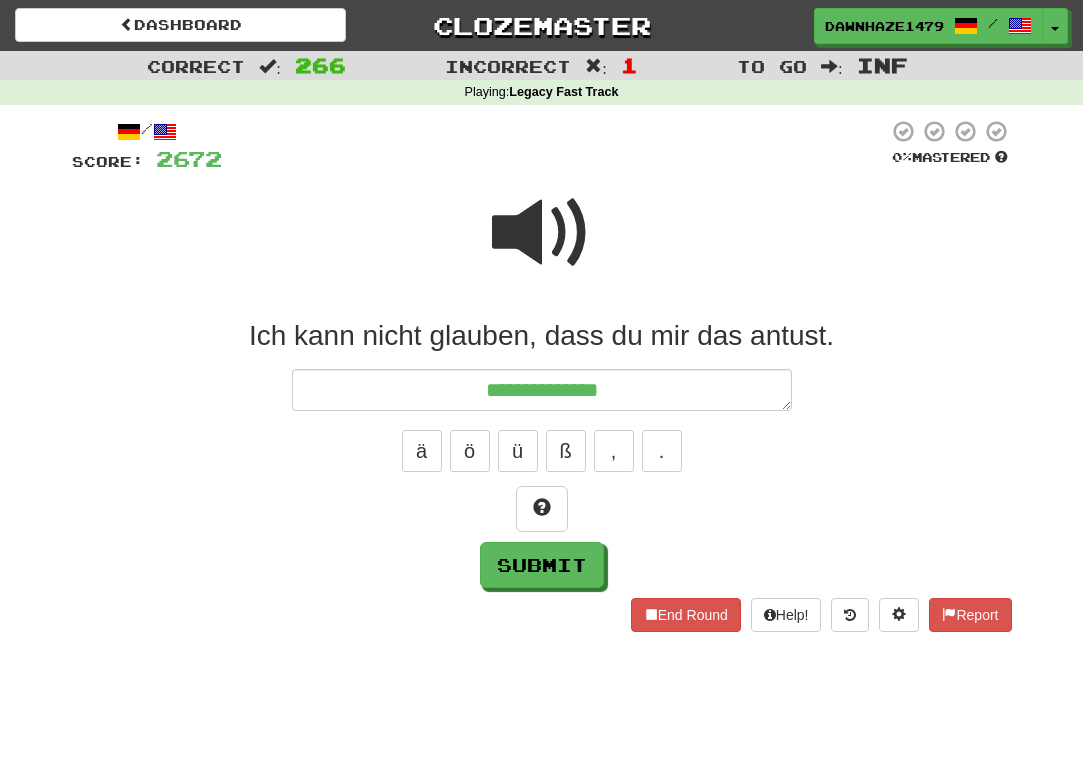 type on "*" 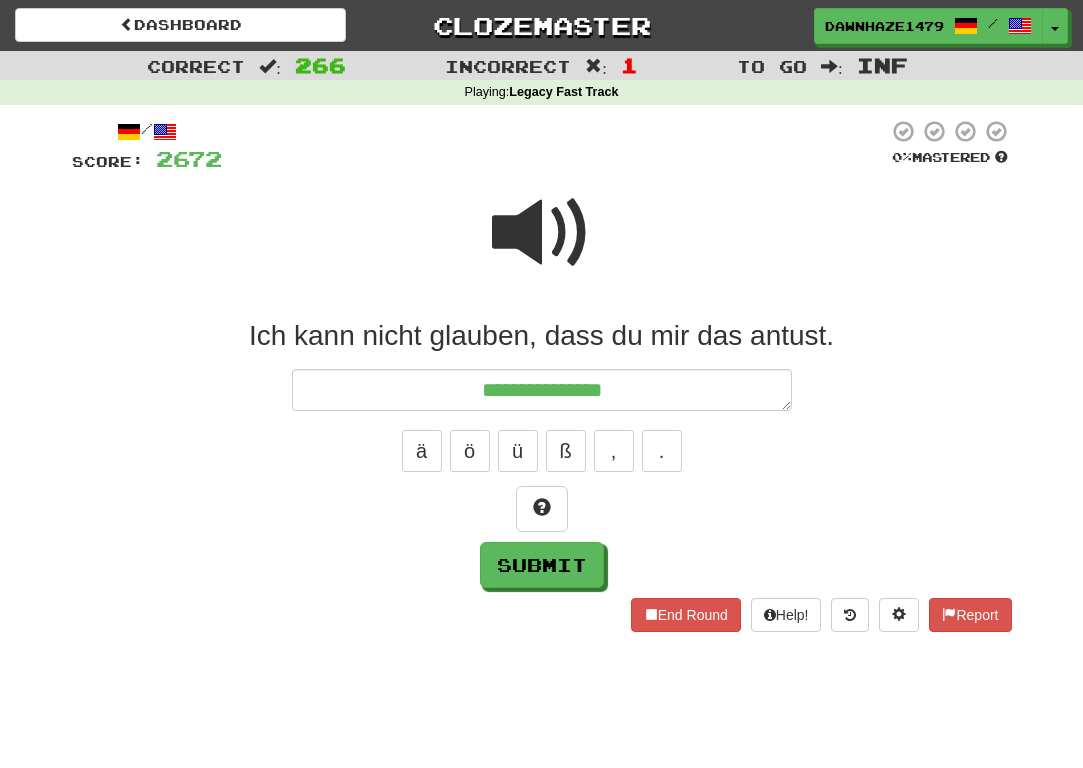 type on "*" 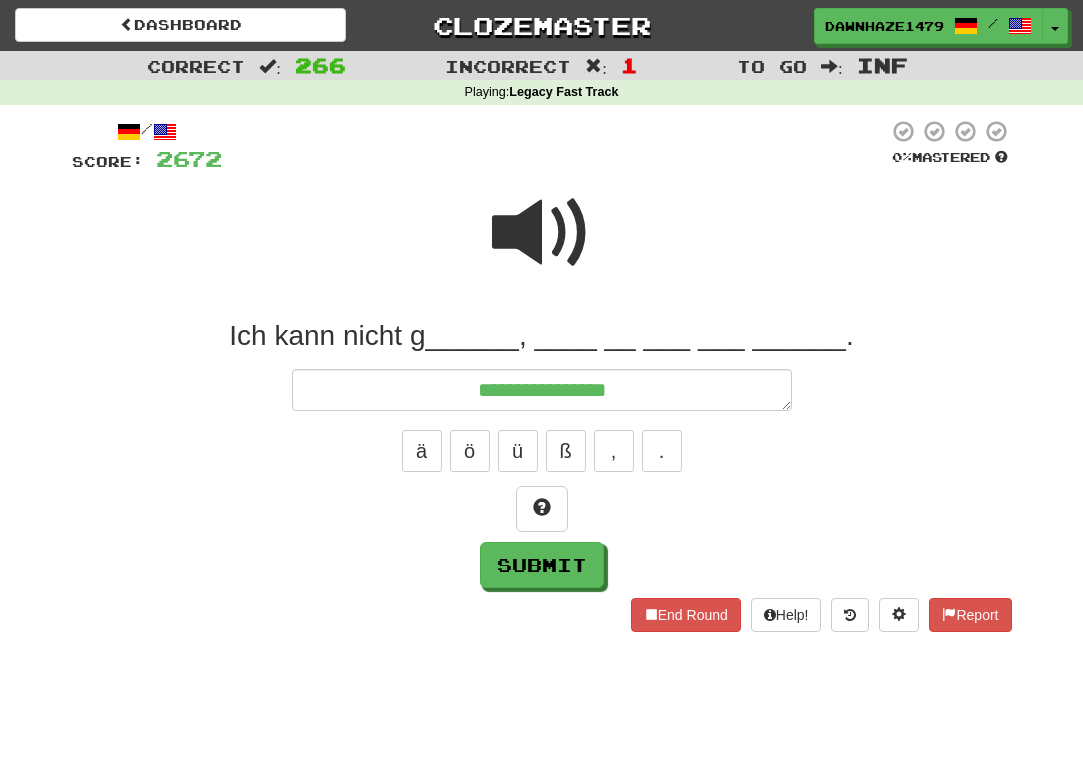 type on "*" 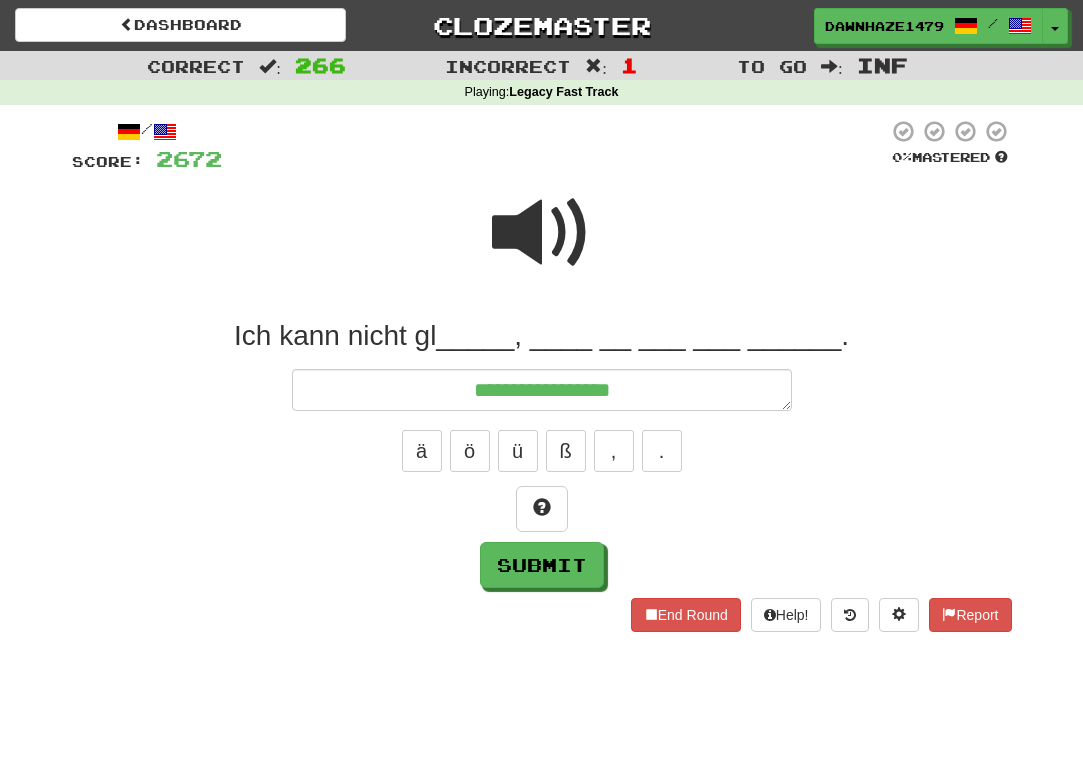 type on "*" 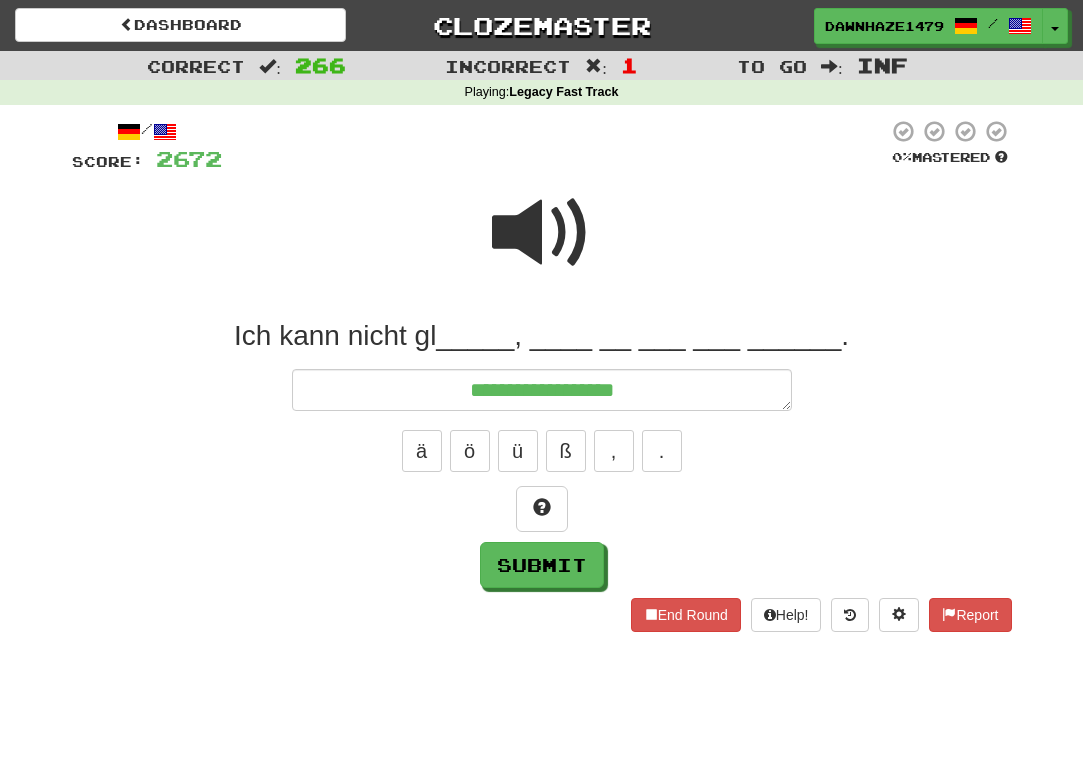 type on "*" 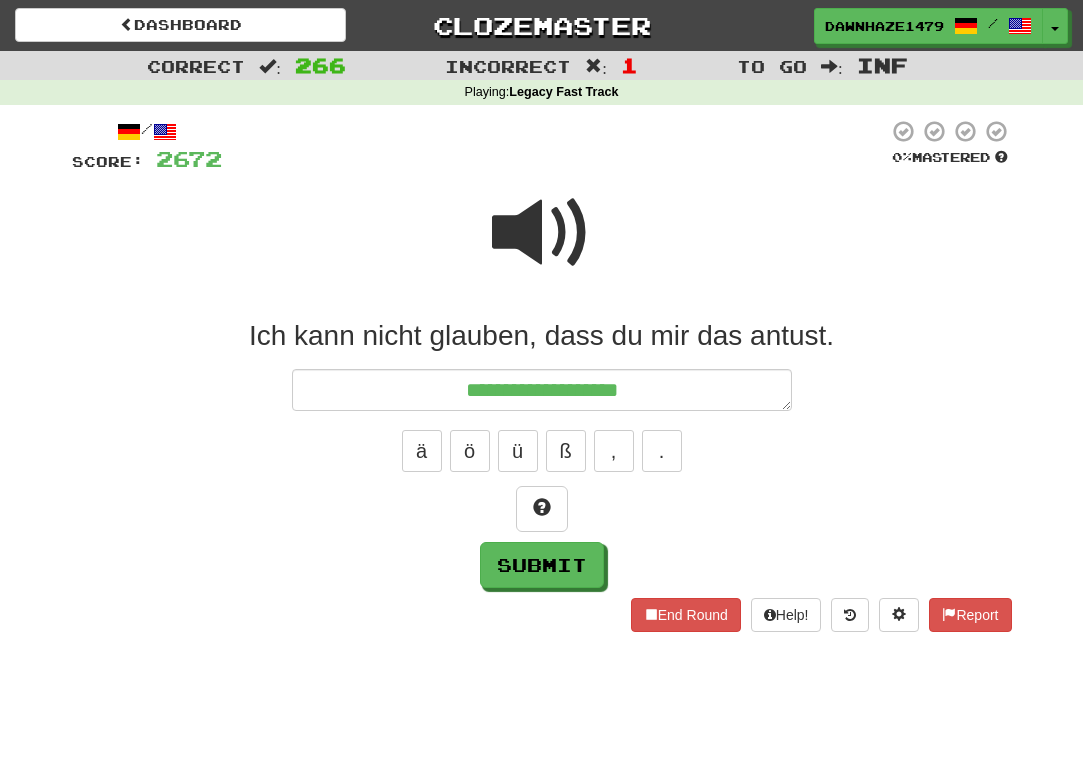 type on "*" 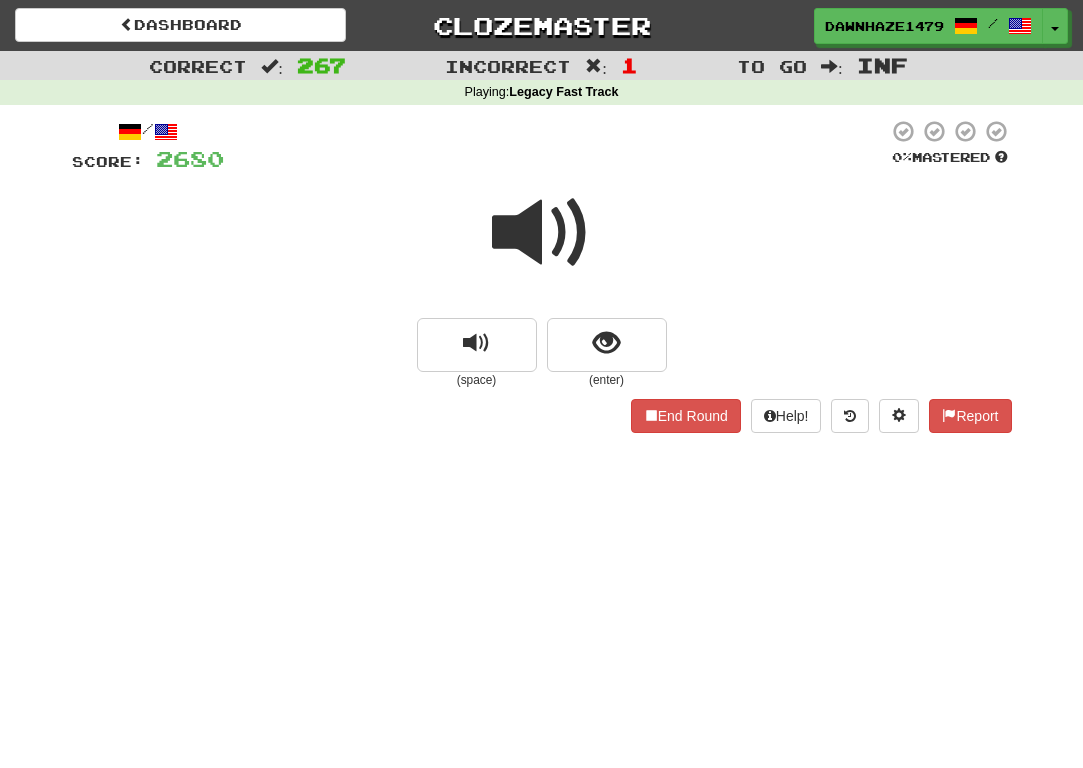 click at bounding box center (542, 233) 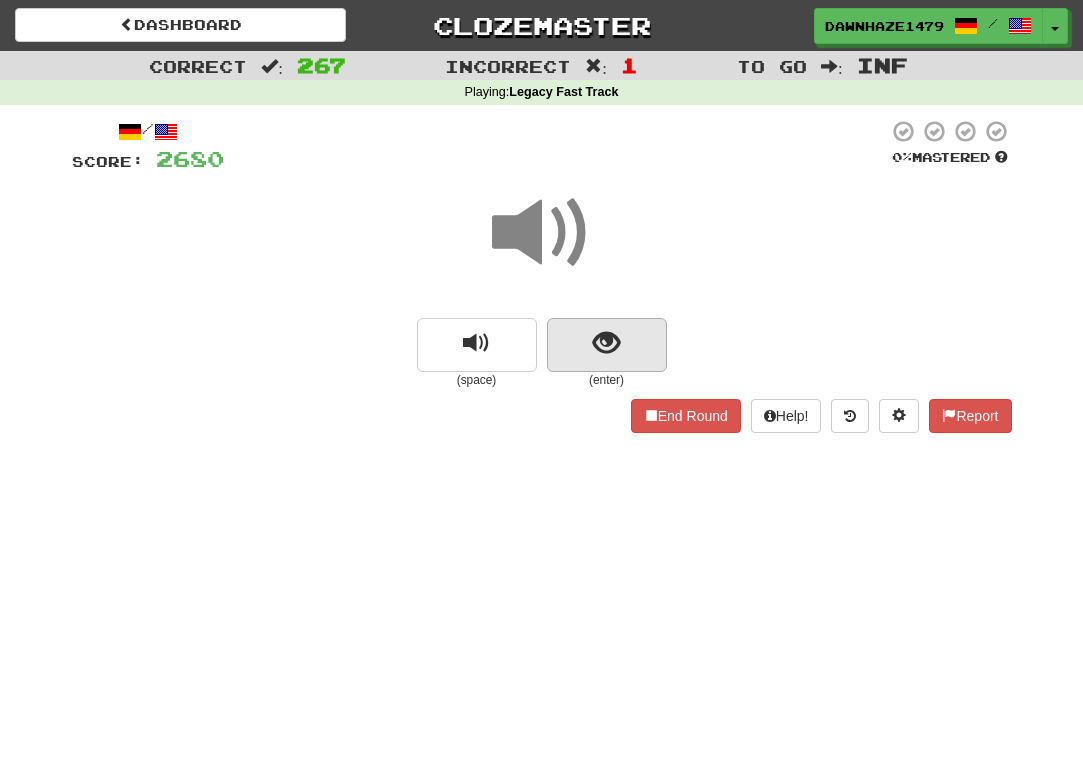 click at bounding box center (607, 345) 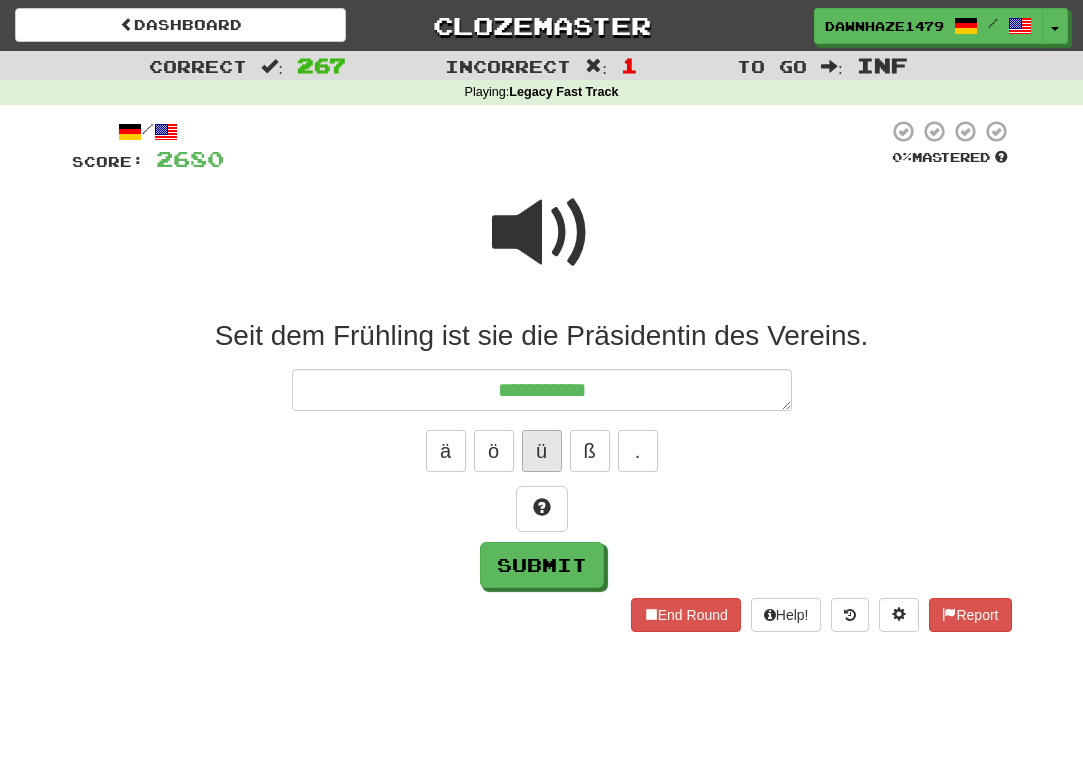 click on "ü" at bounding box center [542, 451] 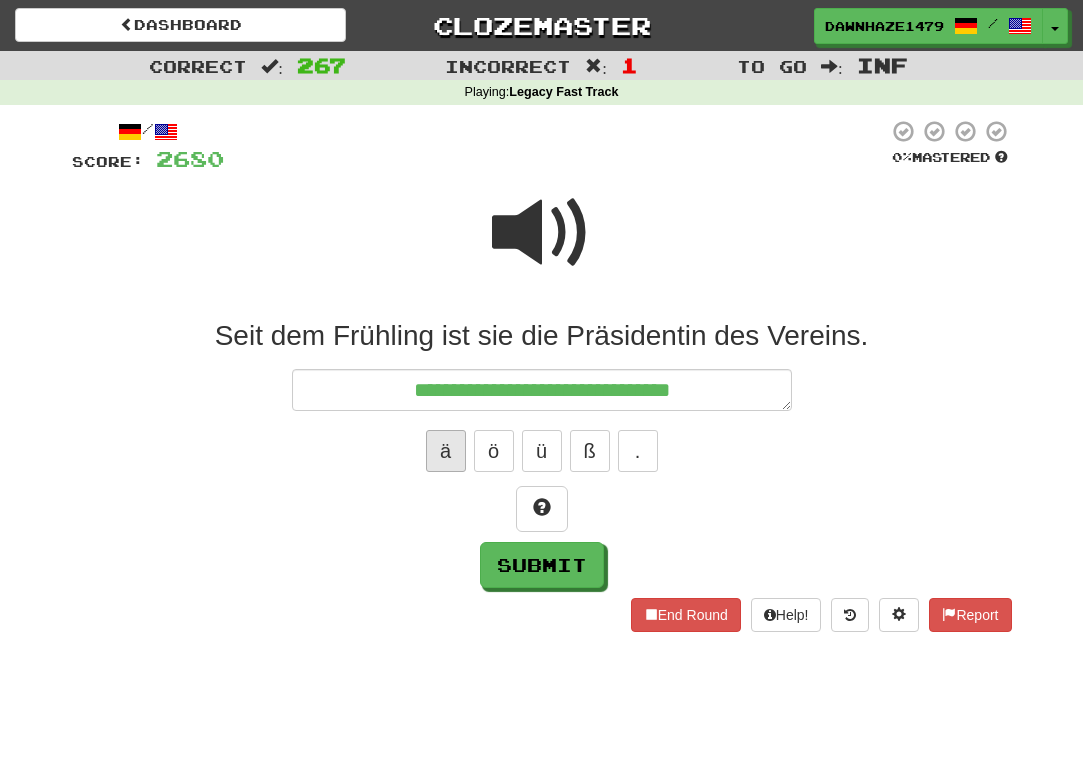 click on "ä" at bounding box center [446, 451] 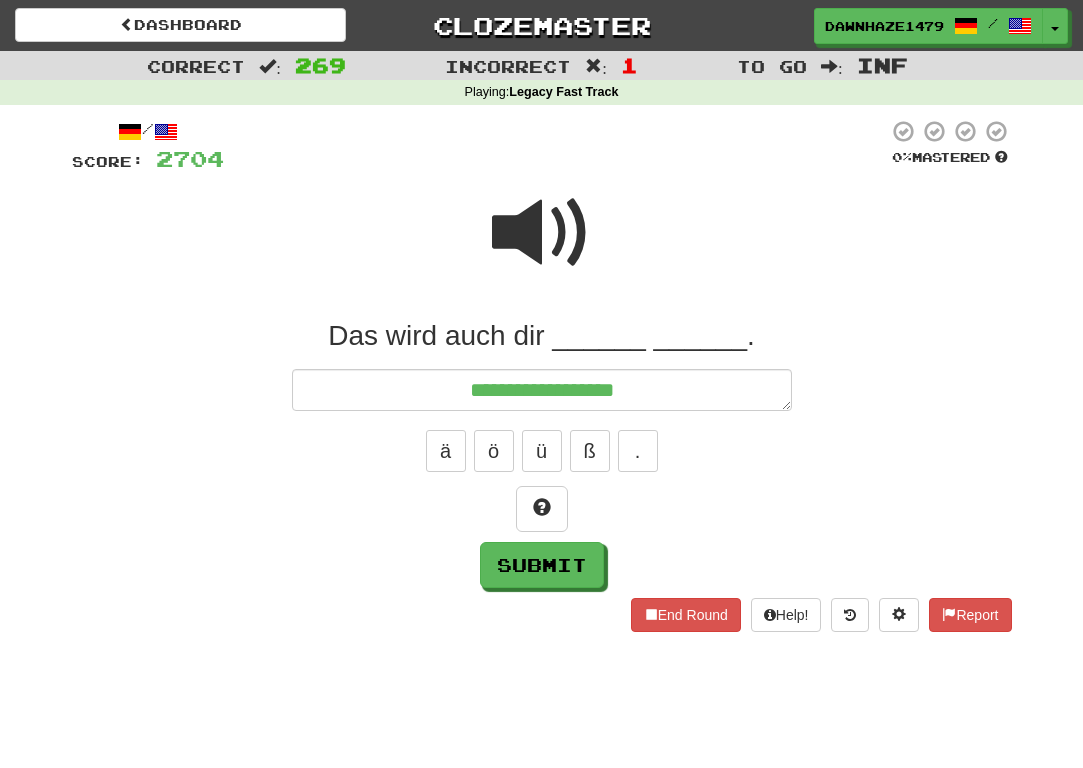 click at bounding box center (542, 233) 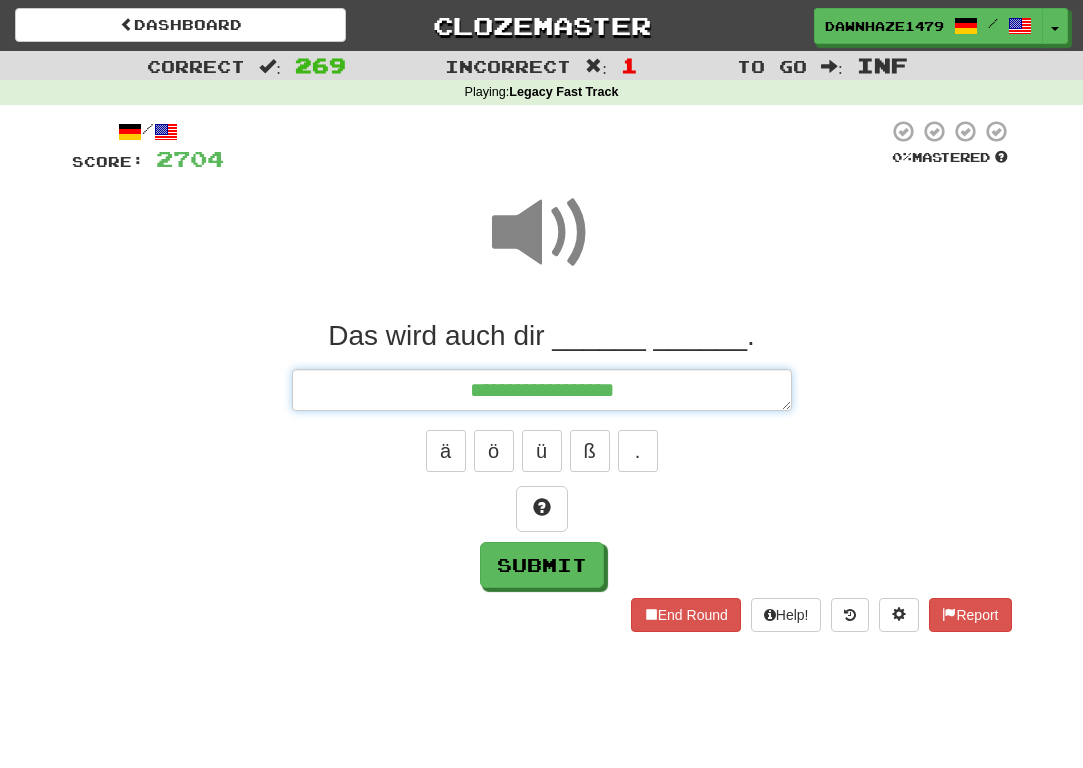 click on "**********" at bounding box center [542, 390] 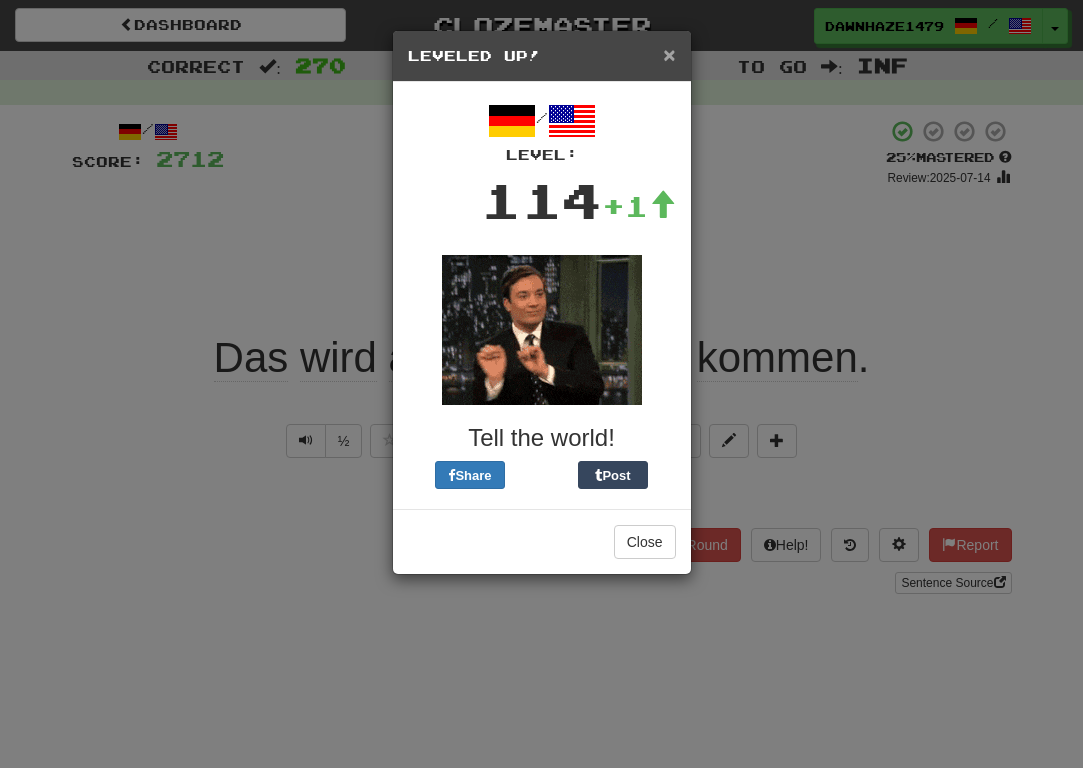 click on "×" at bounding box center (669, 54) 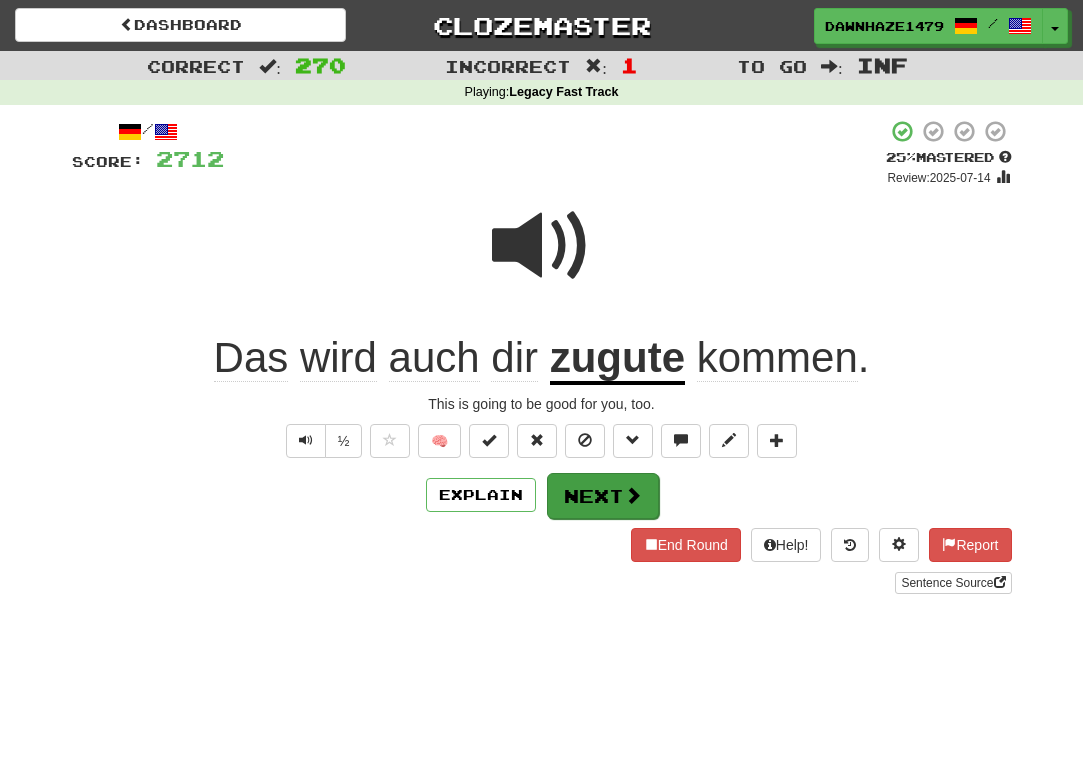 click on "Next" at bounding box center [603, 496] 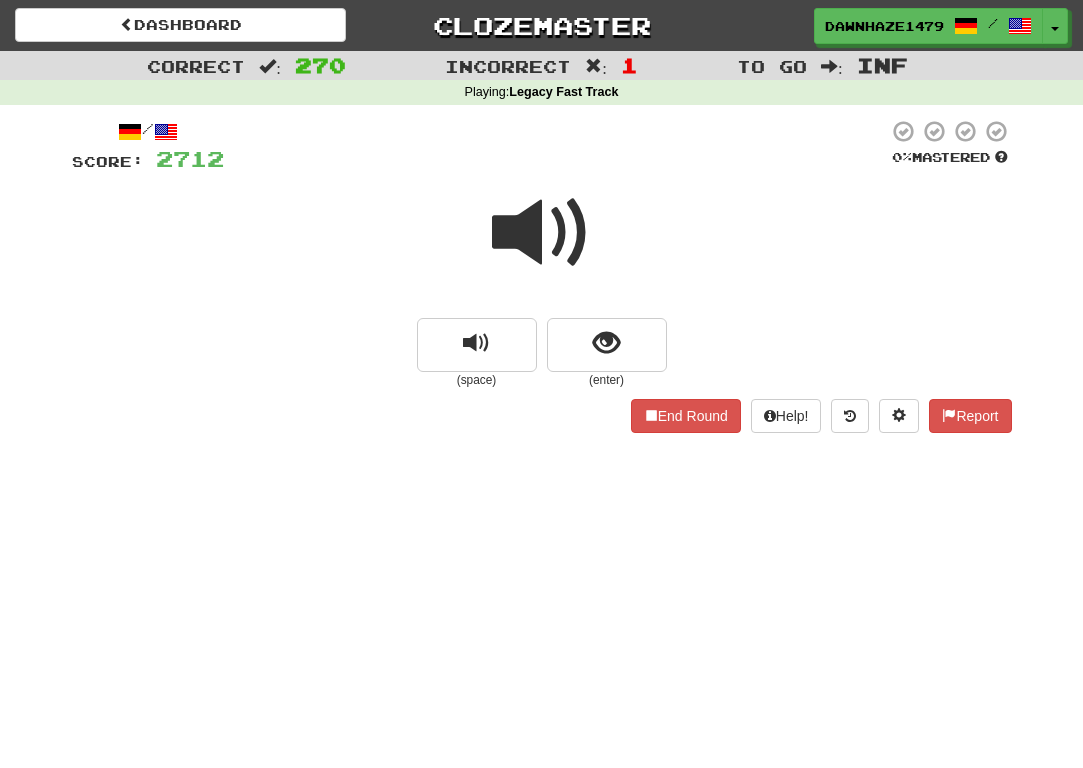 click at bounding box center [542, 246] 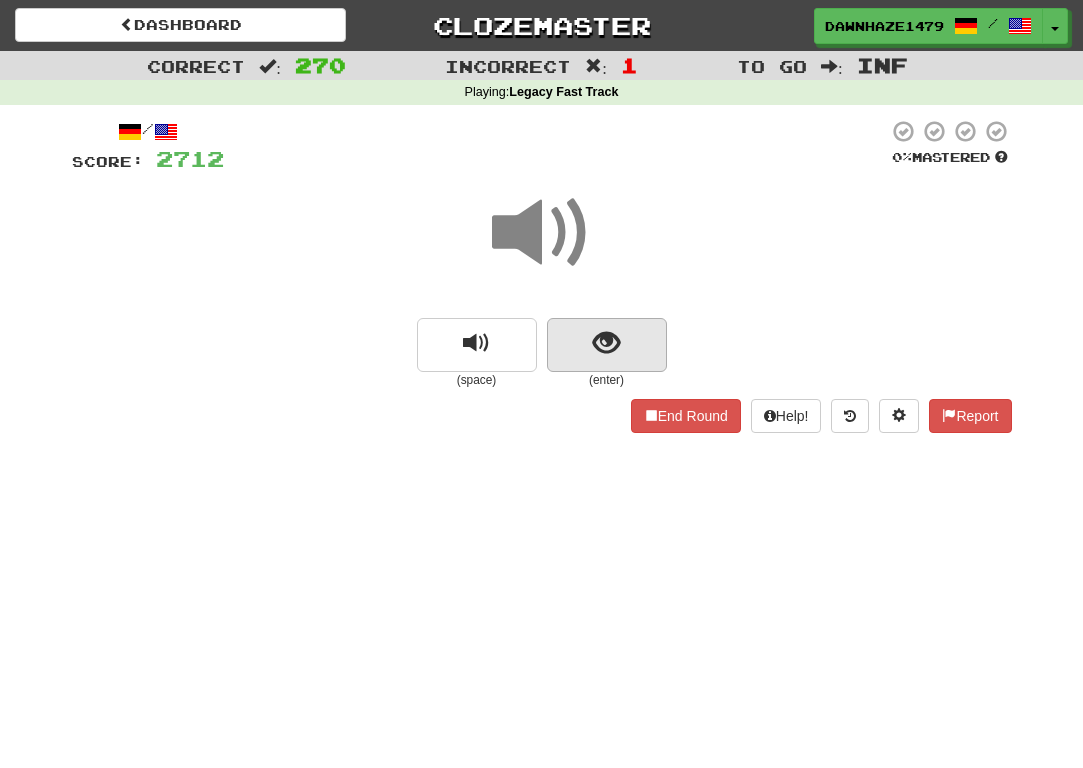click at bounding box center [606, 343] 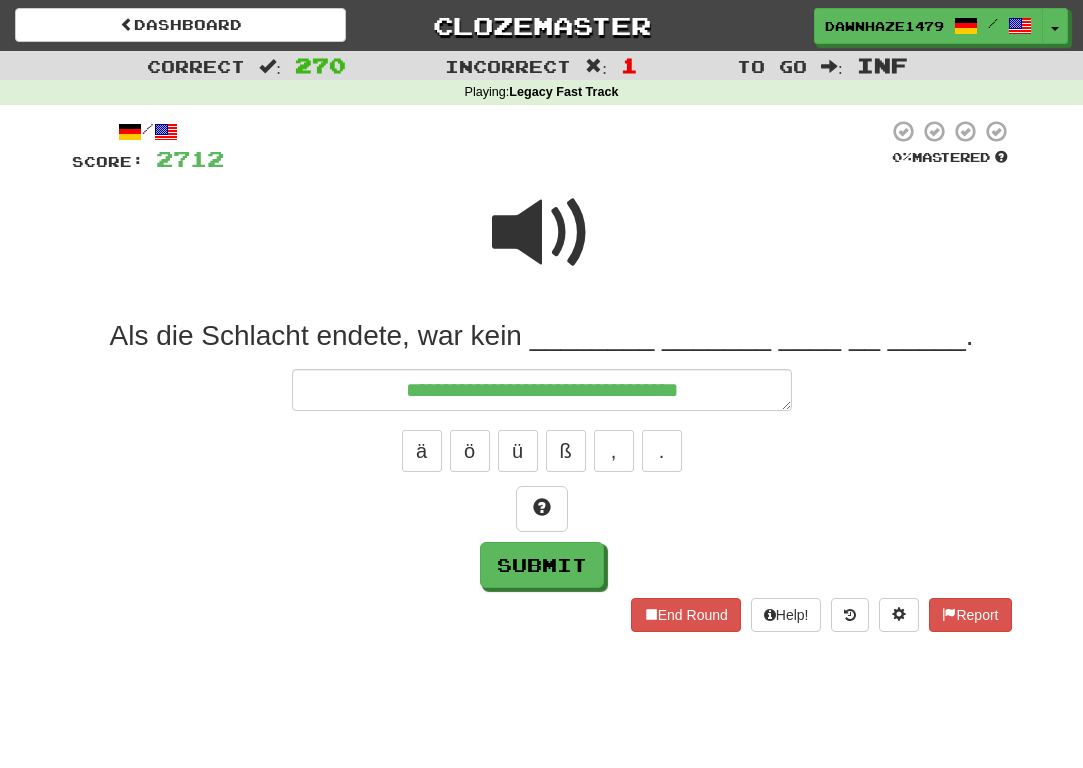 click at bounding box center (542, 246) 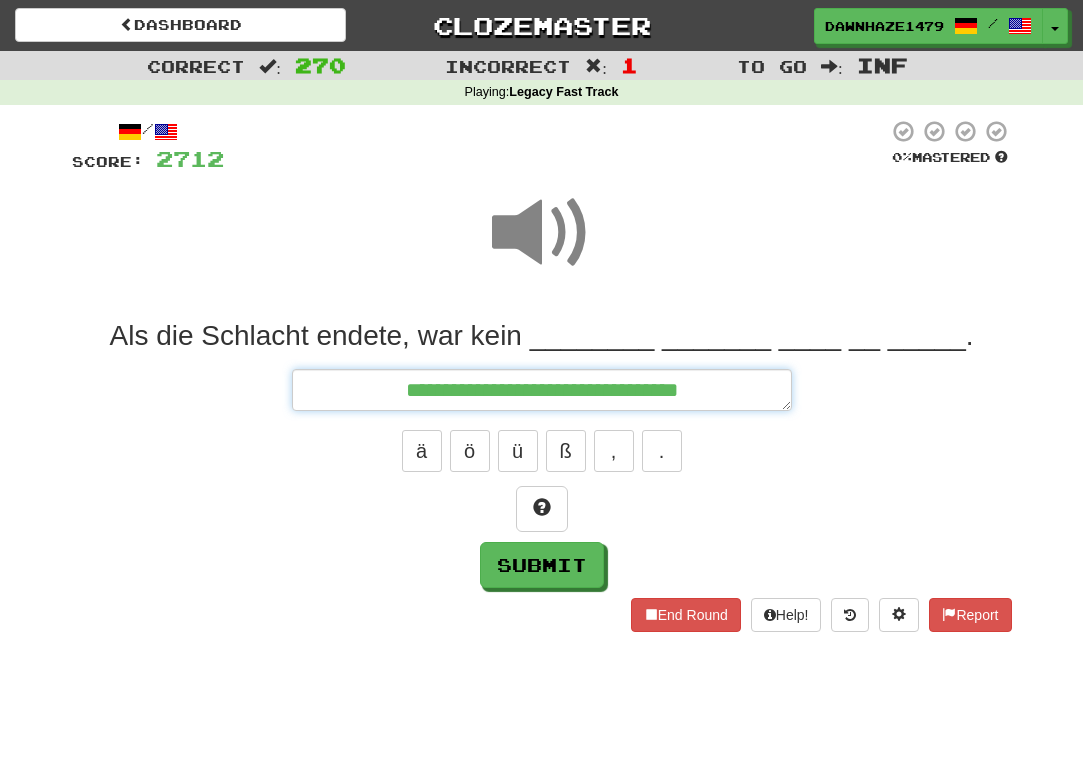 click on "**********" at bounding box center [542, 390] 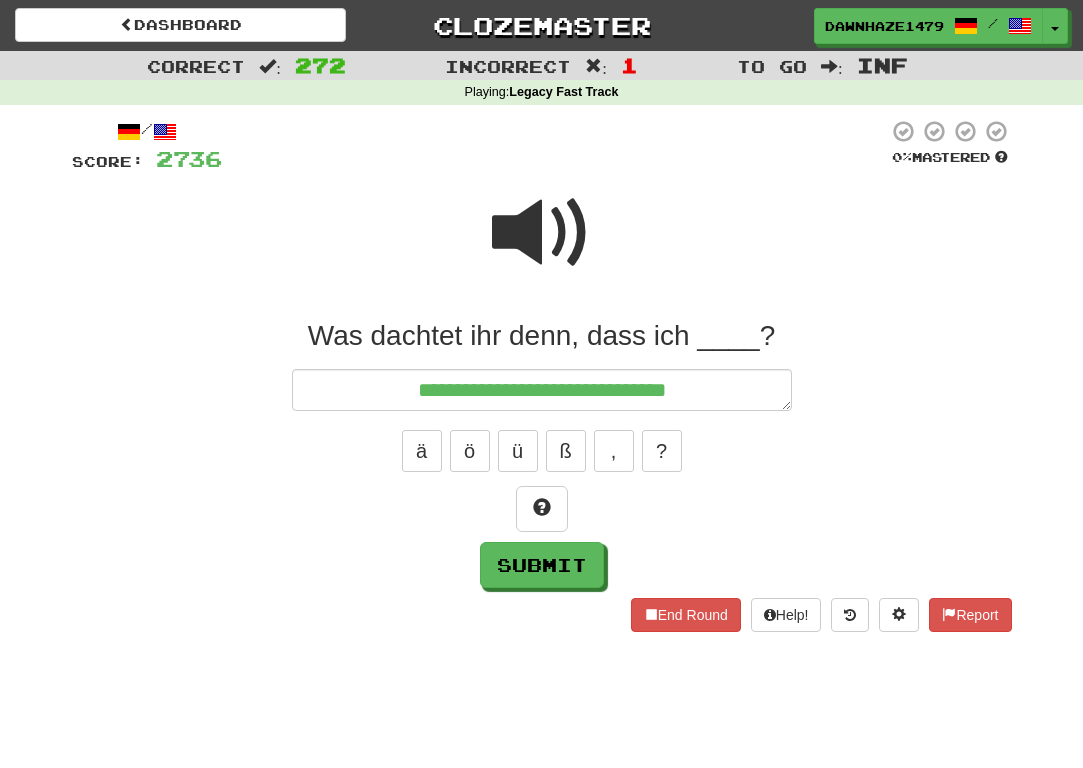 click at bounding box center [542, 233] 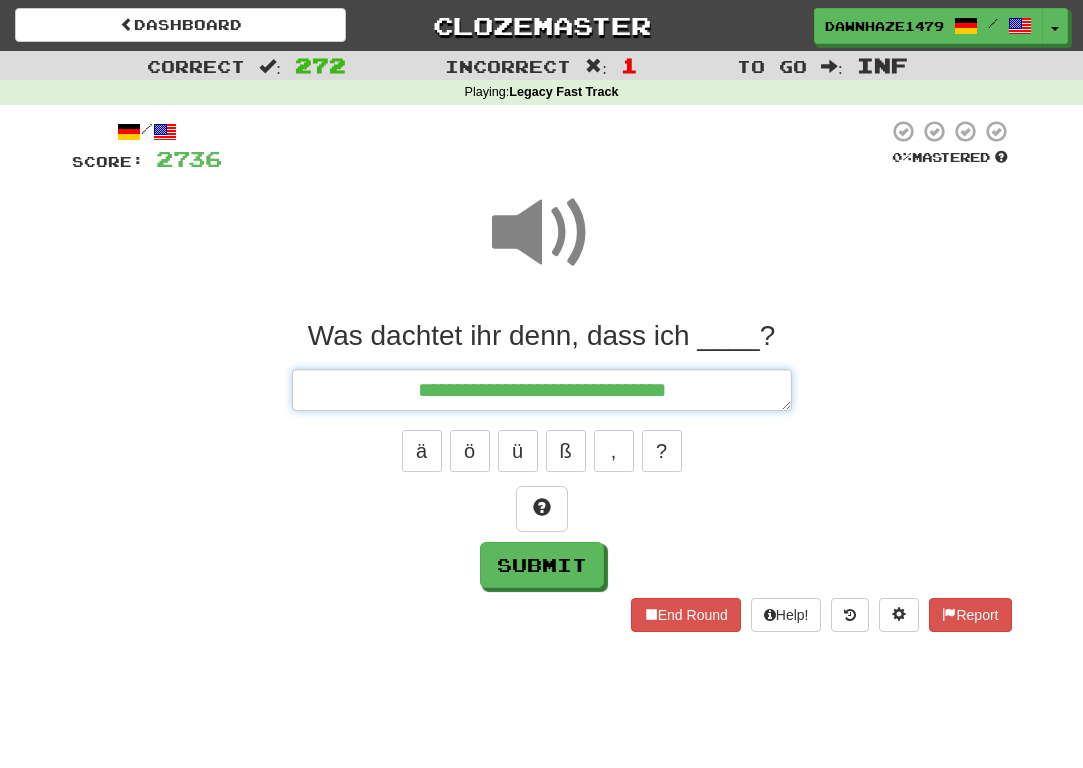 click on "**********" at bounding box center [542, 390] 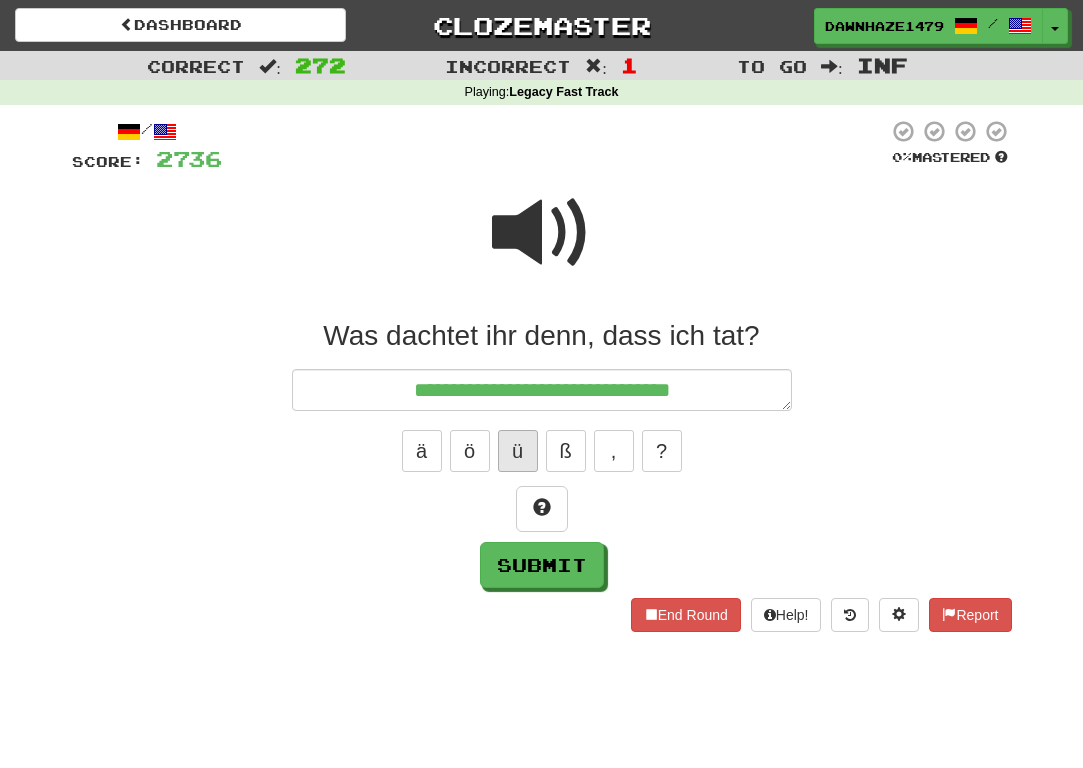 click on "ü" at bounding box center (518, 451) 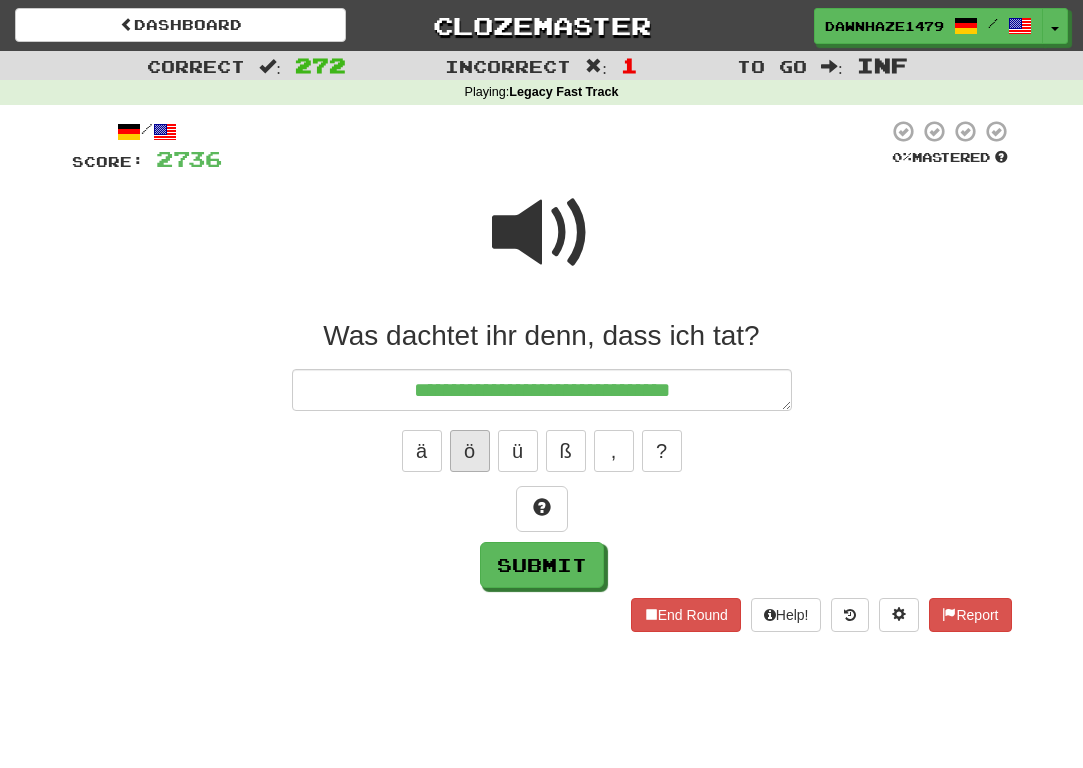 click on "ö" at bounding box center (470, 451) 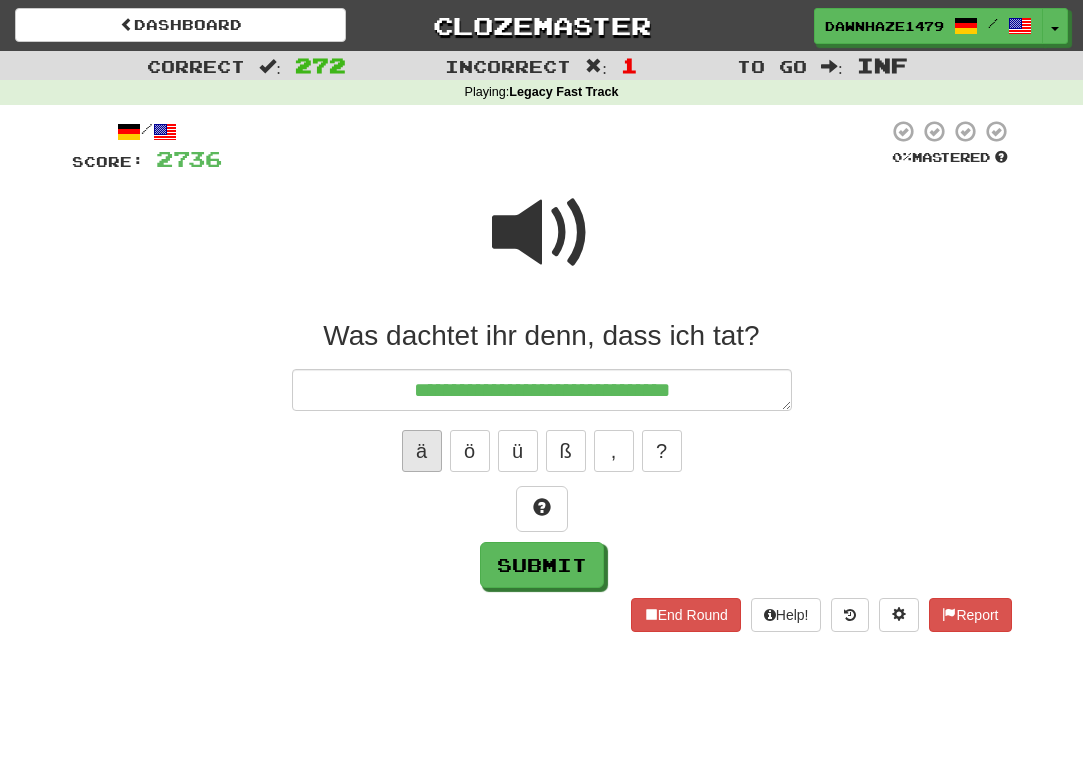 click on "ä" at bounding box center [422, 451] 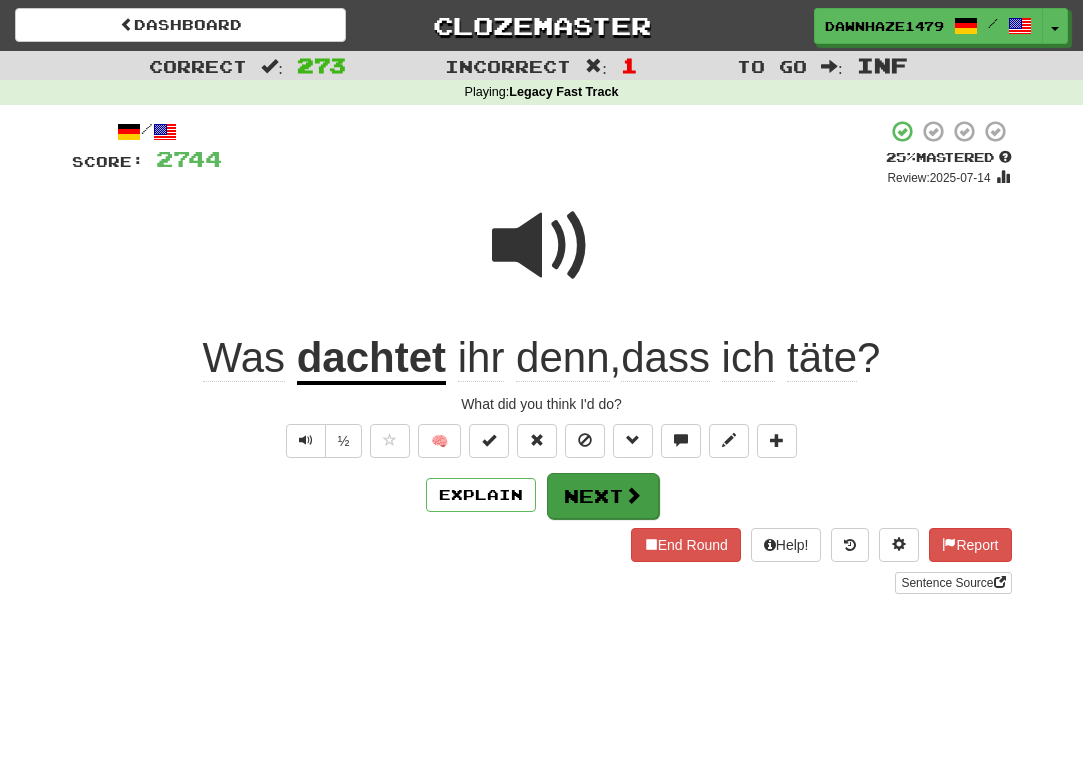 click on "Next" at bounding box center [603, 496] 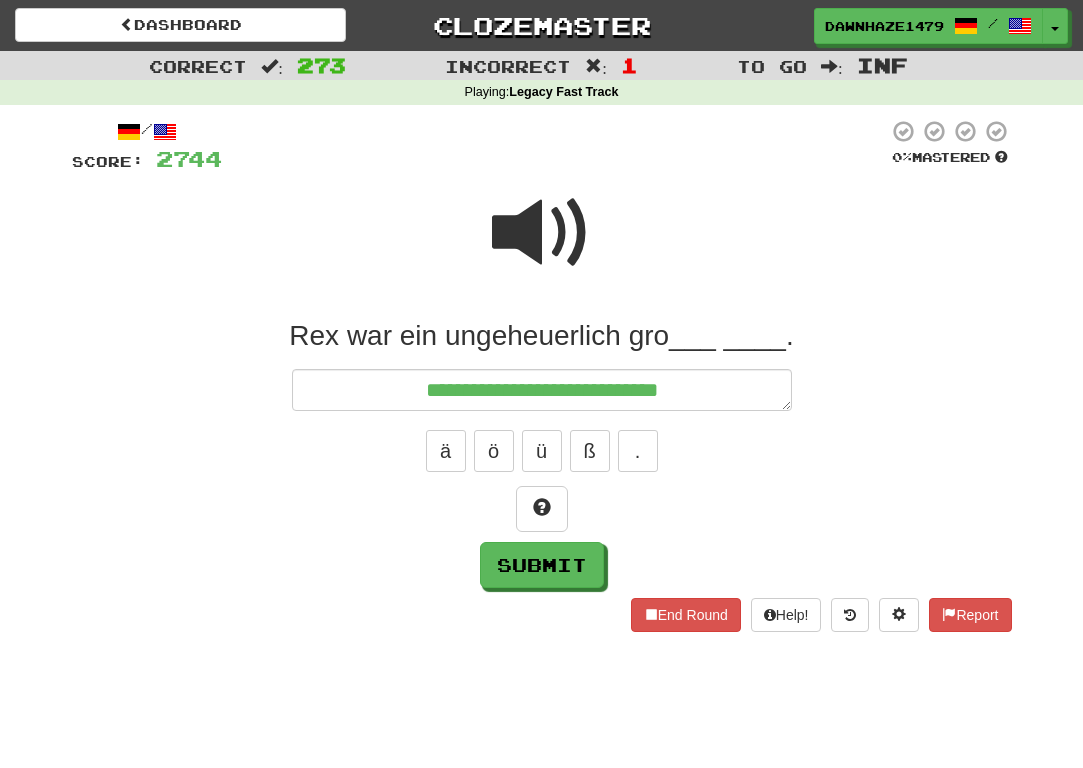 click on "ä ö ü ß ." at bounding box center [542, 451] 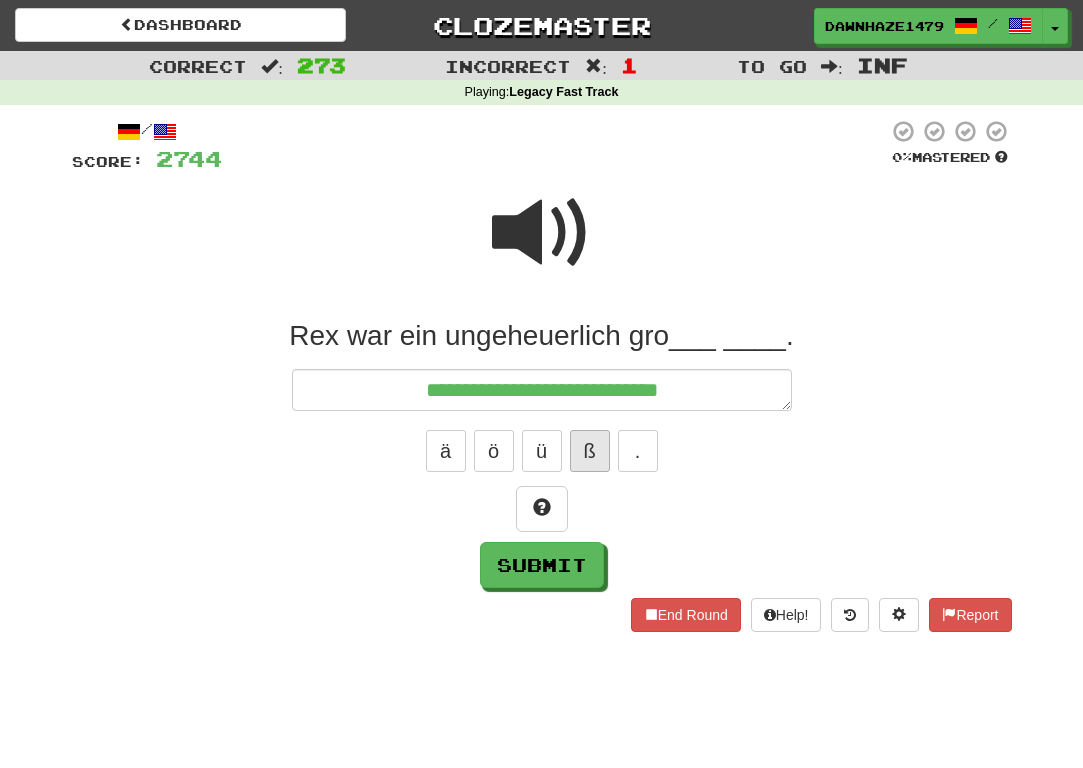 click on "ß" at bounding box center (590, 451) 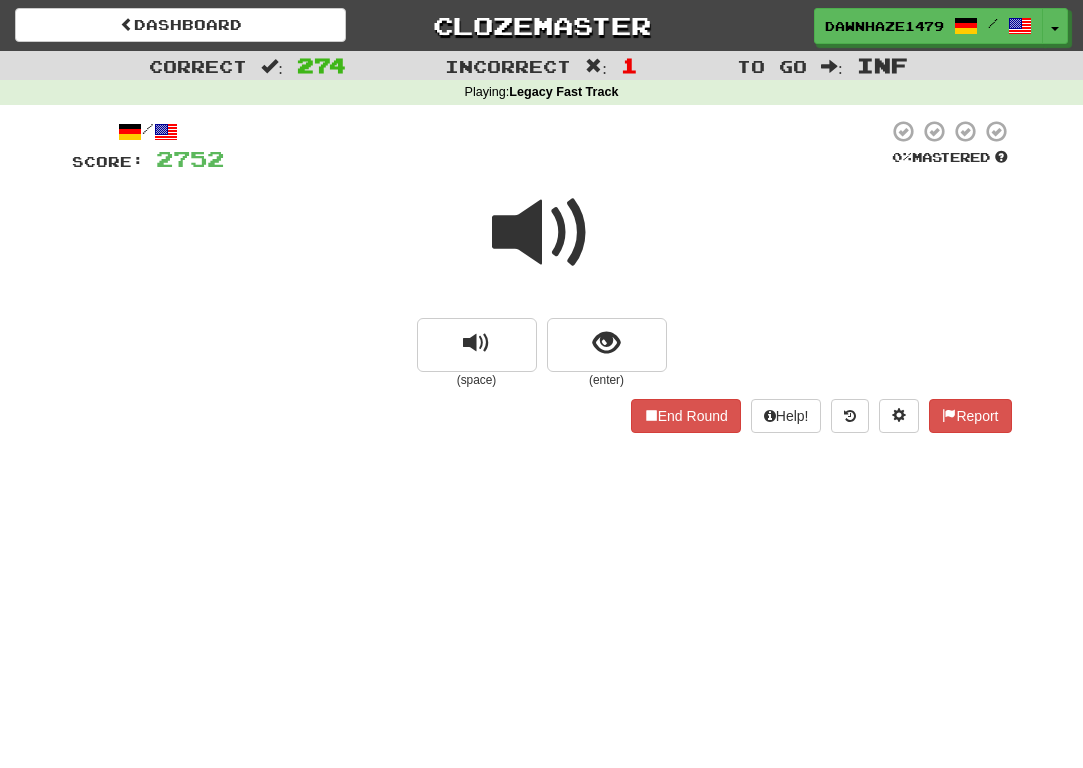 click at bounding box center [607, 345] 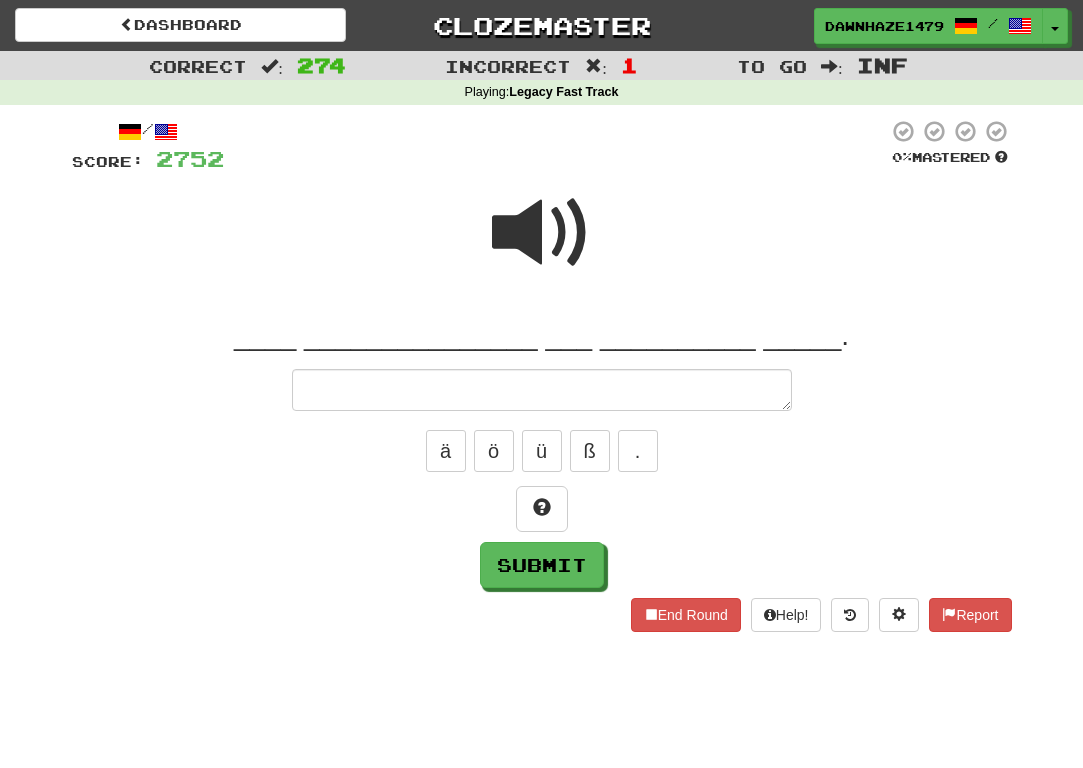 click at bounding box center (542, 233) 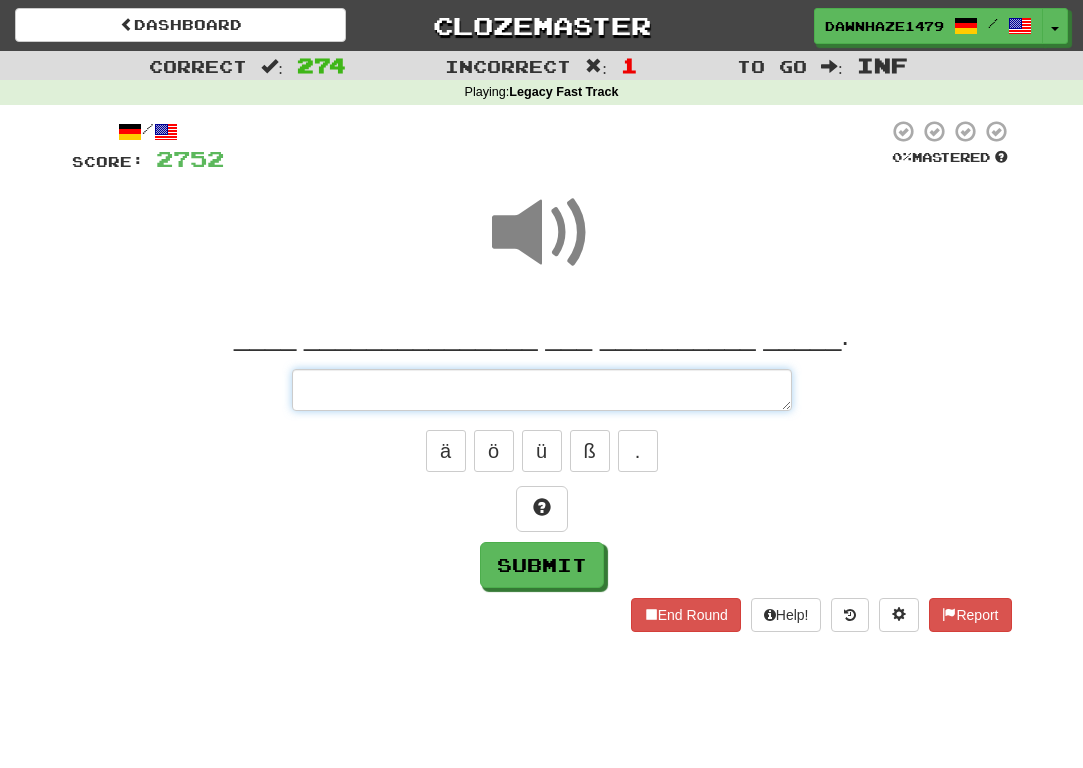 click at bounding box center (542, 390) 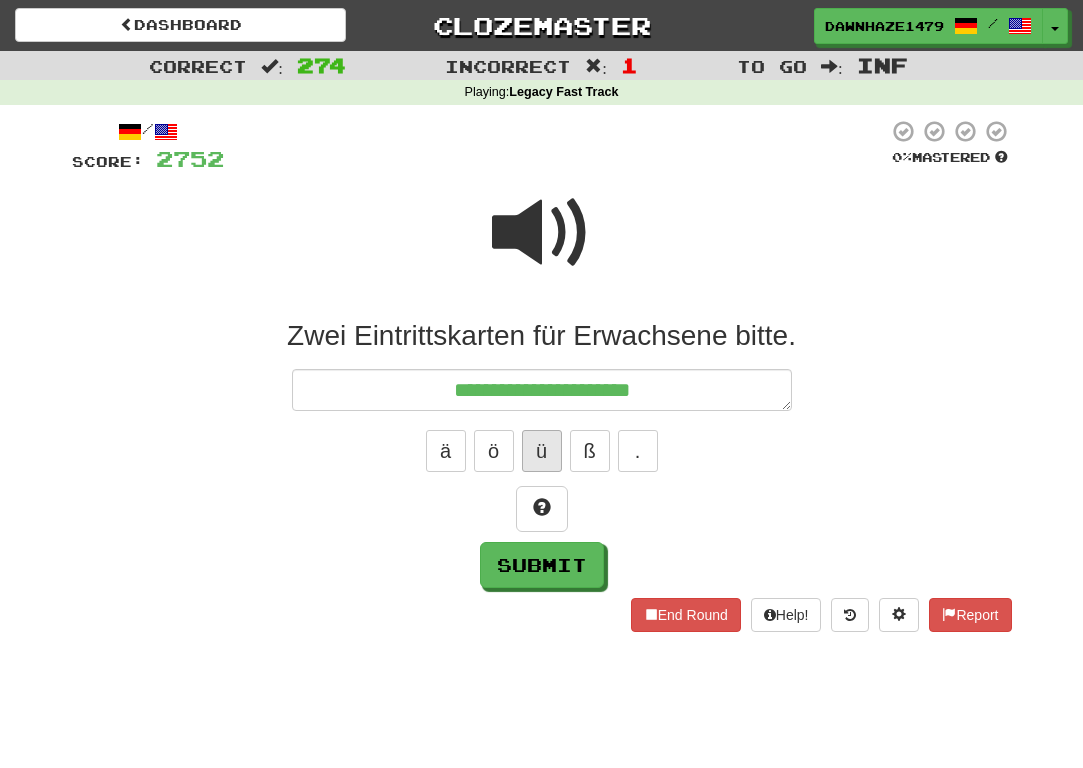 click on "ü" at bounding box center (542, 451) 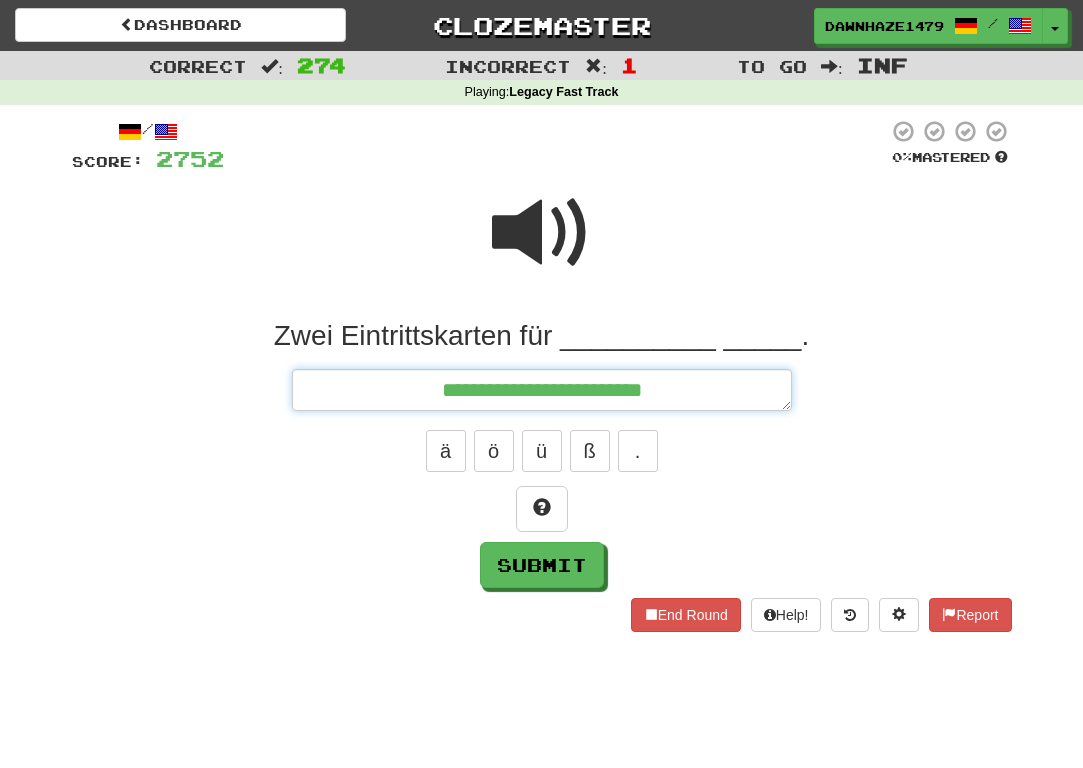 click on "**********" at bounding box center [542, 390] 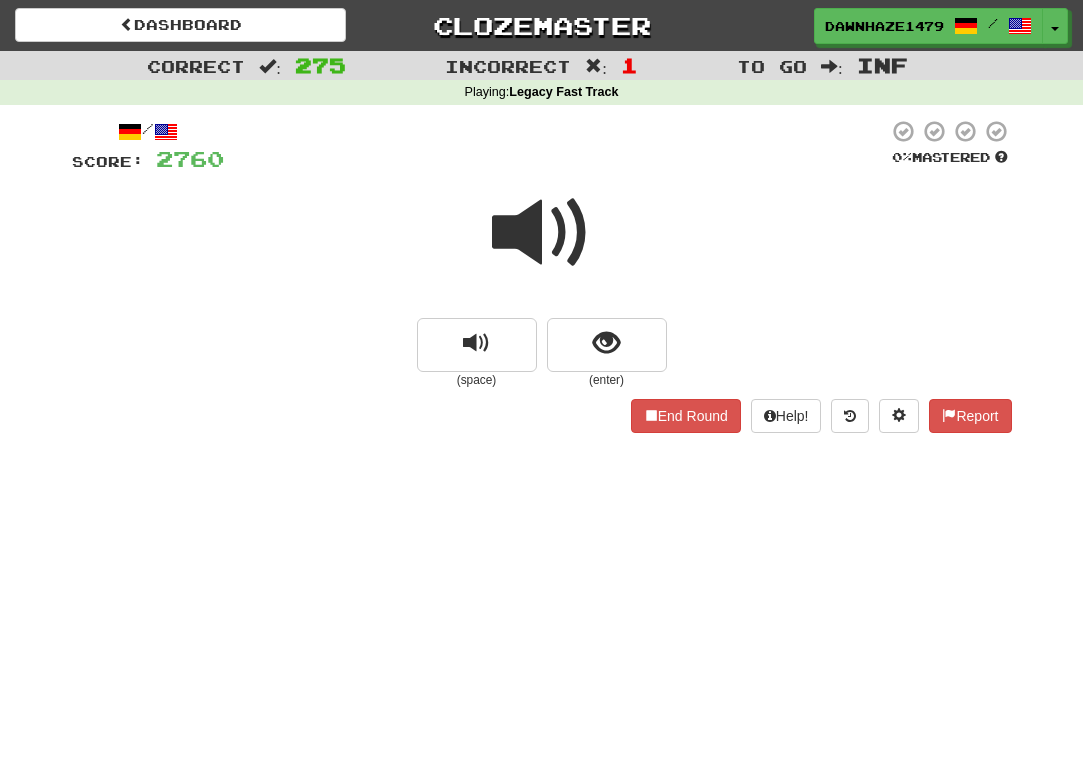 click at bounding box center (542, 233) 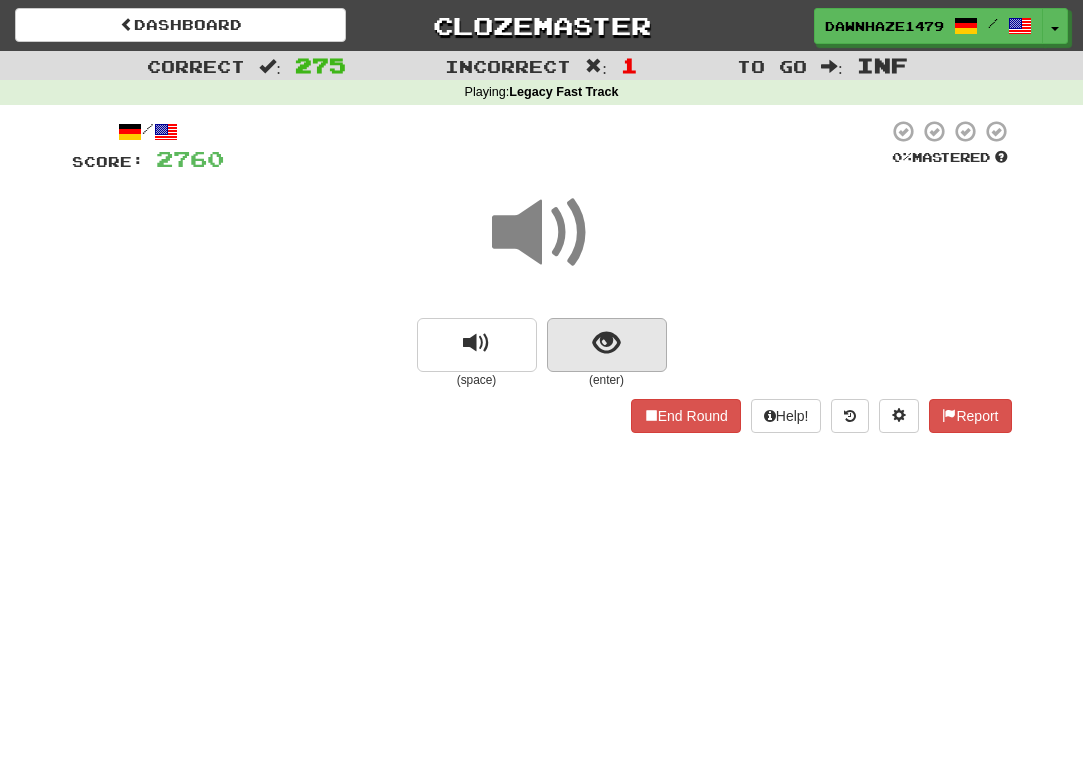 click at bounding box center (607, 345) 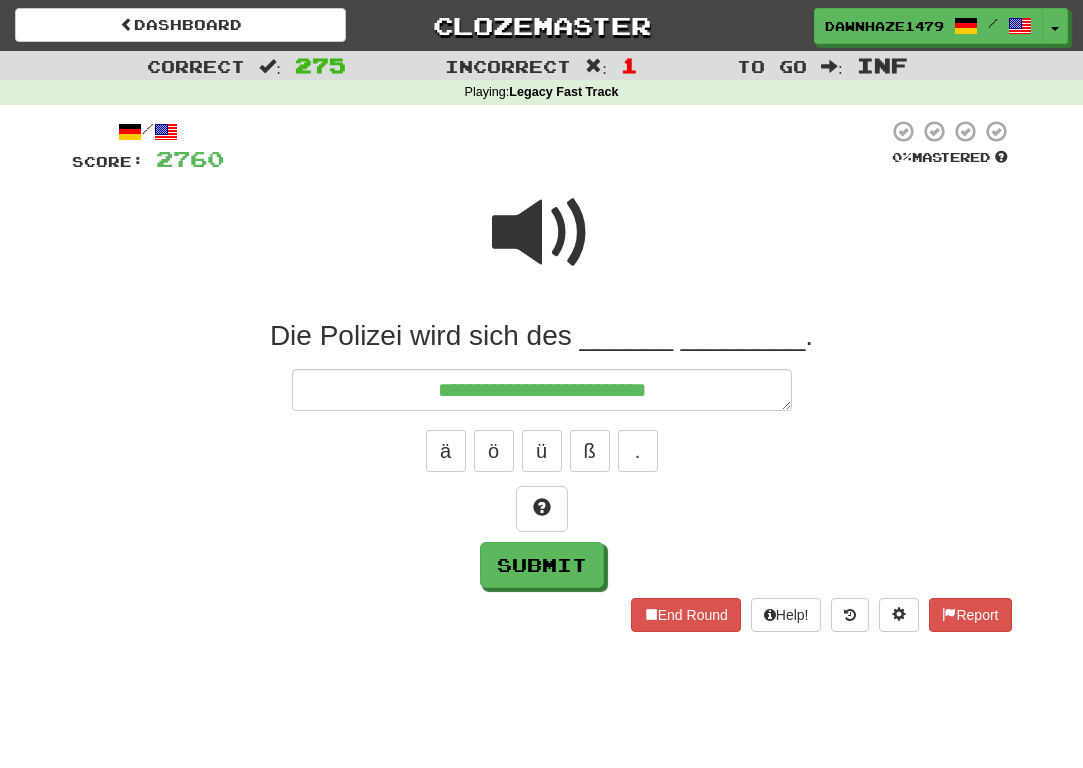 click at bounding box center [542, 233] 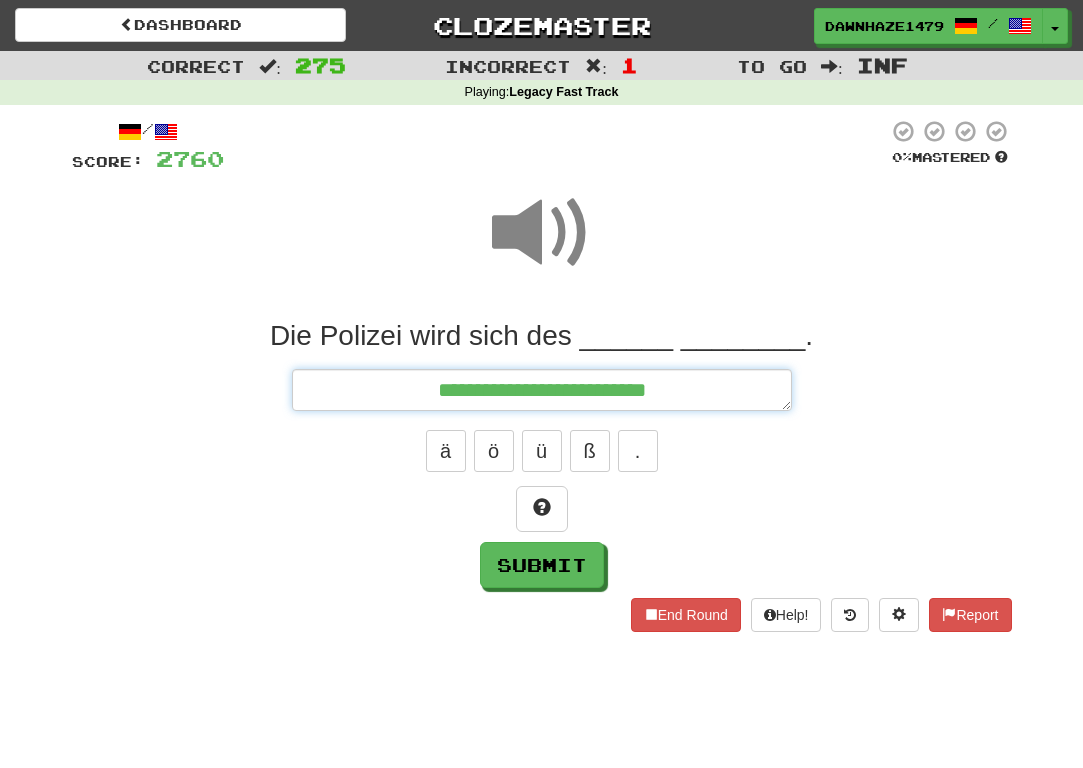 click on "**********" at bounding box center [542, 390] 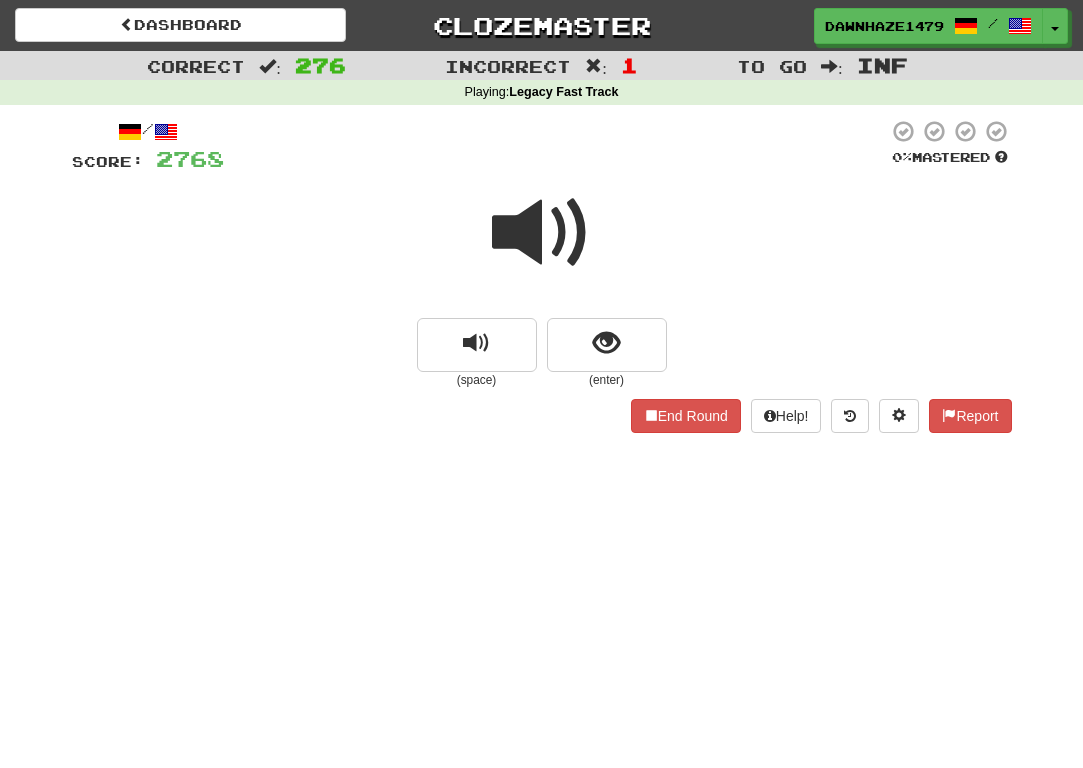 click at bounding box center [542, 233] 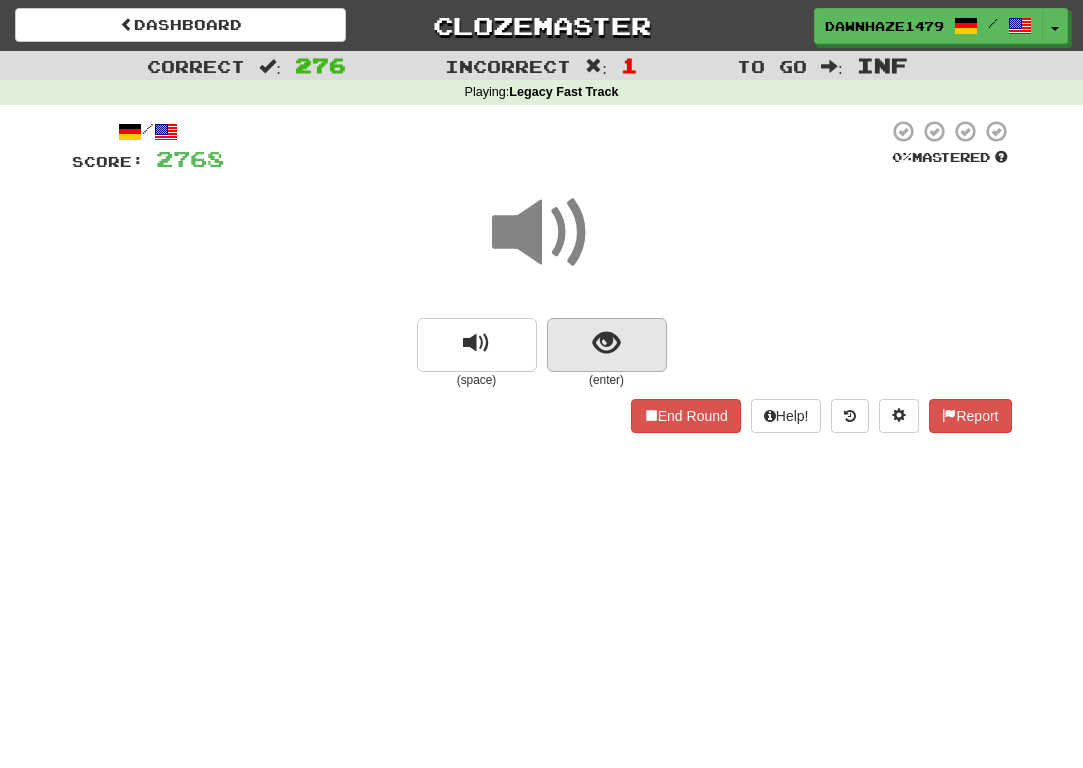 click at bounding box center (607, 345) 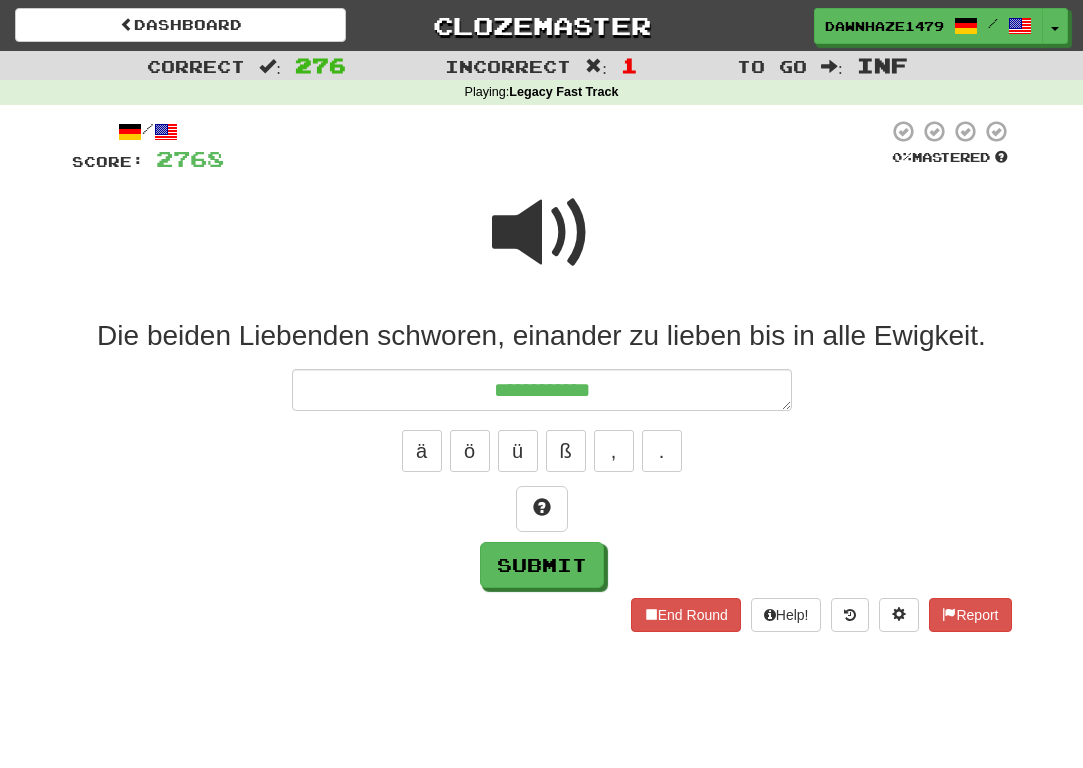 click at bounding box center (542, 233) 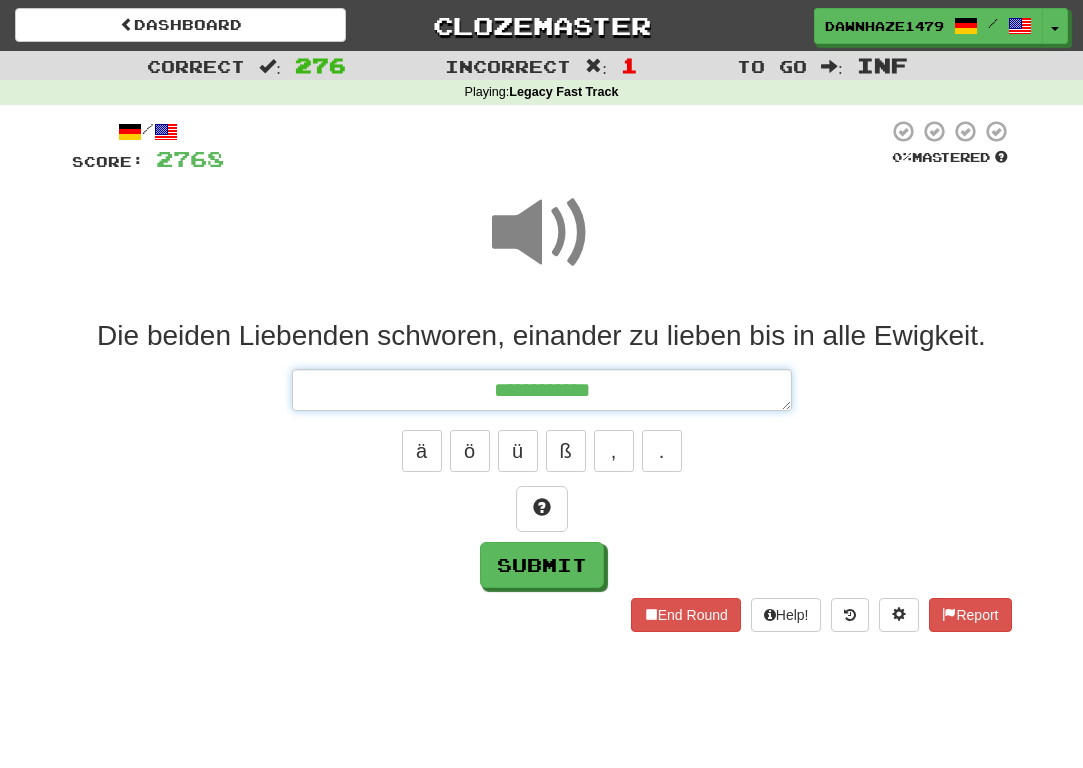 click on "**********" at bounding box center (542, 390) 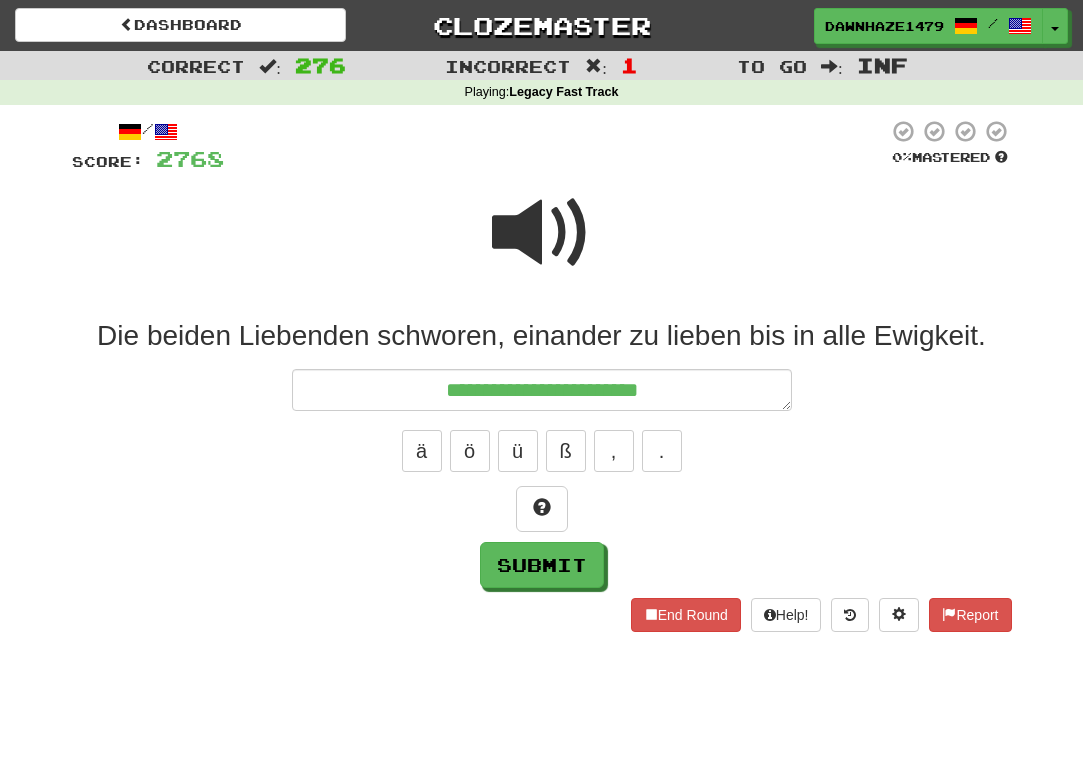 click at bounding box center [542, 246] 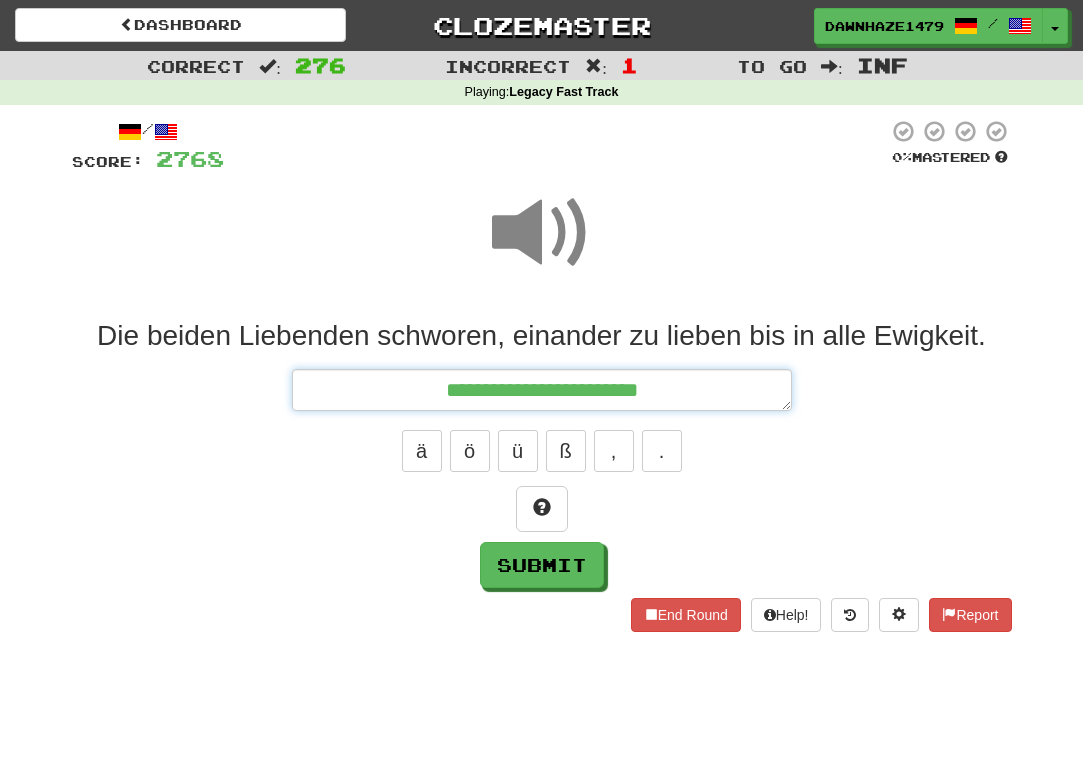 click on "**********" at bounding box center [542, 390] 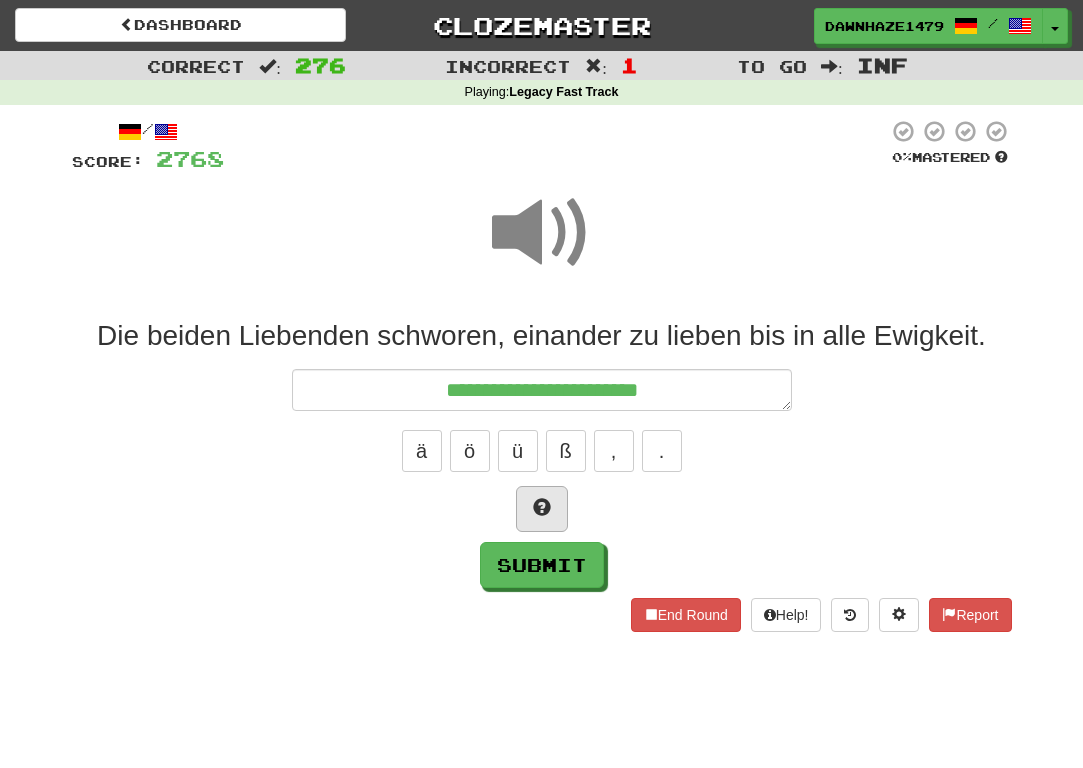 click at bounding box center (542, 507) 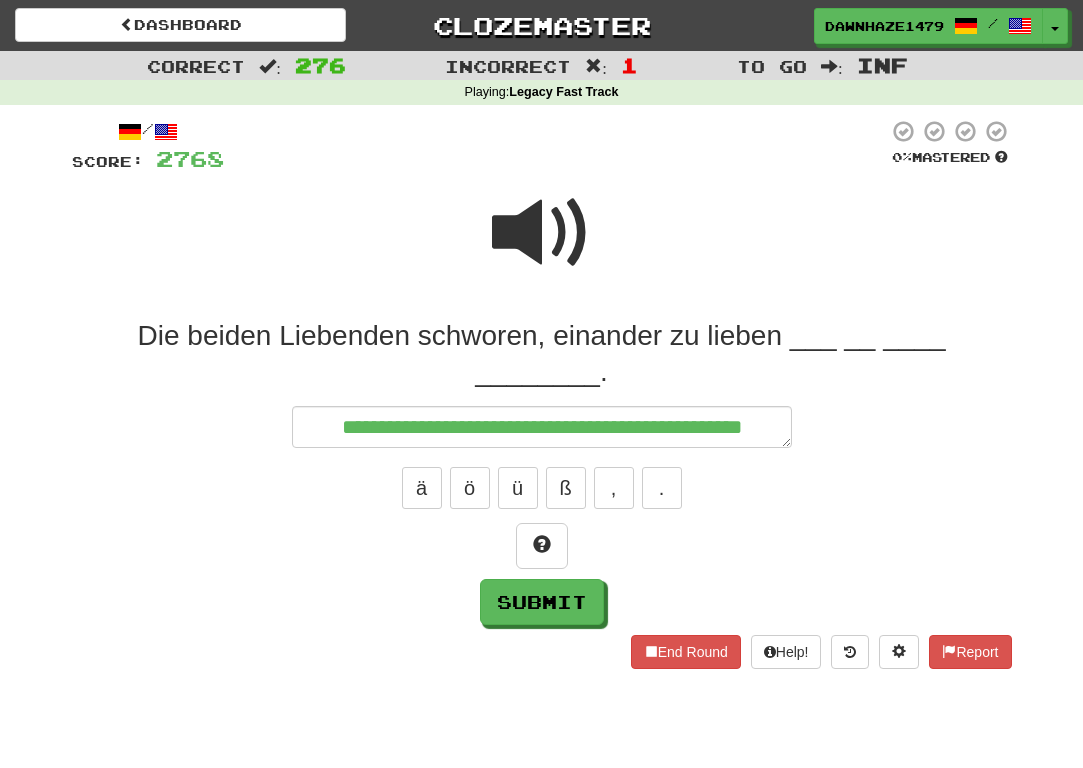 click at bounding box center [542, 233] 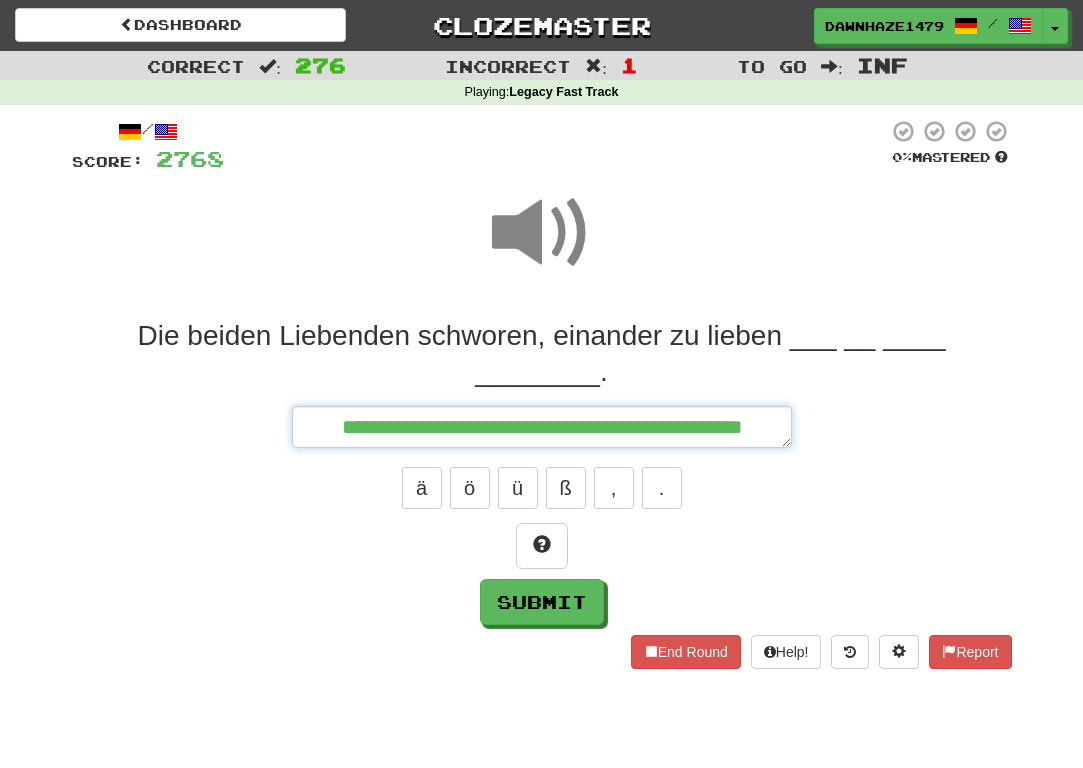 click on "**********" at bounding box center (542, 427) 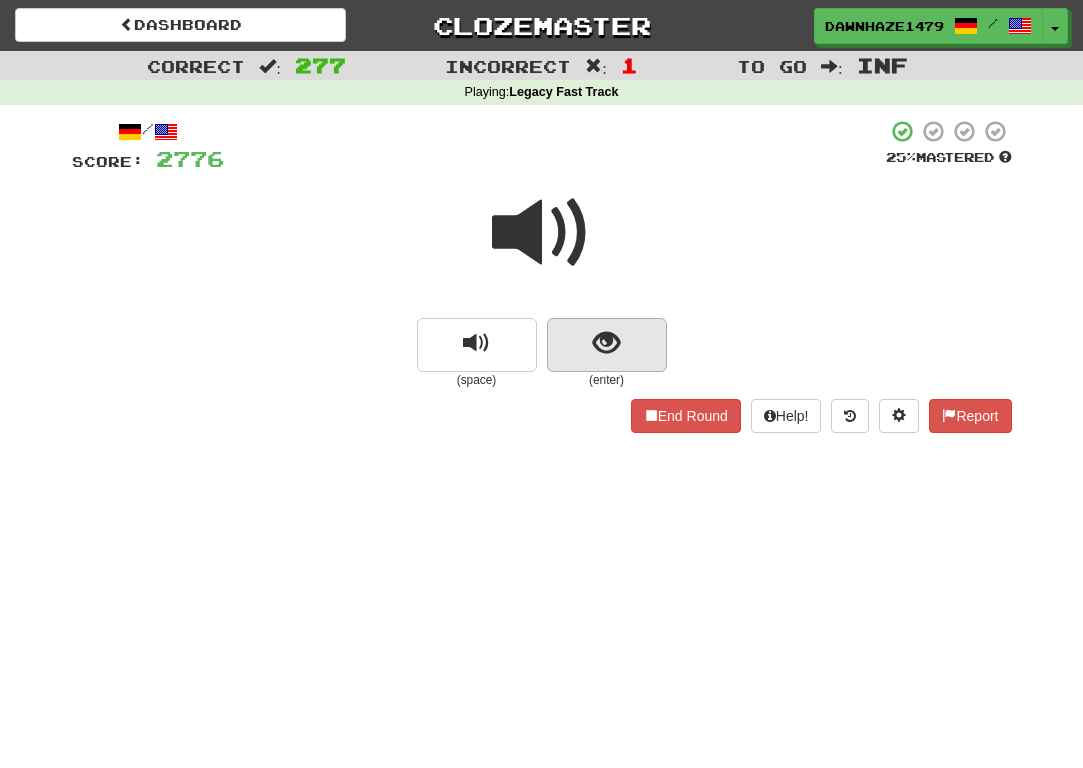 click at bounding box center [606, 343] 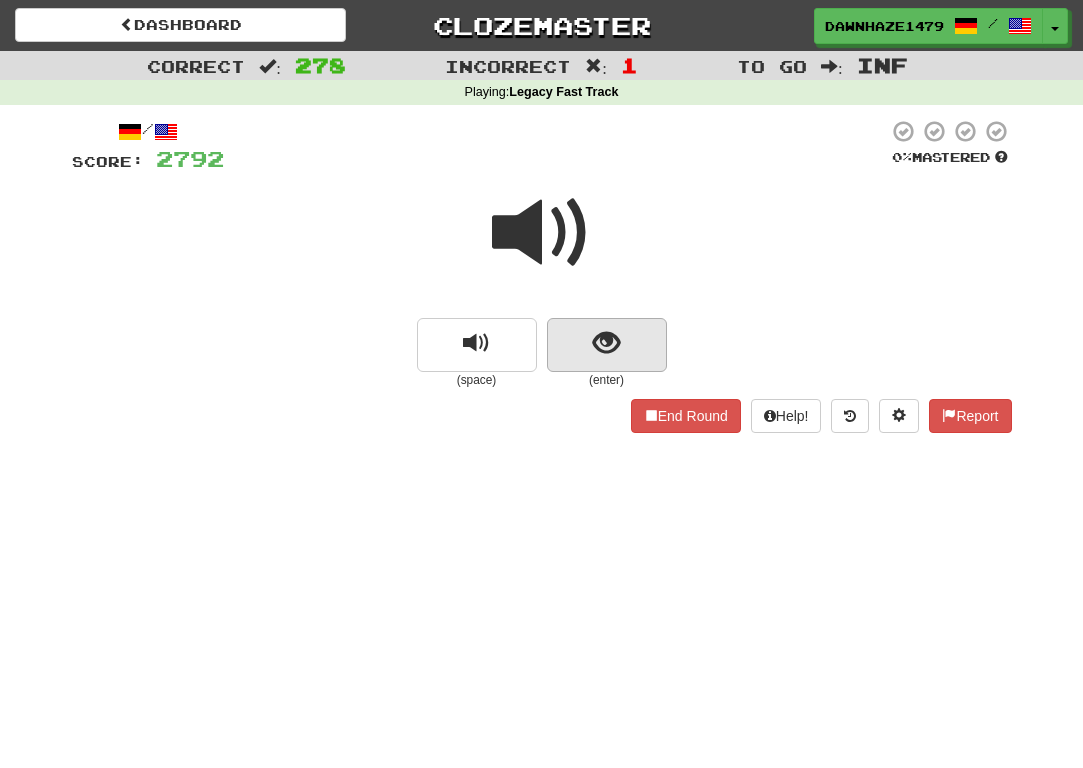 click at bounding box center [606, 343] 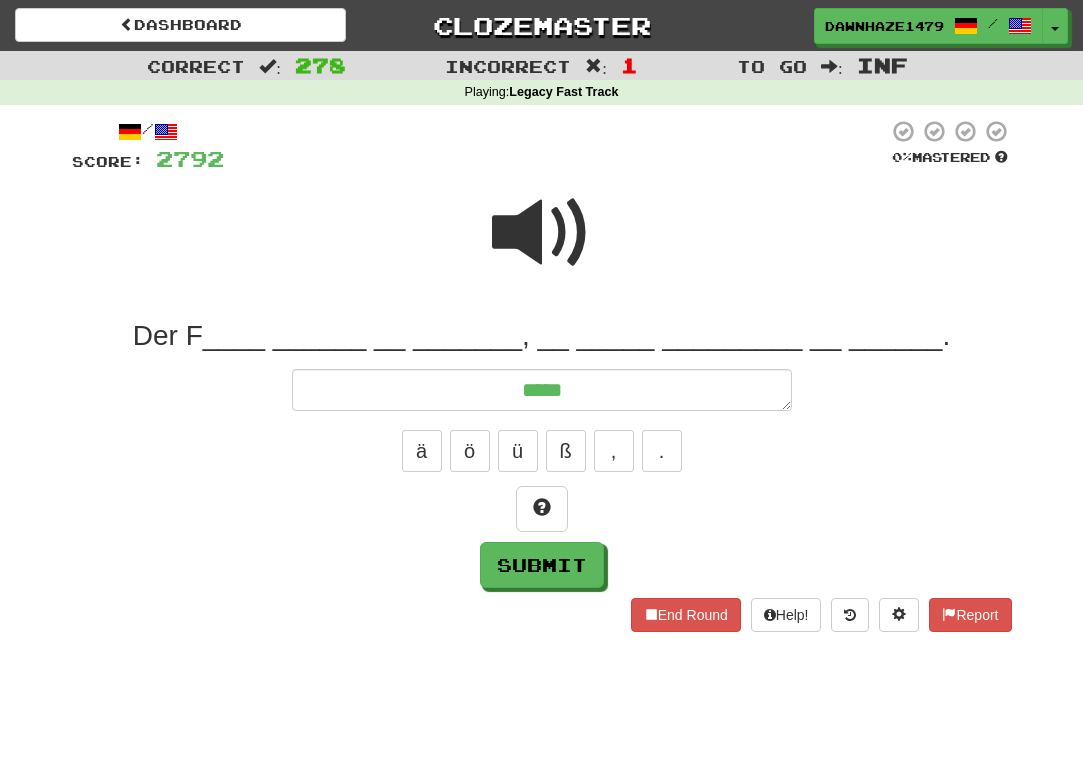 click at bounding box center (556, 146) 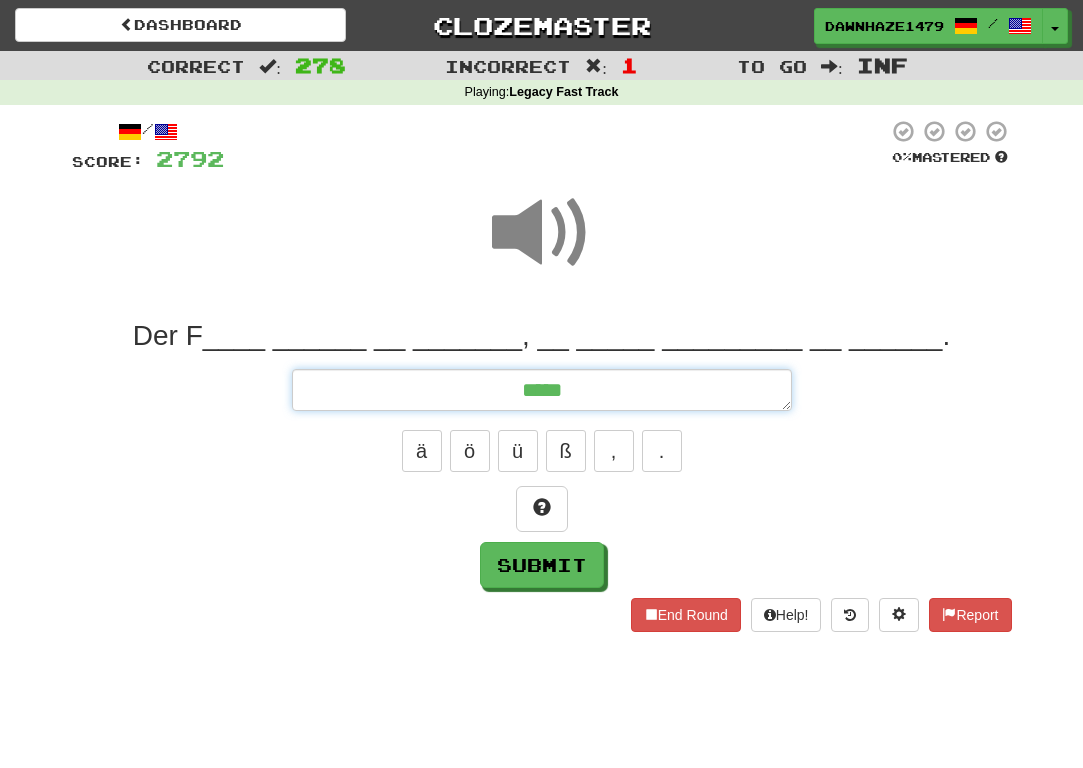 click on "*****" at bounding box center (542, 390) 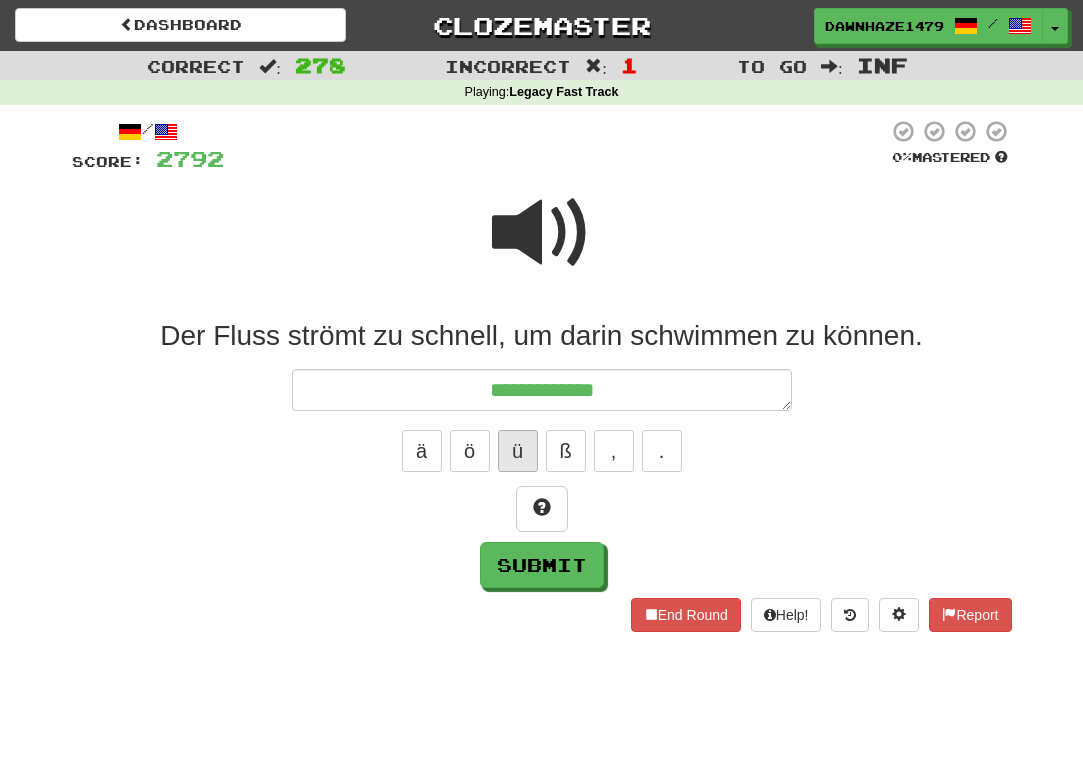 click on "ü" at bounding box center (518, 451) 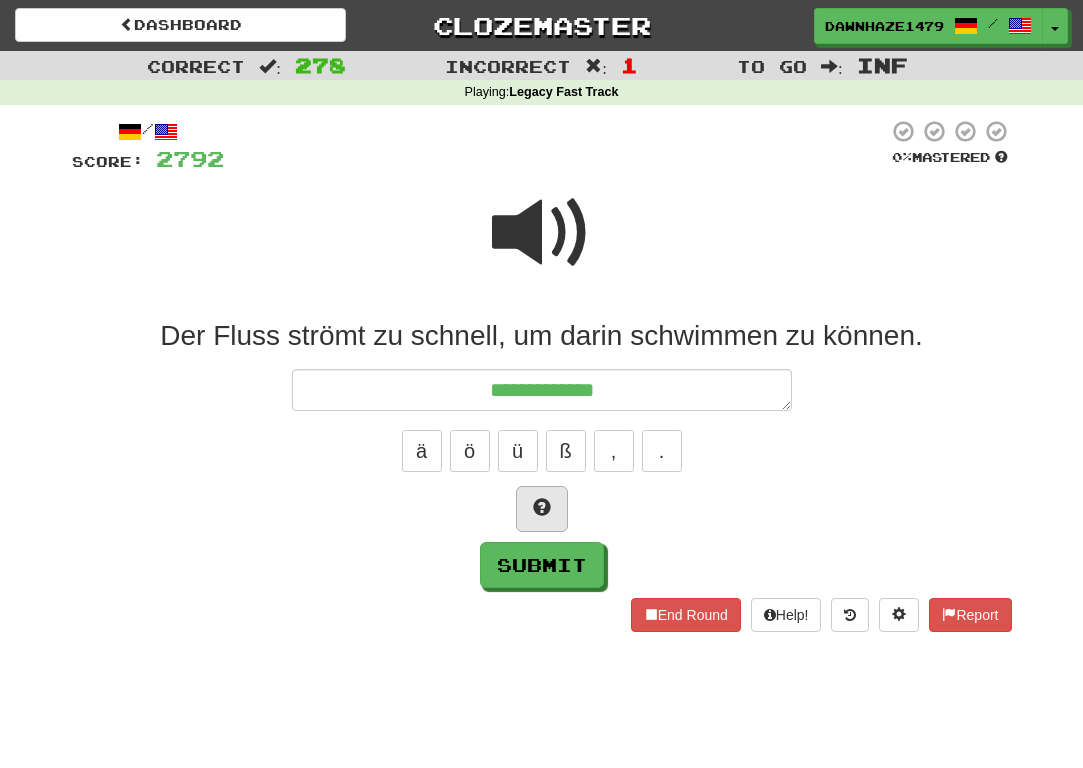 click at bounding box center [542, 507] 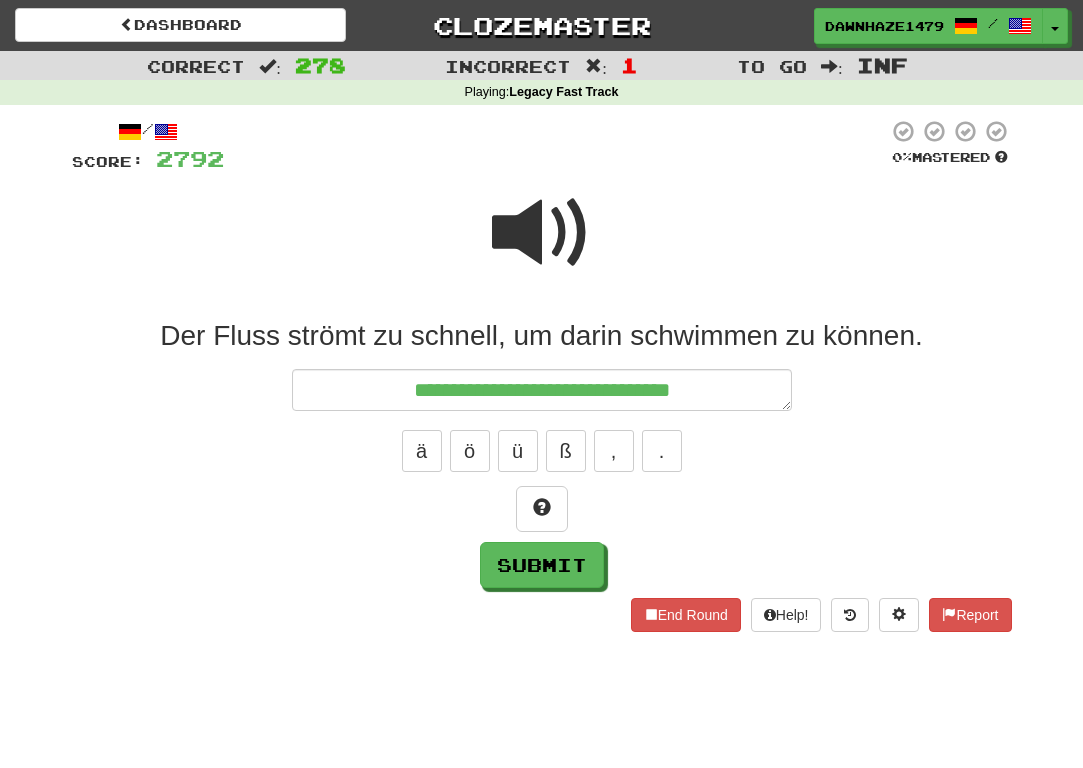 click at bounding box center (542, 246) 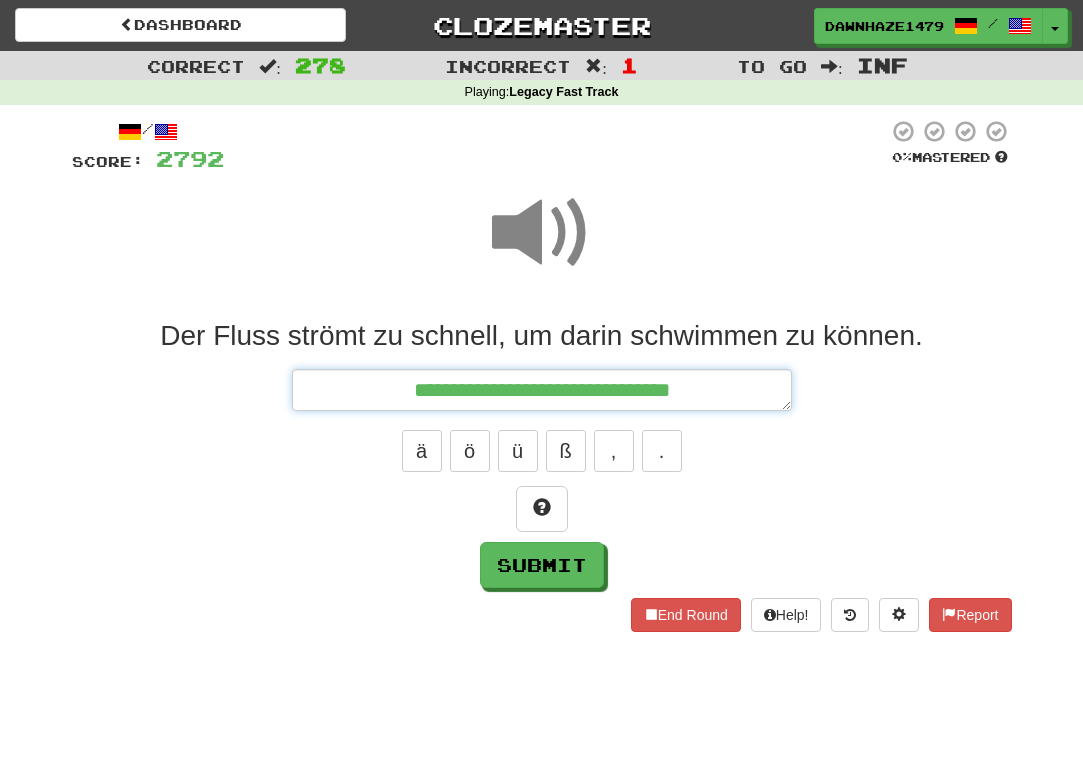 click on "**********" at bounding box center [542, 390] 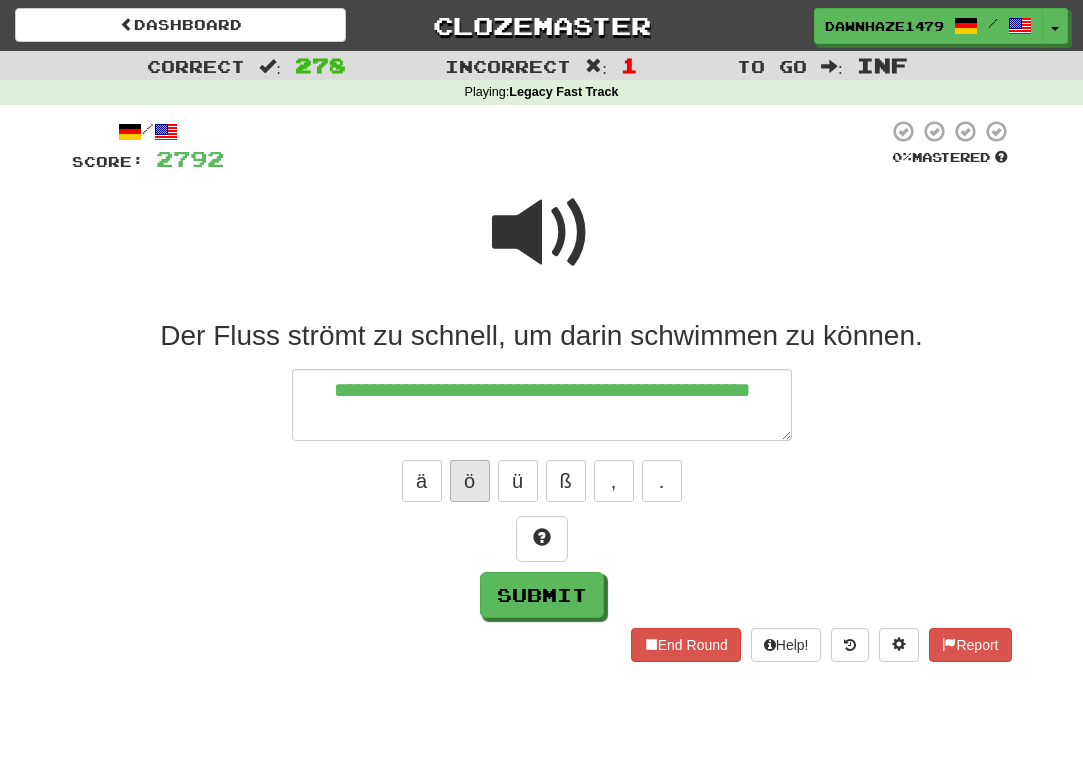 click on "ö" at bounding box center (470, 481) 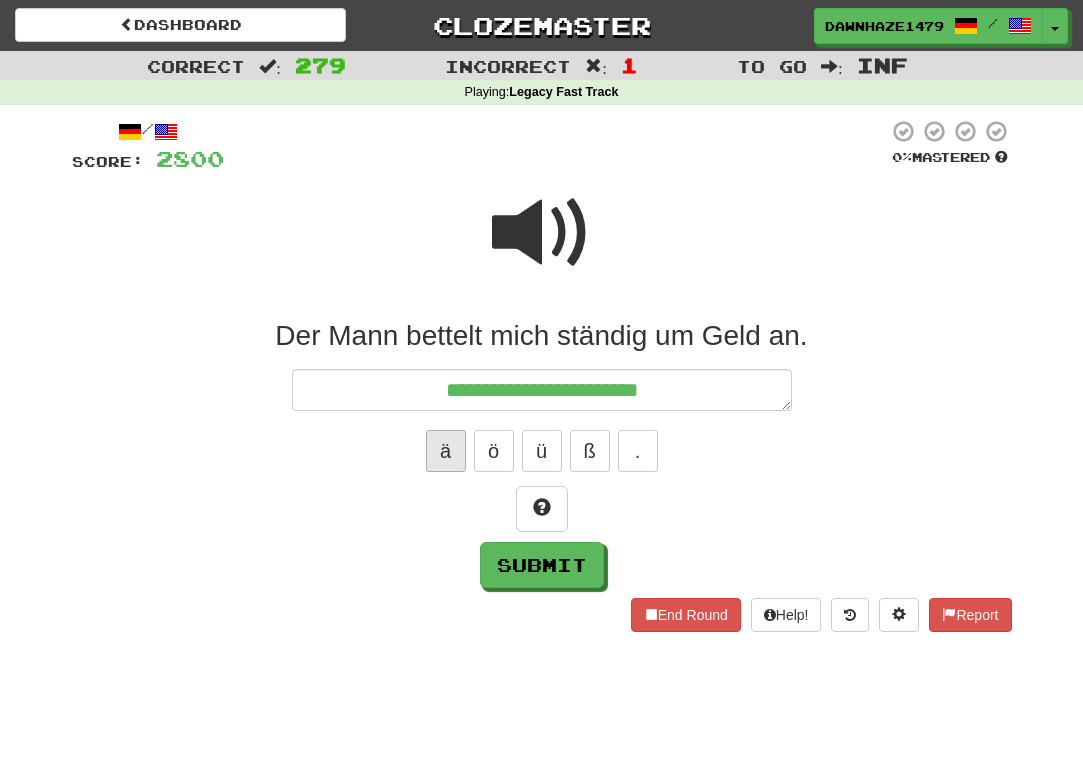 click on "ä" at bounding box center [446, 451] 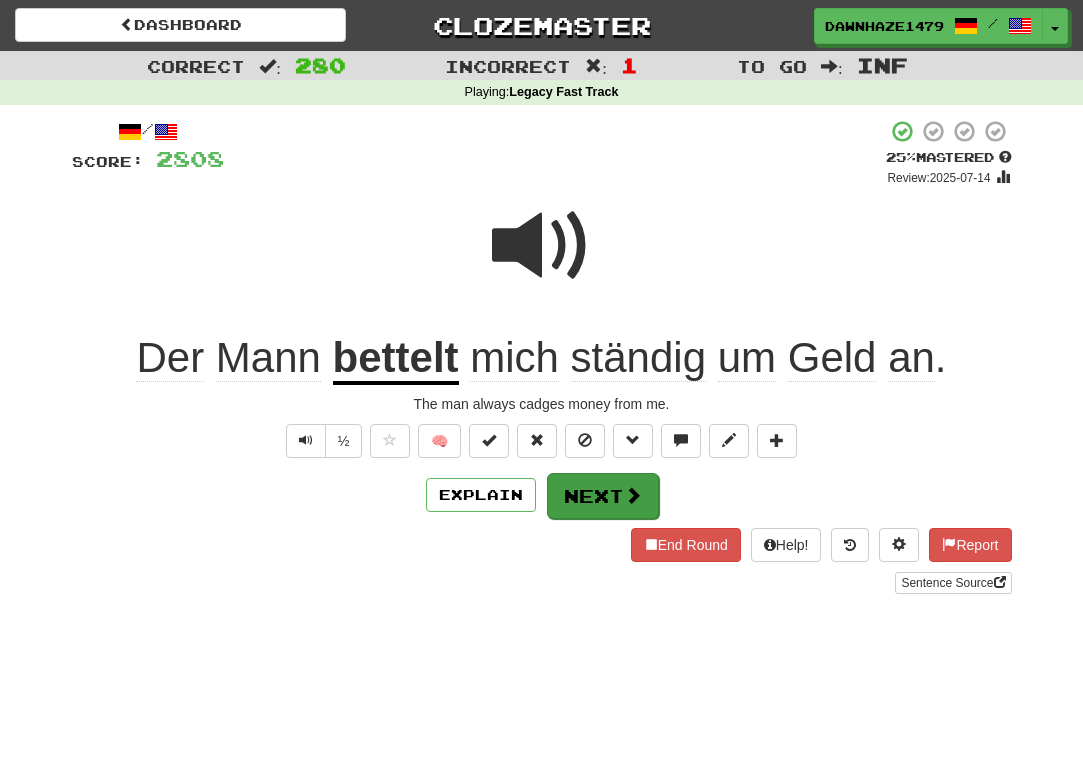 click on "Next" at bounding box center (603, 496) 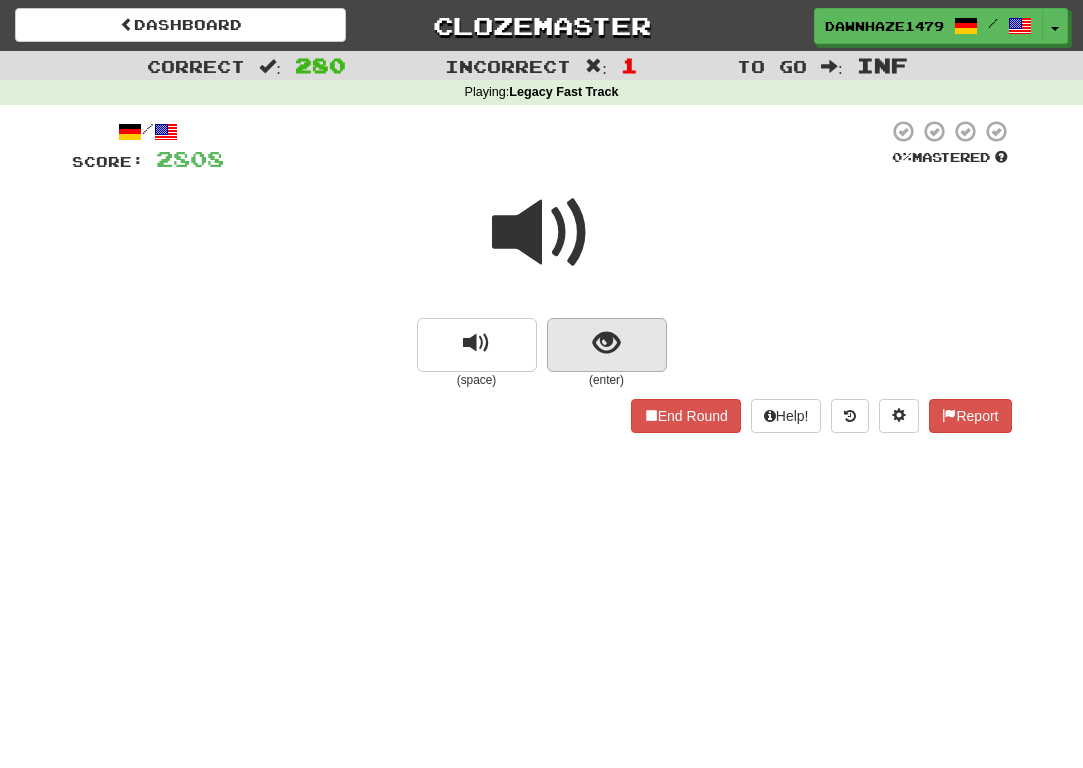 click at bounding box center [606, 343] 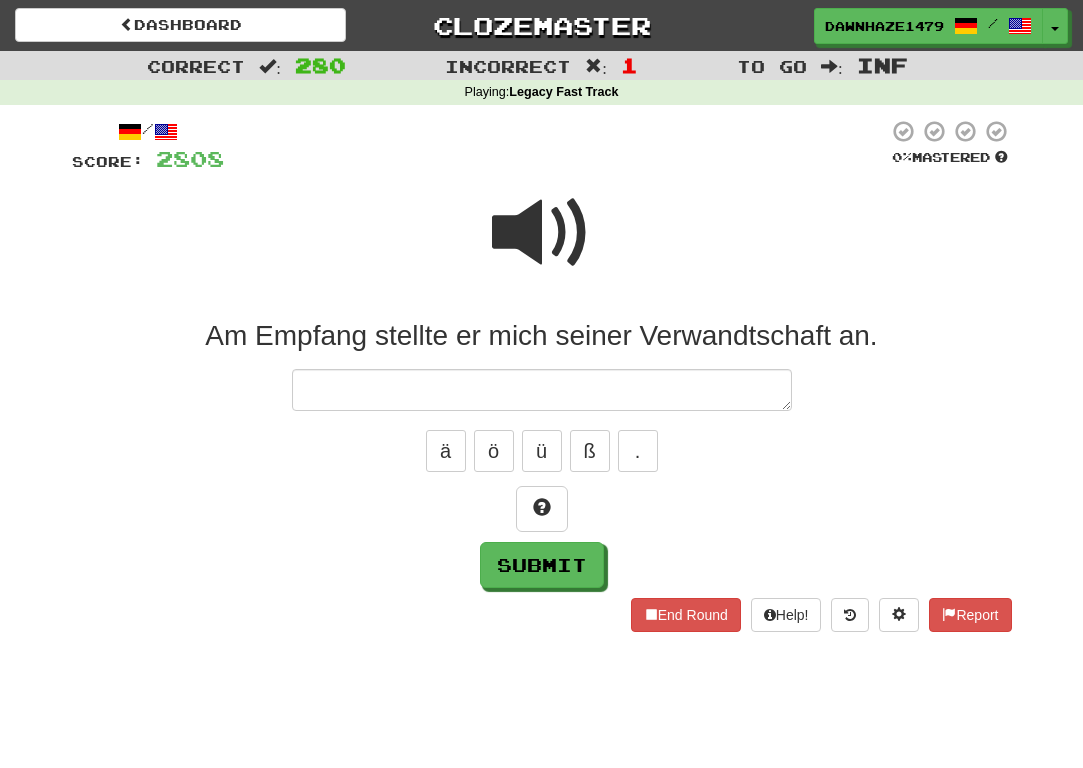 click at bounding box center [542, 233] 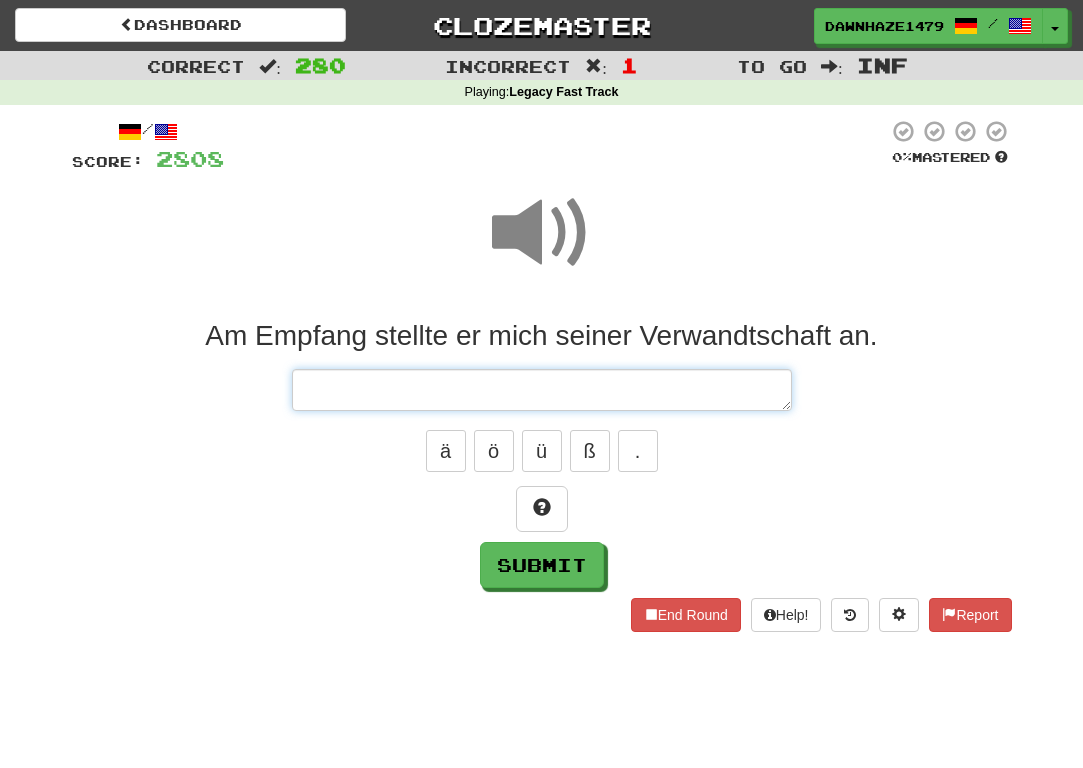 click at bounding box center (542, 390) 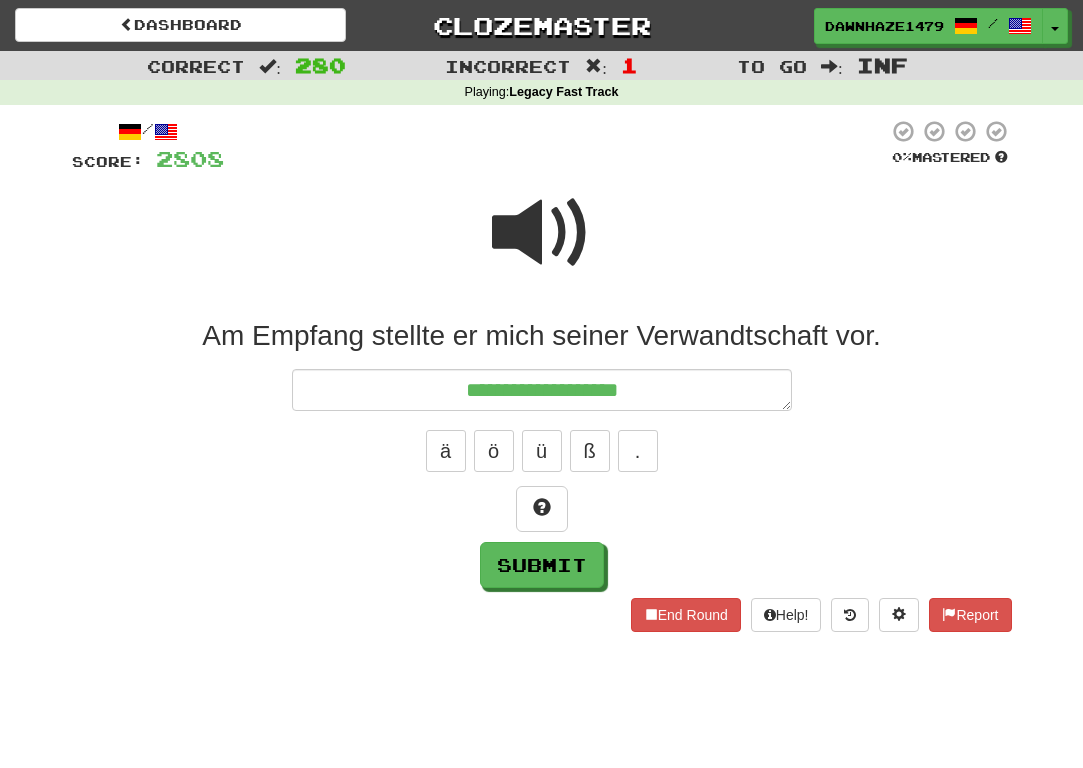 click at bounding box center (542, 233) 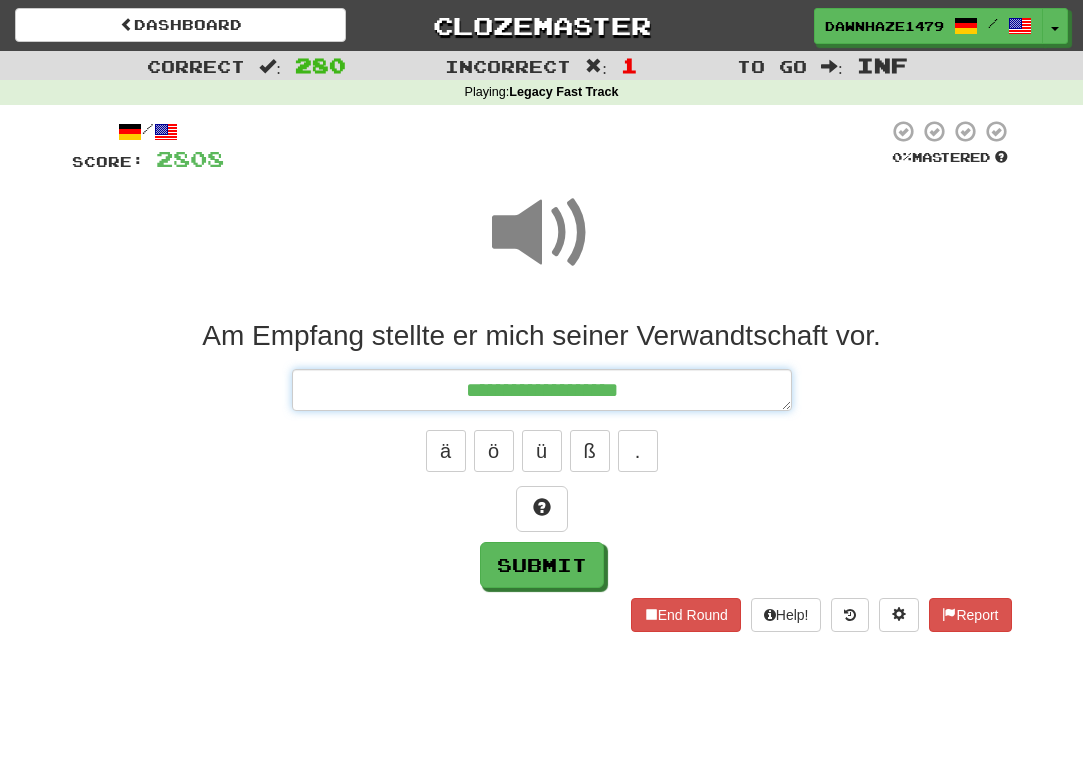 click on "**********" at bounding box center (542, 390) 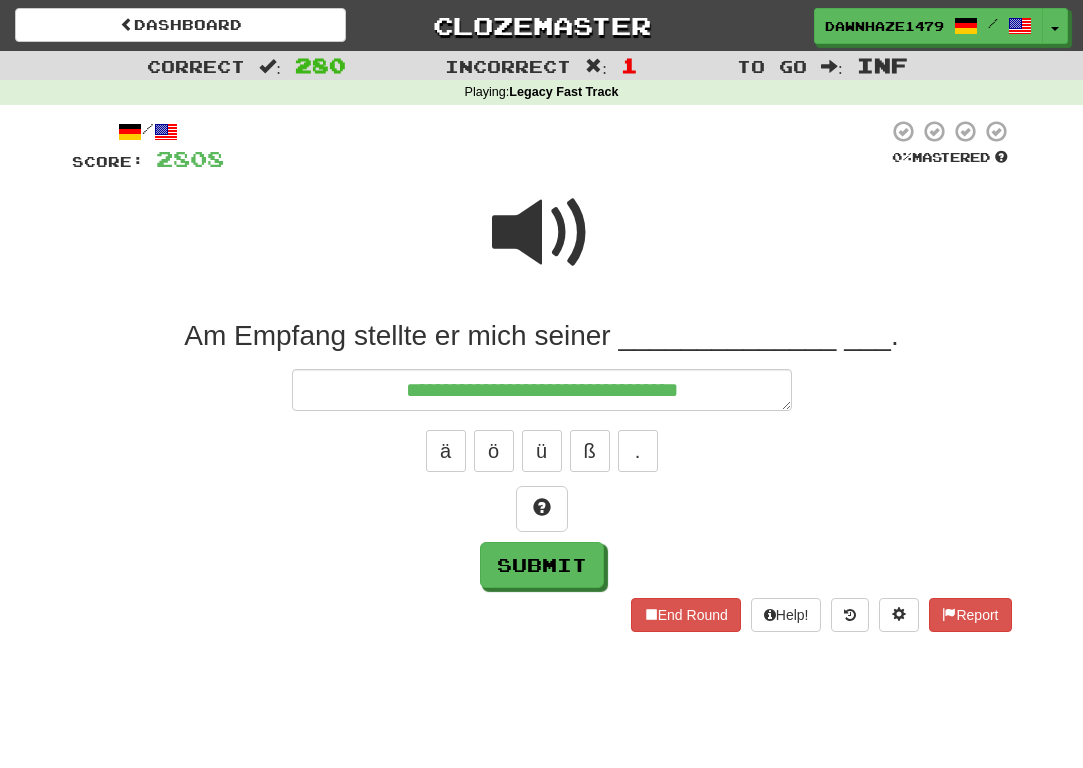 click at bounding box center [542, 233] 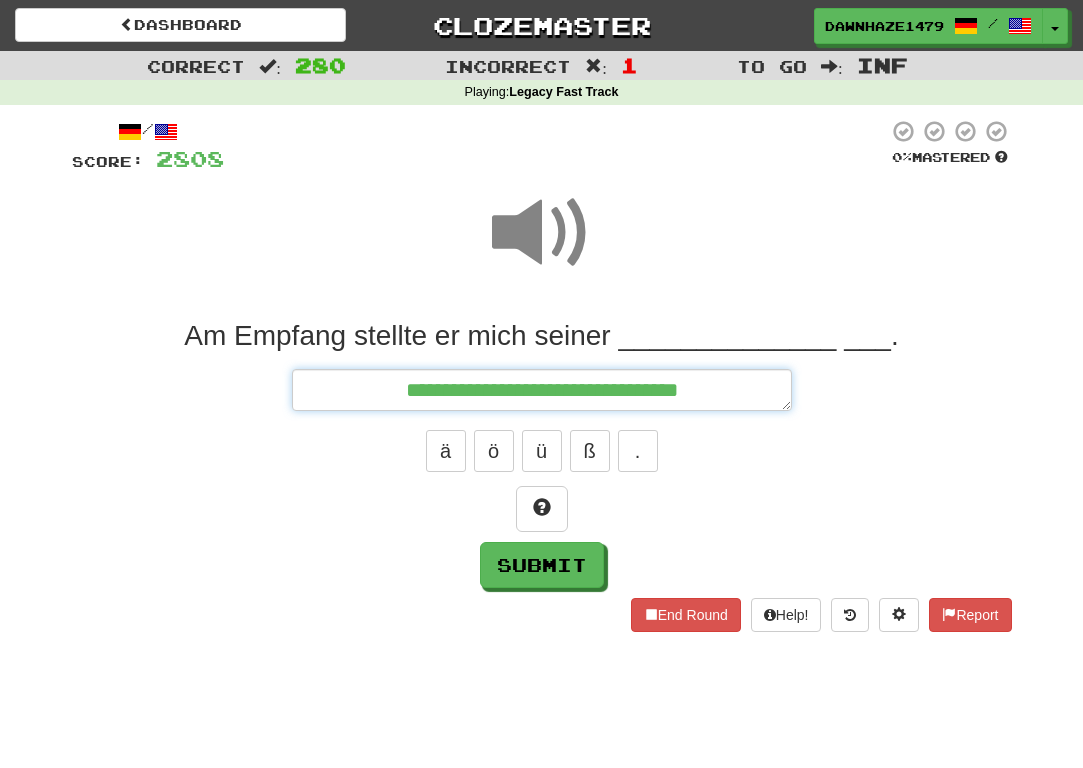 click on "**********" at bounding box center [542, 390] 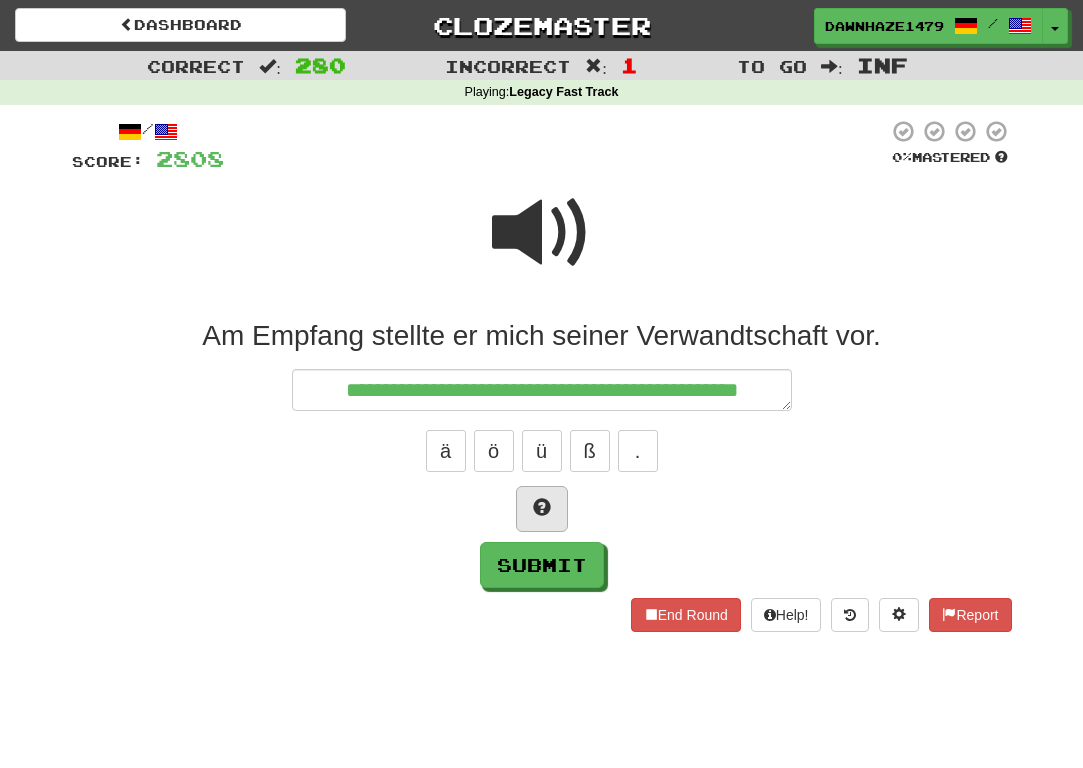 click at bounding box center (542, 507) 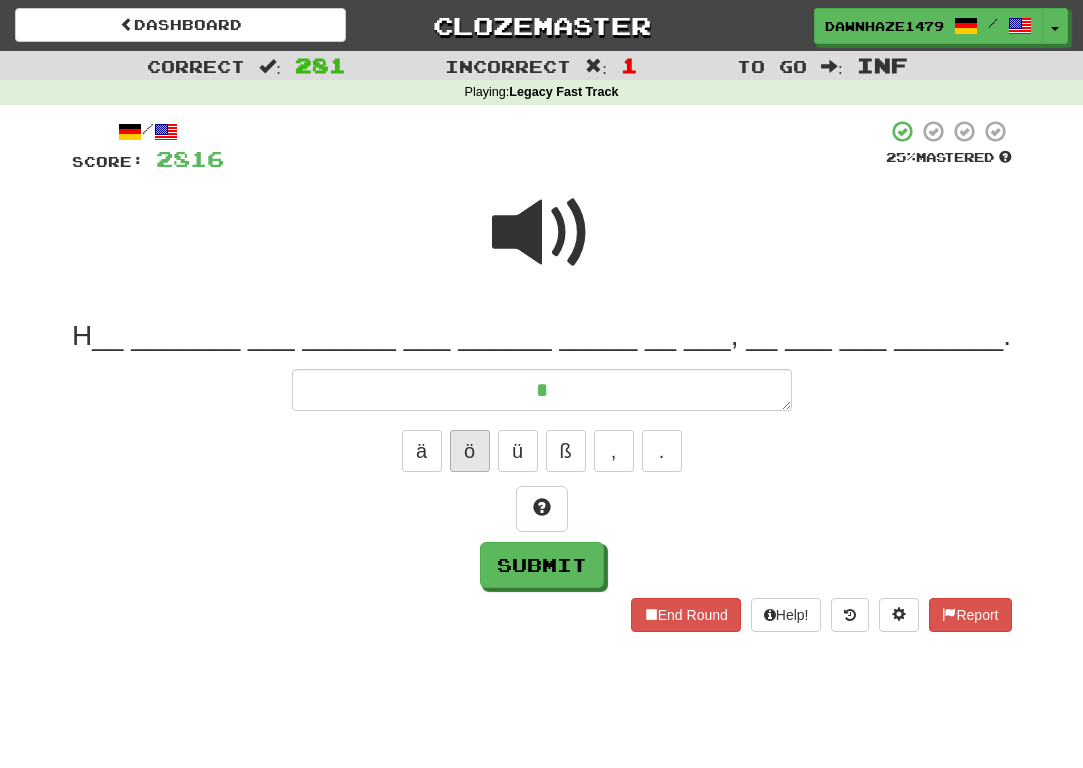 click on "ö" at bounding box center (470, 451) 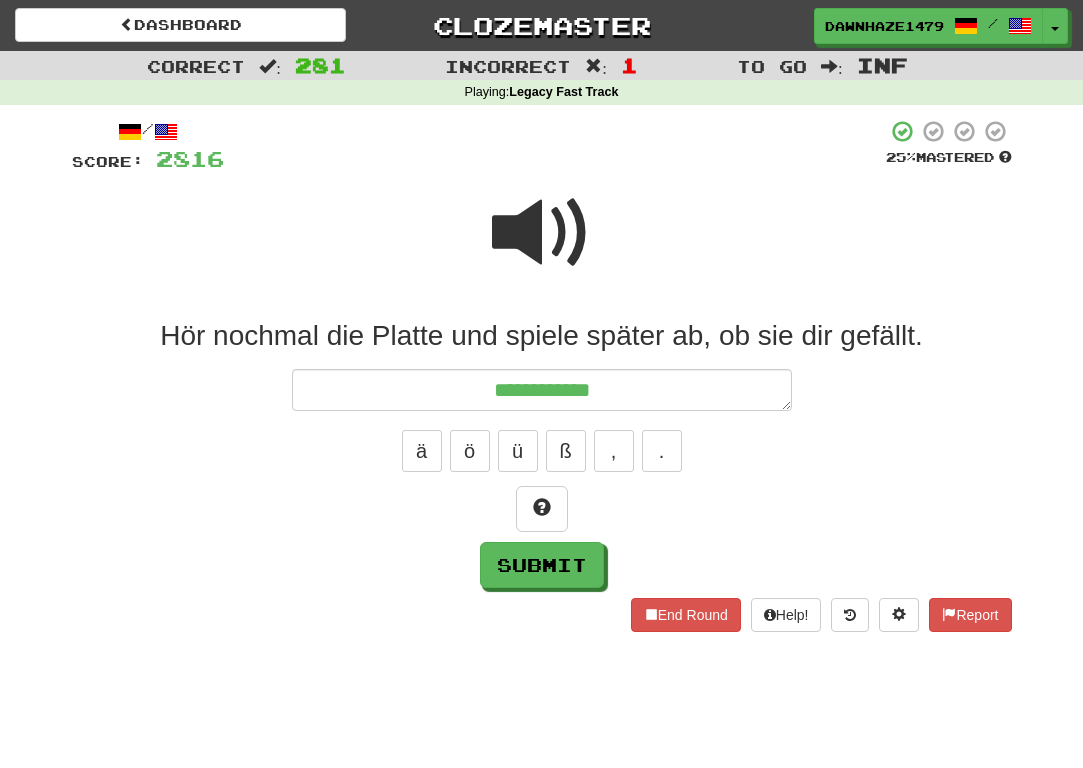 click at bounding box center (542, 233) 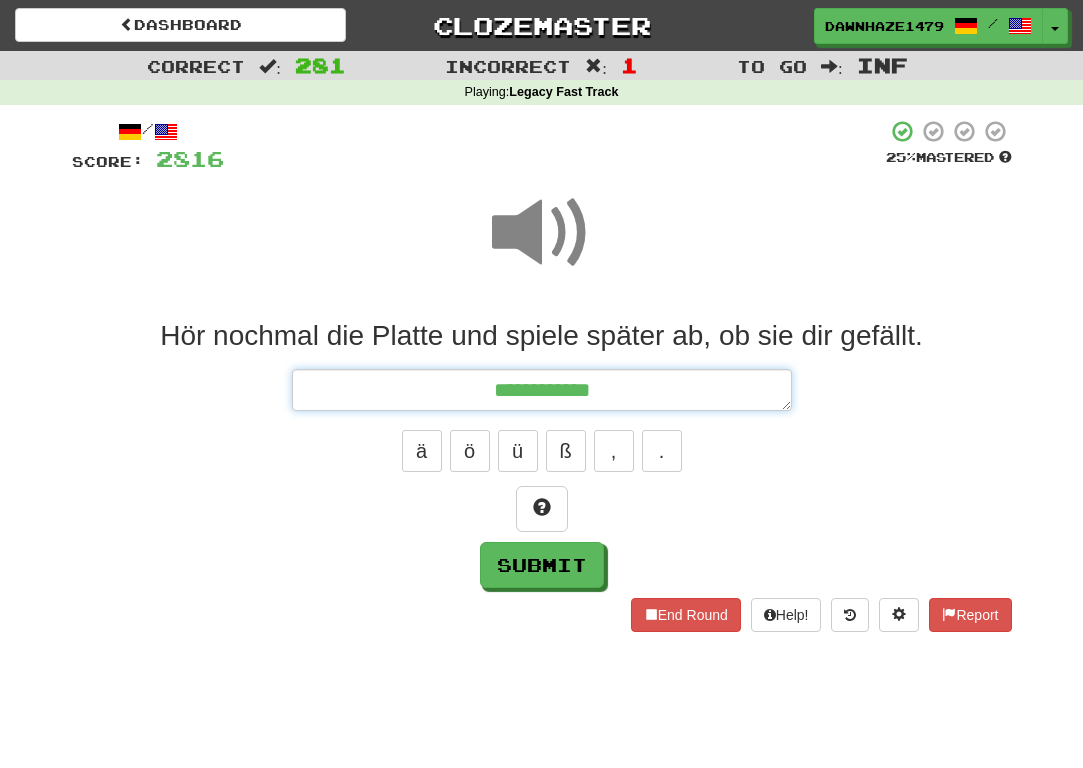 drag, startPoint x: 635, startPoint y: 395, endPoint x: 636, endPoint y: 302, distance: 93.00538 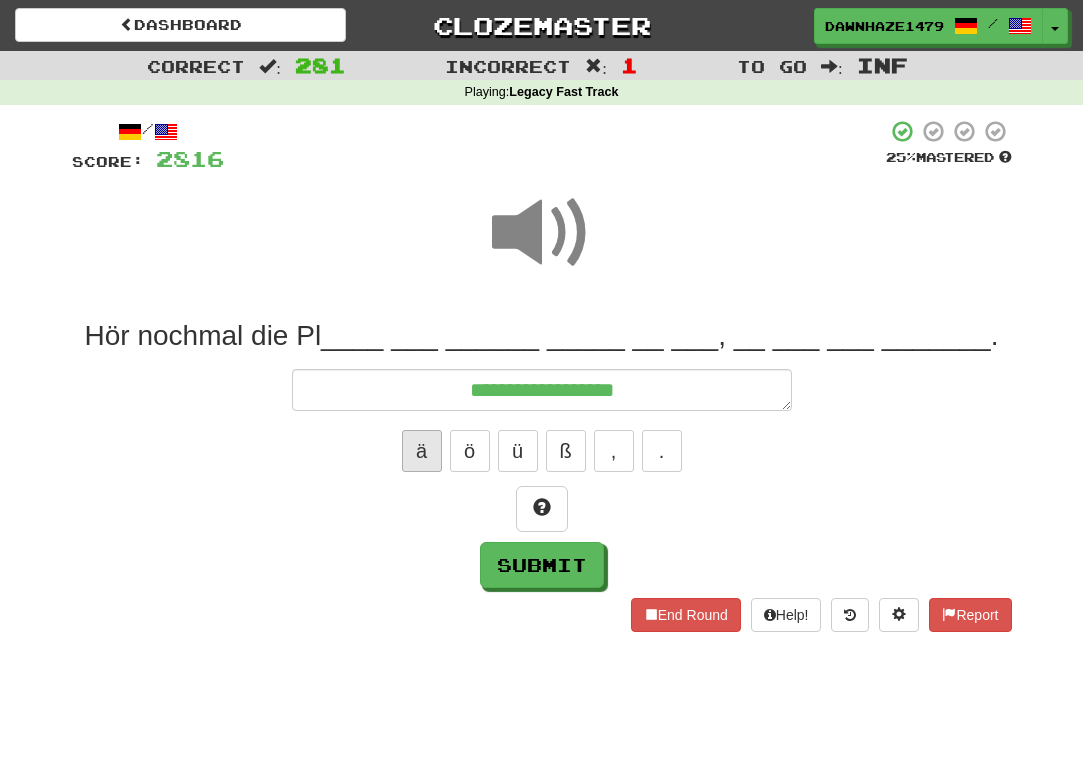 click on "ä" at bounding box center [422, 451] 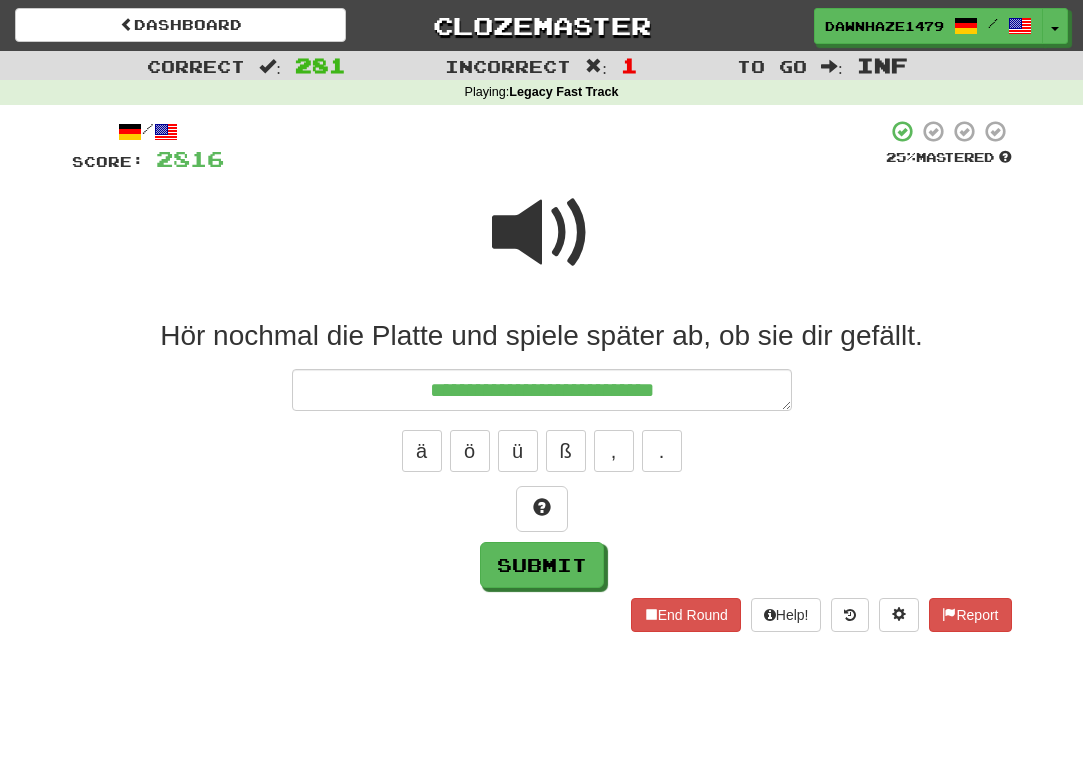 click at bounding box center [542, 233] 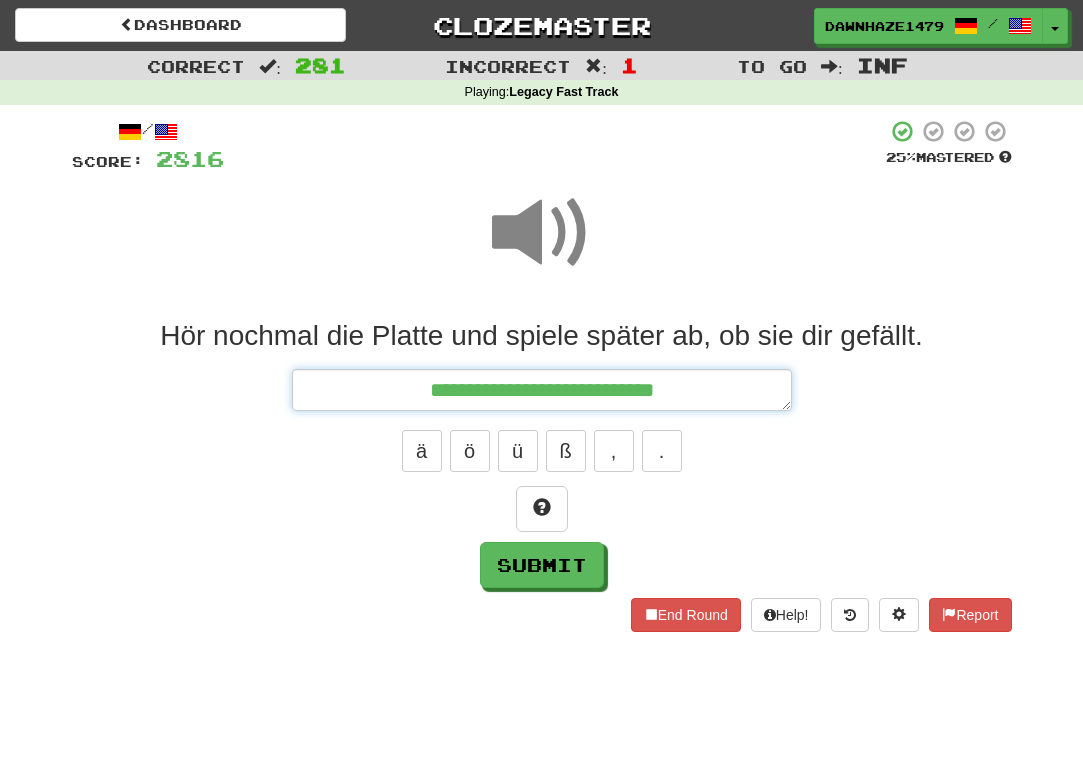 click on "**********" at bounding box center (542, 390) 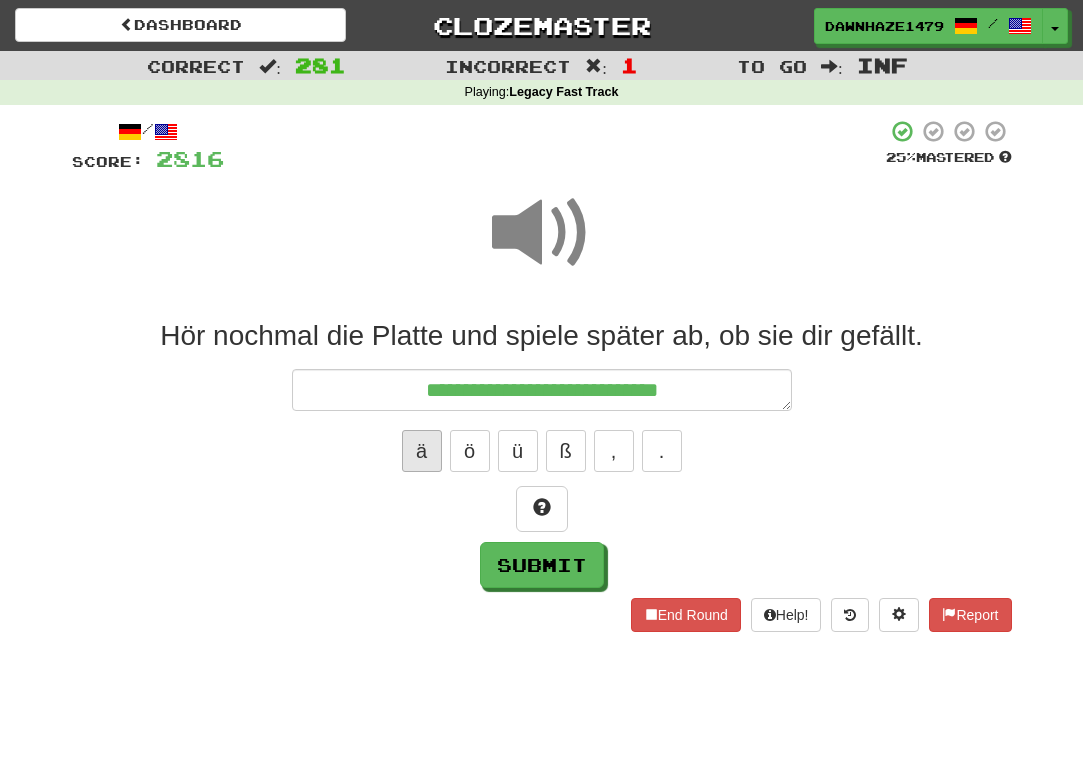click on "ä" at bounding box center [422, 451] 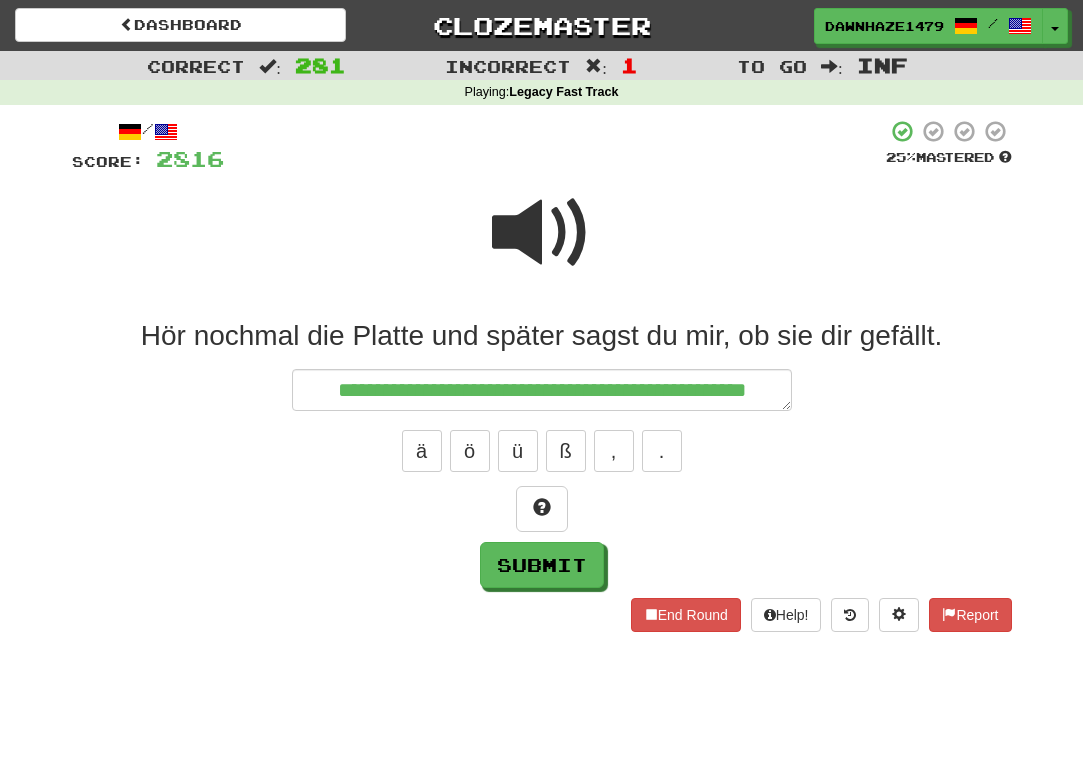 click at bounding box center (542, 233) 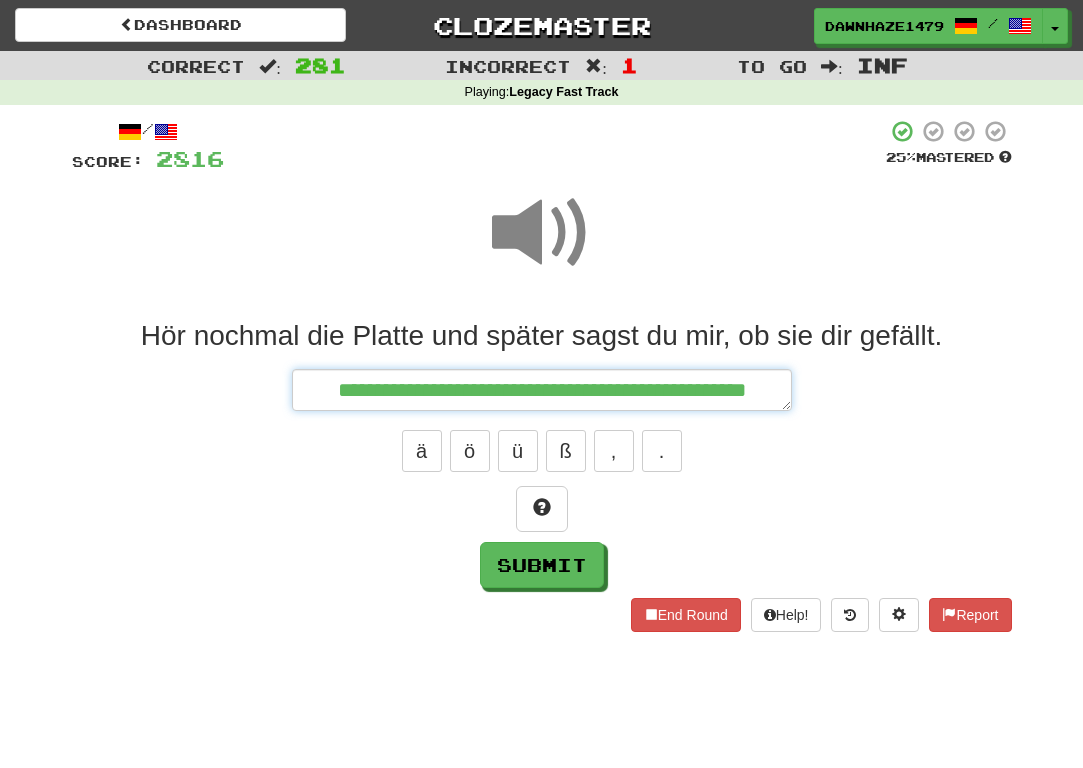 click on "**********" at bounding box center [542, 390] 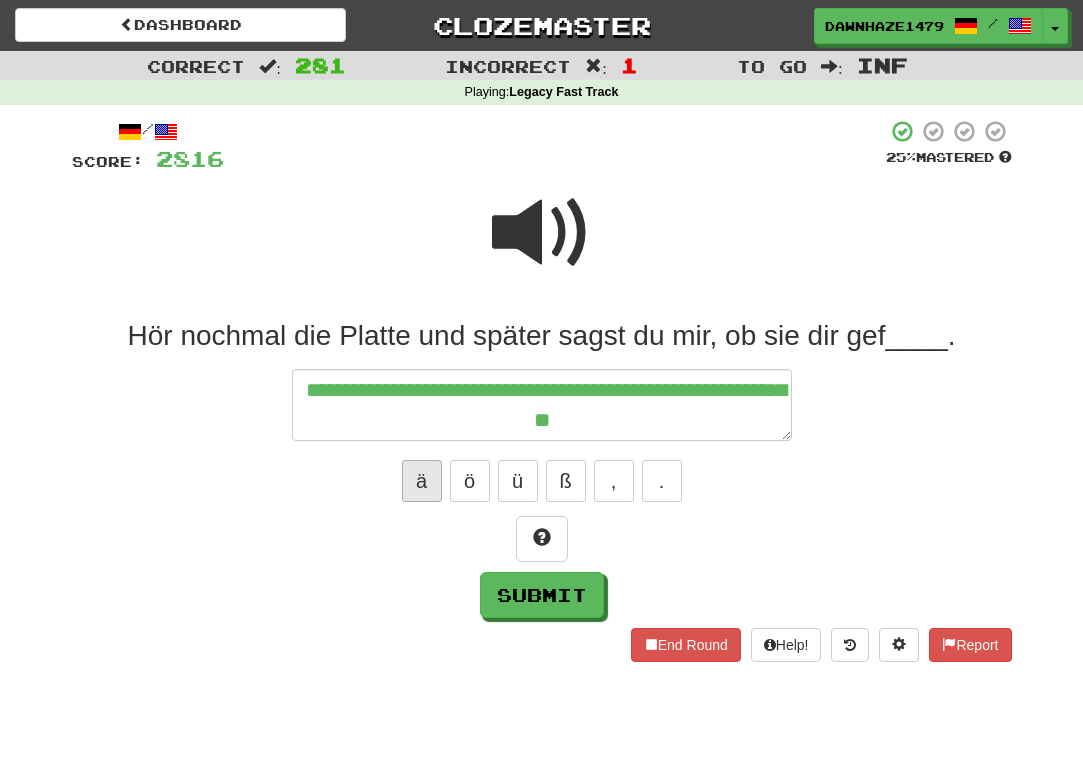 click on "ä" at bounding box center [422, 481] 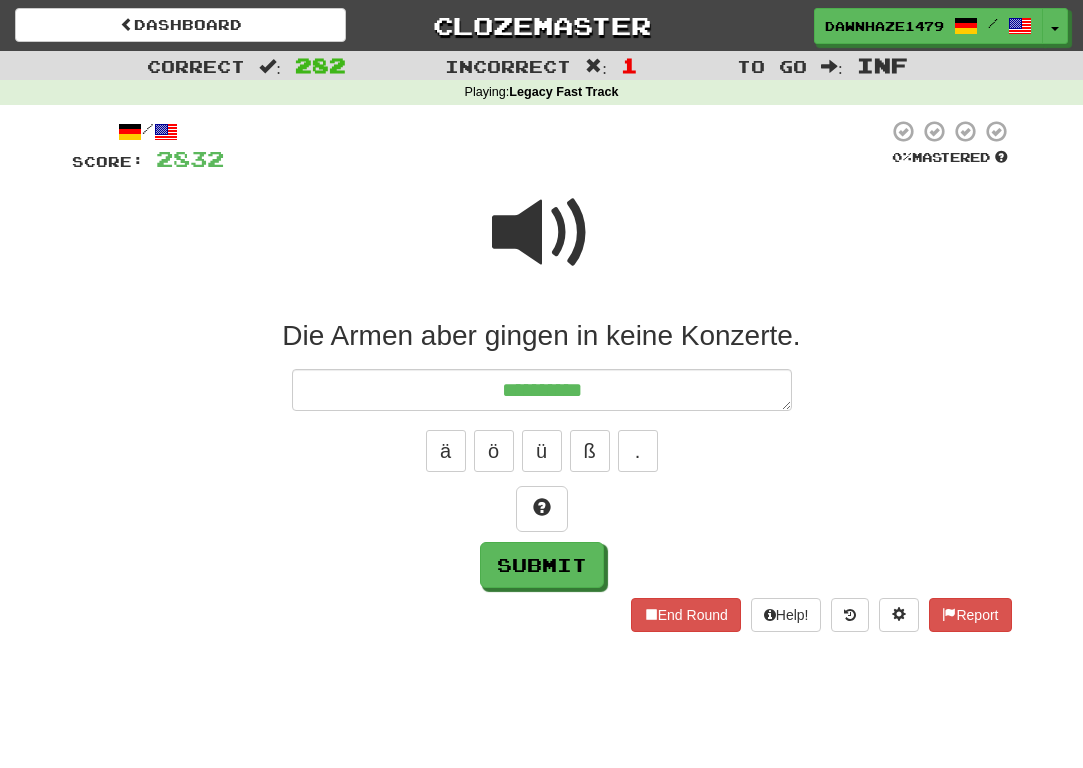 click at bounding box center [542, 233] 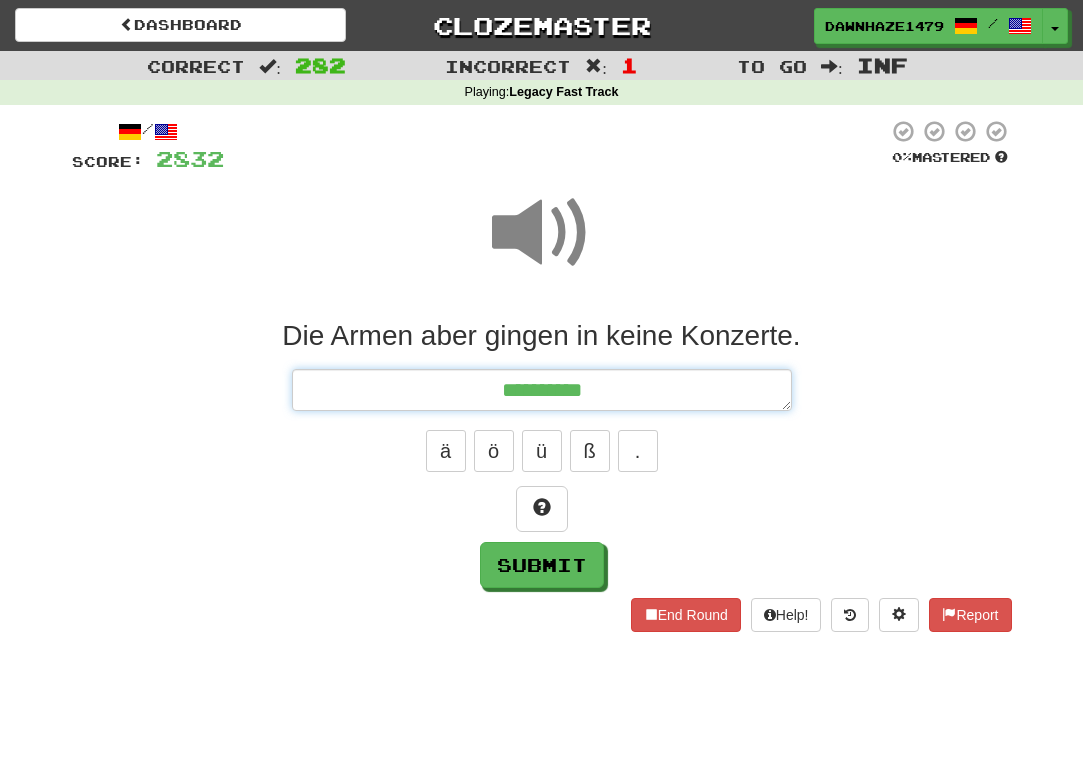 click on "*********" at bounding box center (542, 390) 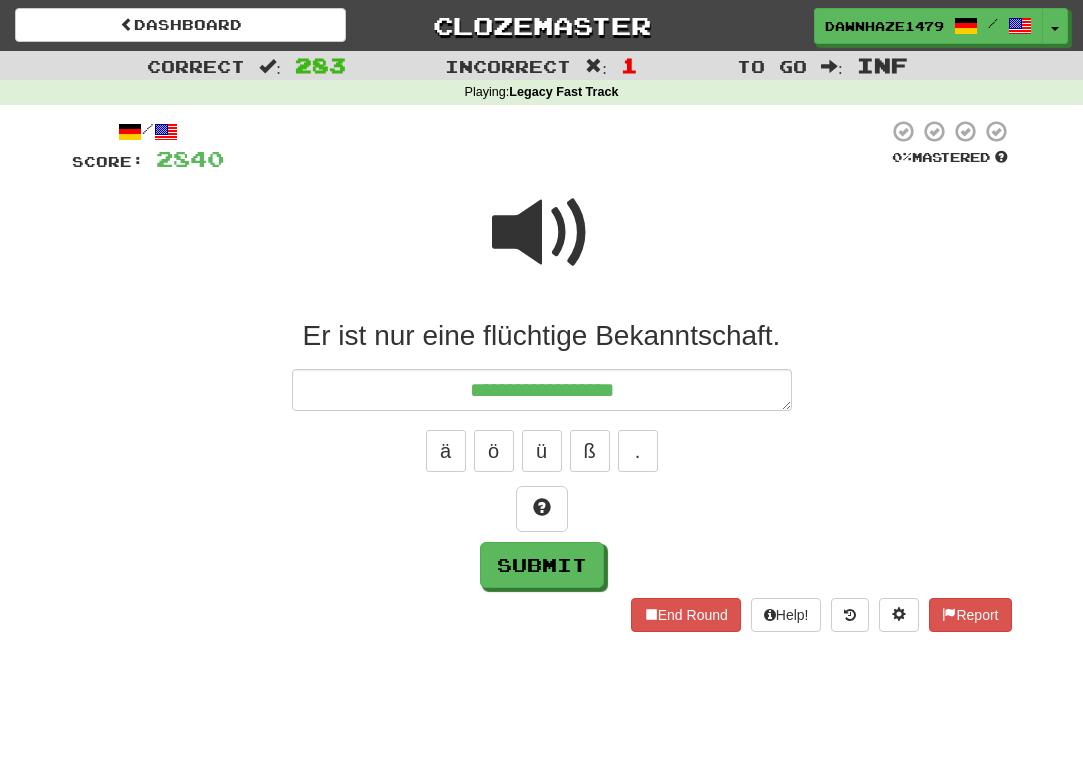 click on "ä ö ü ß ." at bounding box center [542, 451] 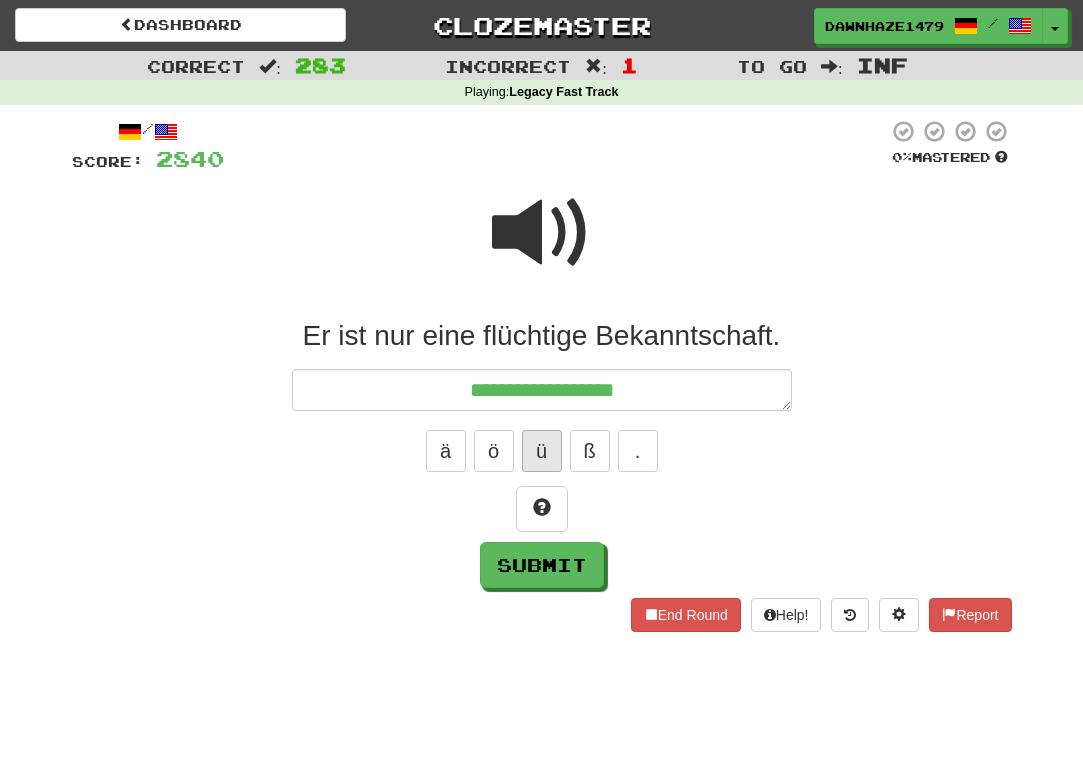 click on "ü" at bounding box center [542, 451] 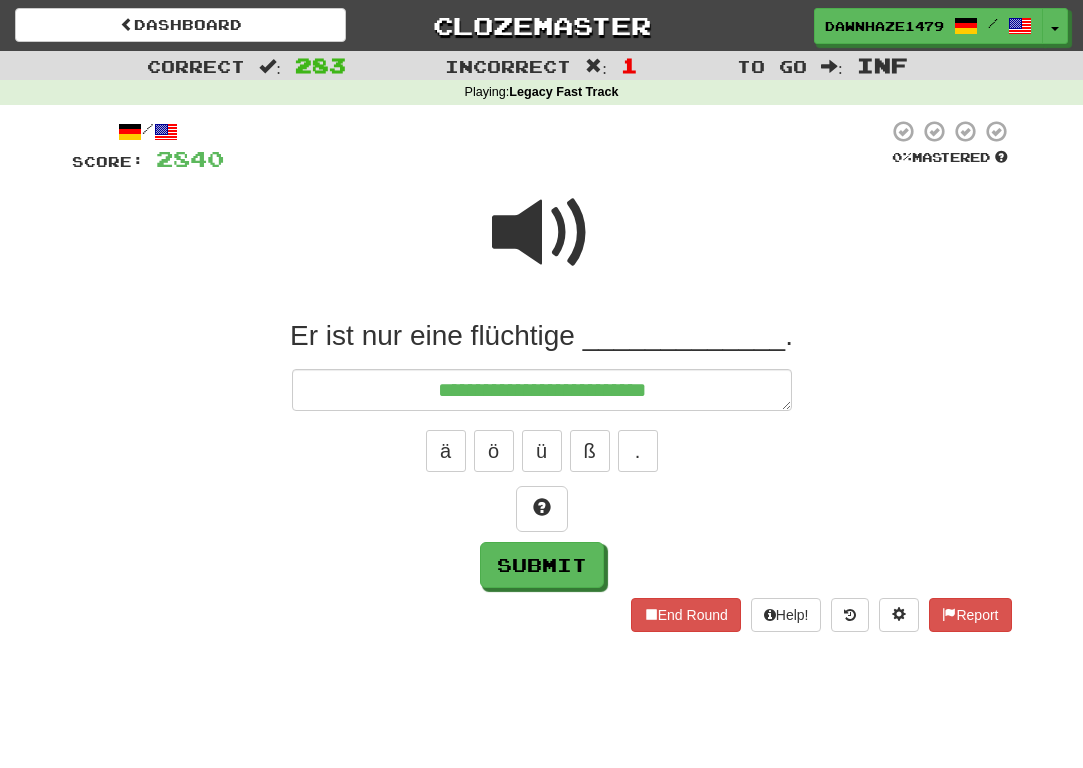 click at bounding box center (542, 233) 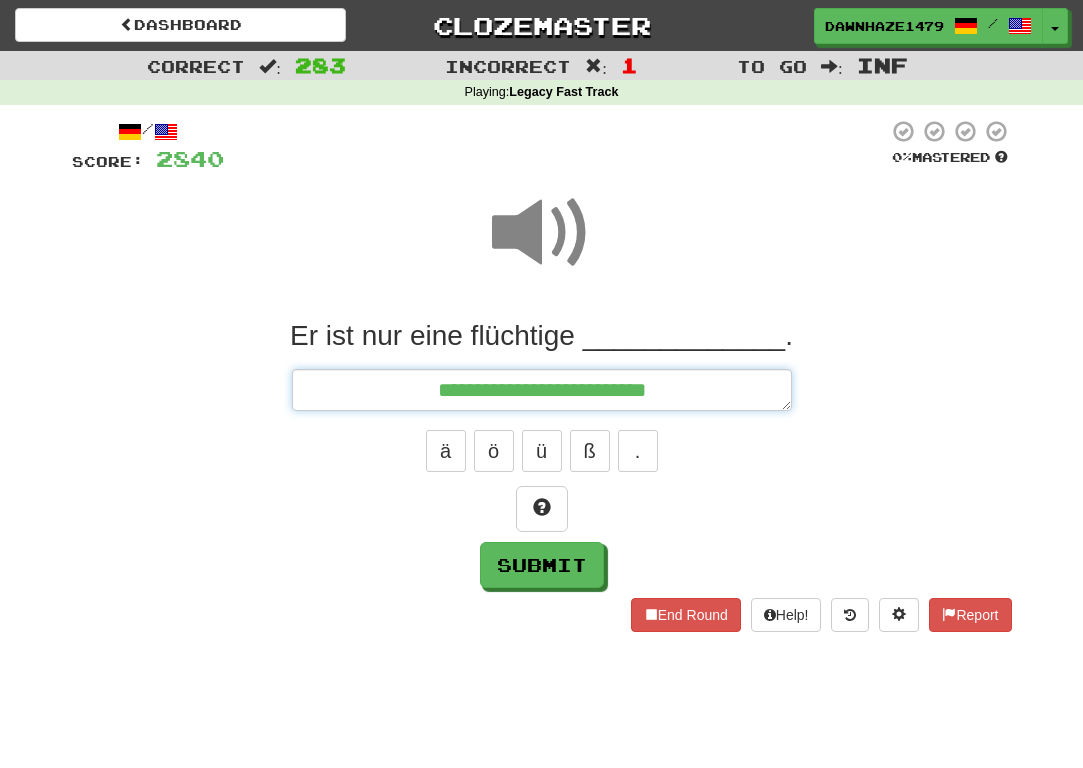 click on "**********" at bounding box center (542, 390) 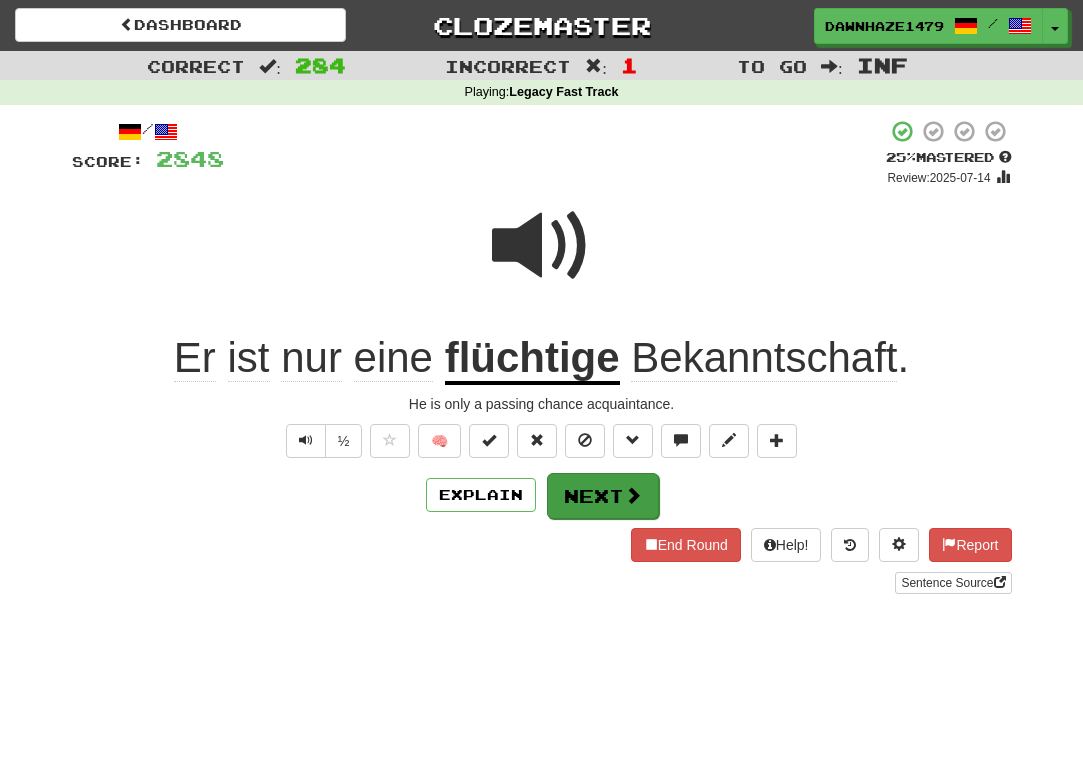 click on "Next" at bounding box center (603, 496) 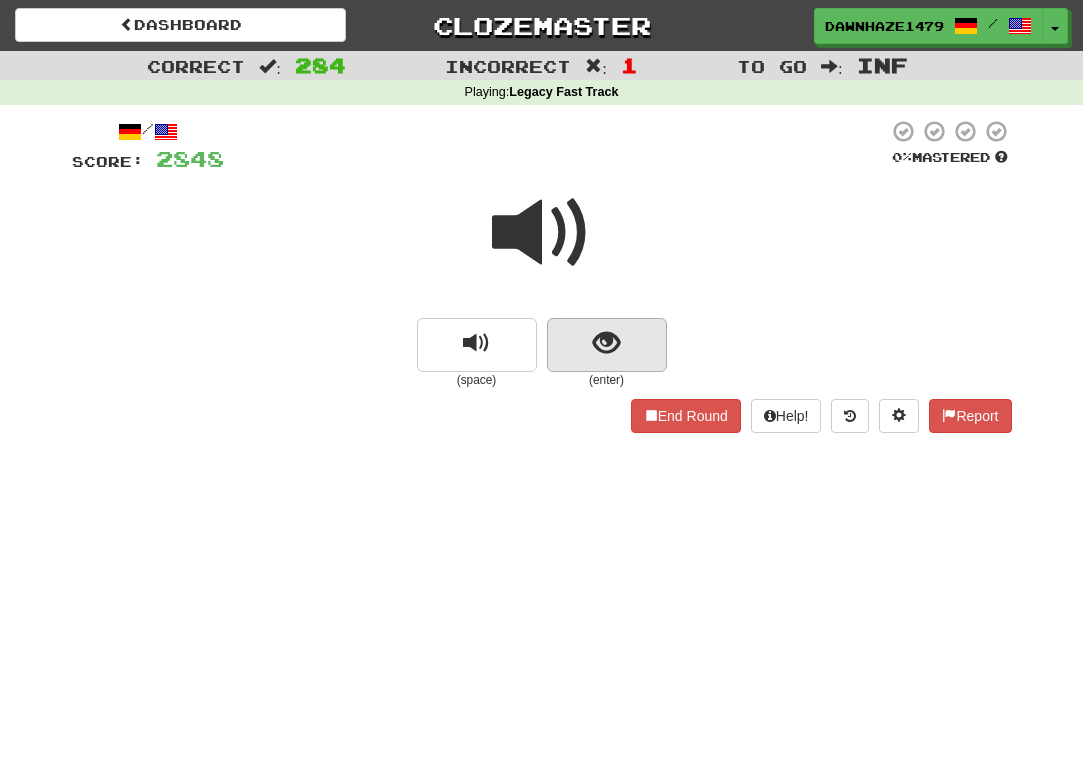 click at bounding box center (607, 345) 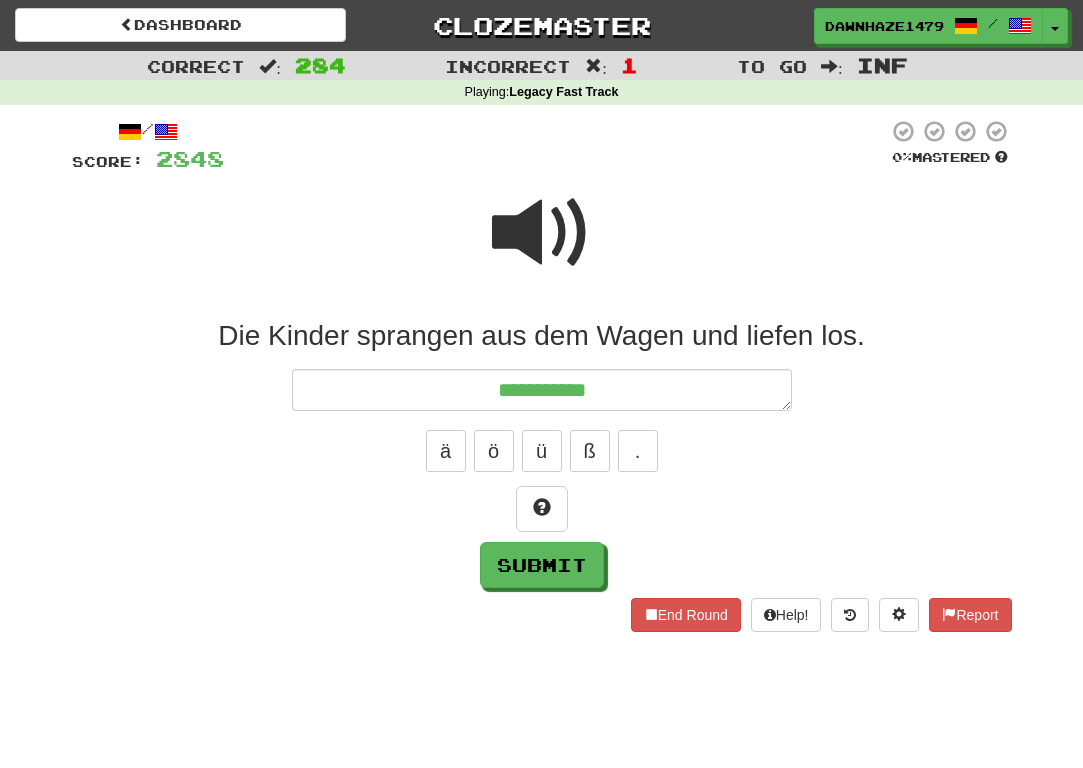 click at bounding box center [556, 146] 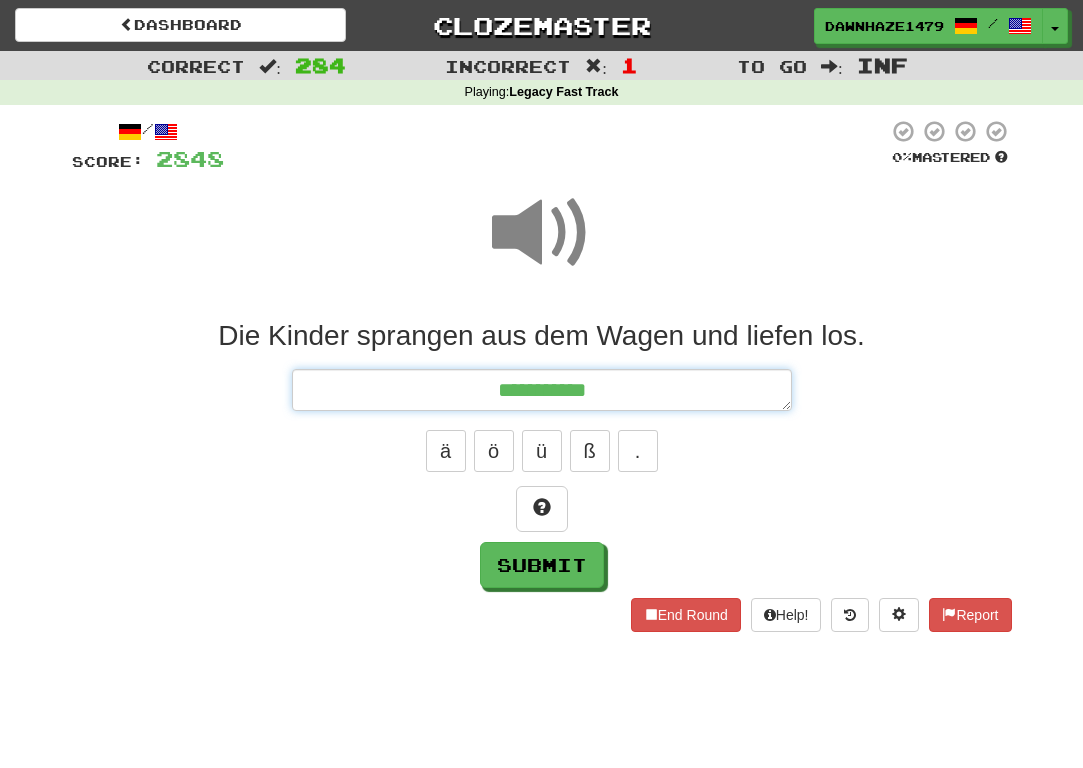 click on "**********" at bounding box center [542, 390] 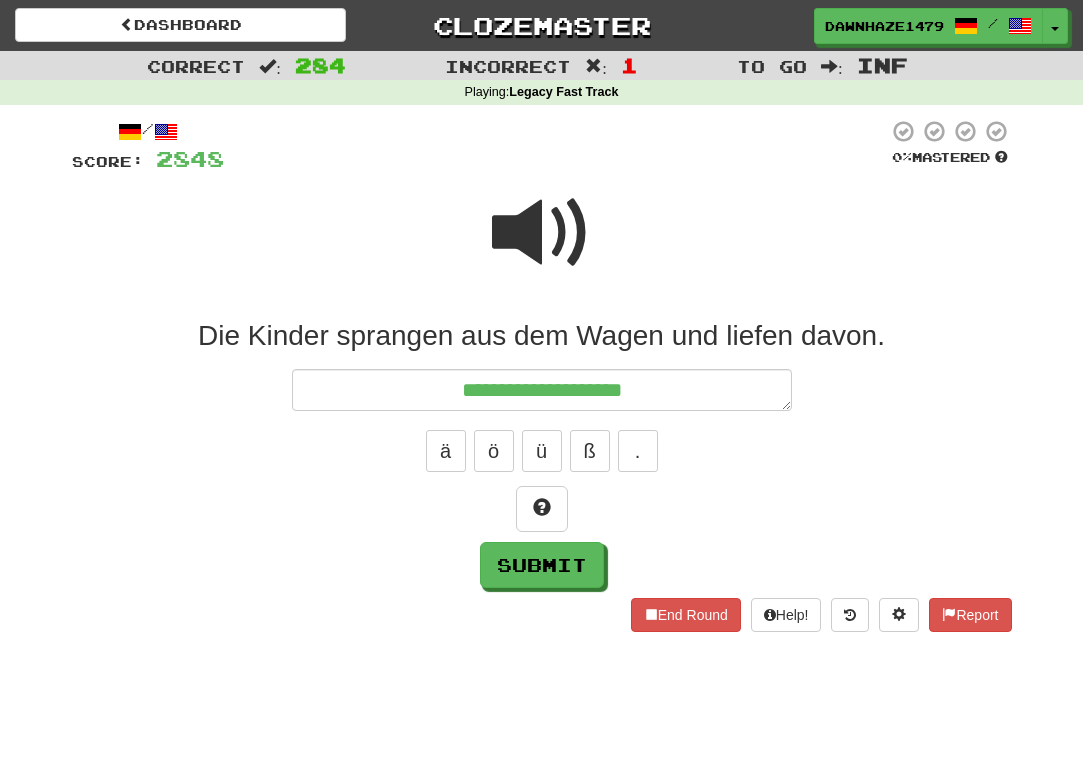 click at bounding box center [542, 233] 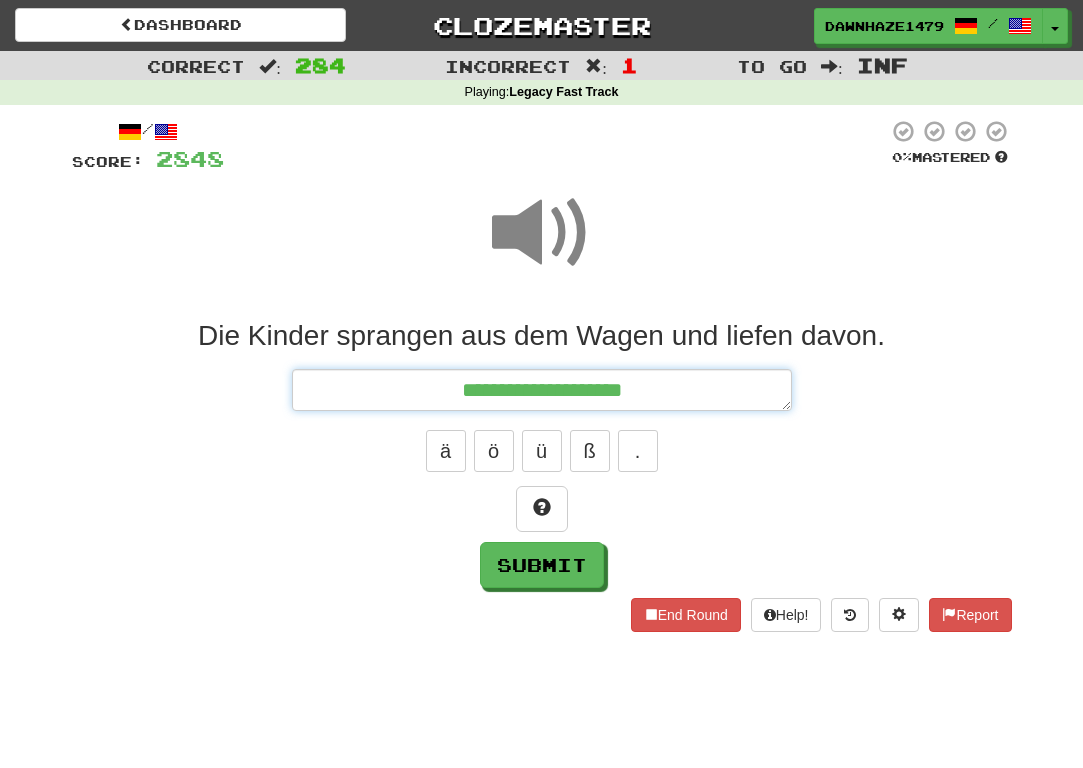 click on "**********" at bounding box center (542, 390) 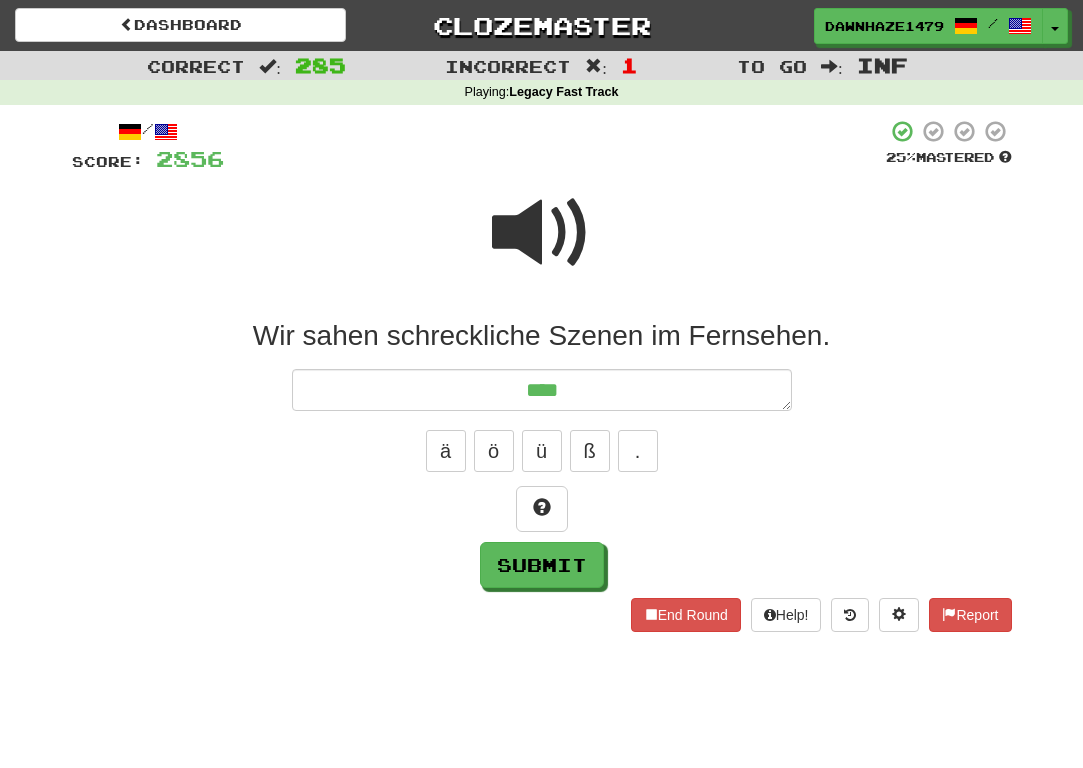 click at bounding box center (542, 246) 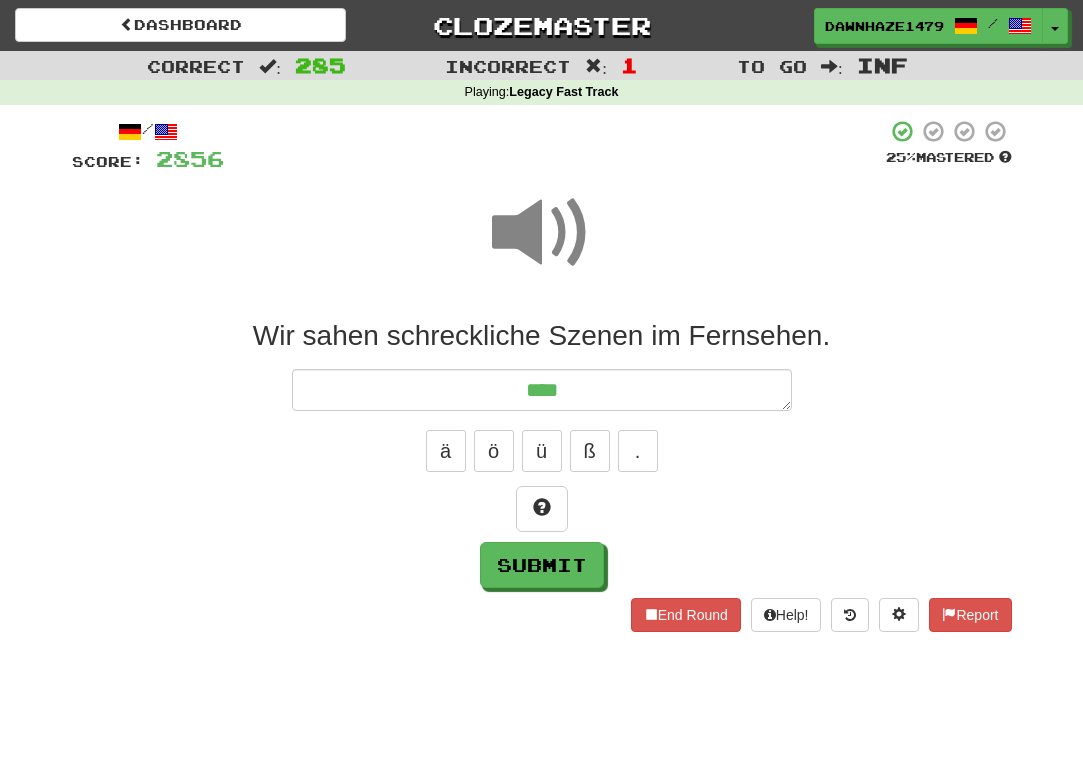 click on "Wir _____ ____________ ______ __ _________. *** ä ö ü ß . Submit" at bounding box center (542, 453) 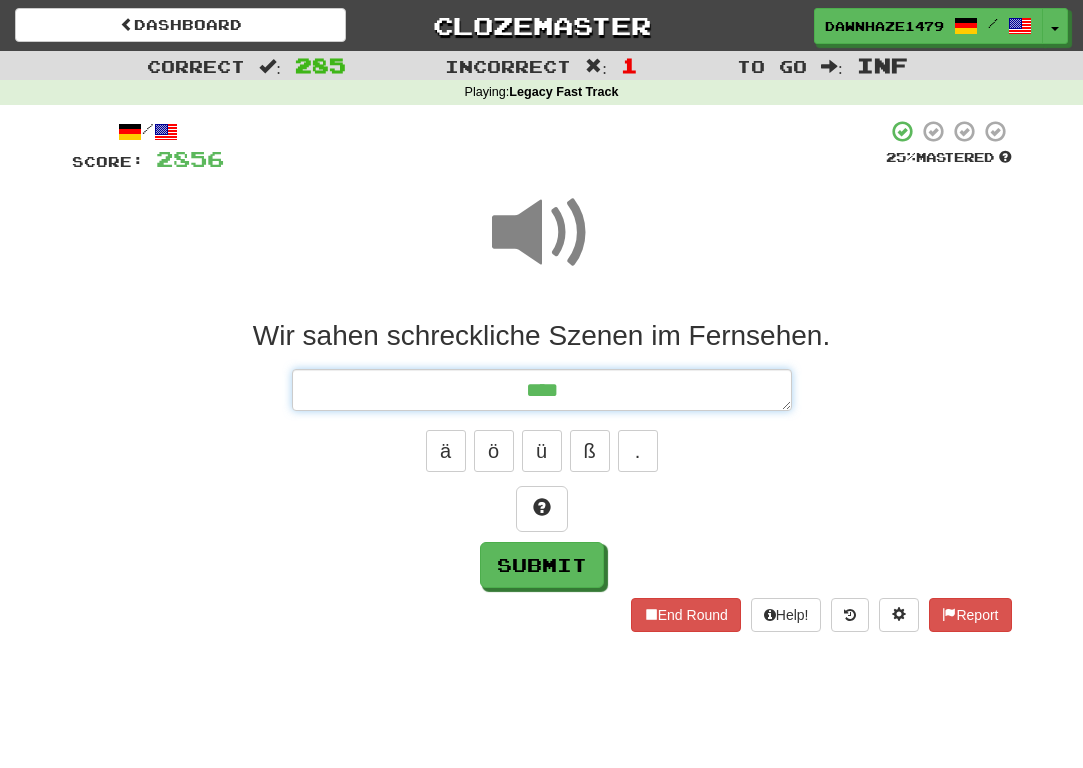 click on "***" at bounding box center (542, 390) 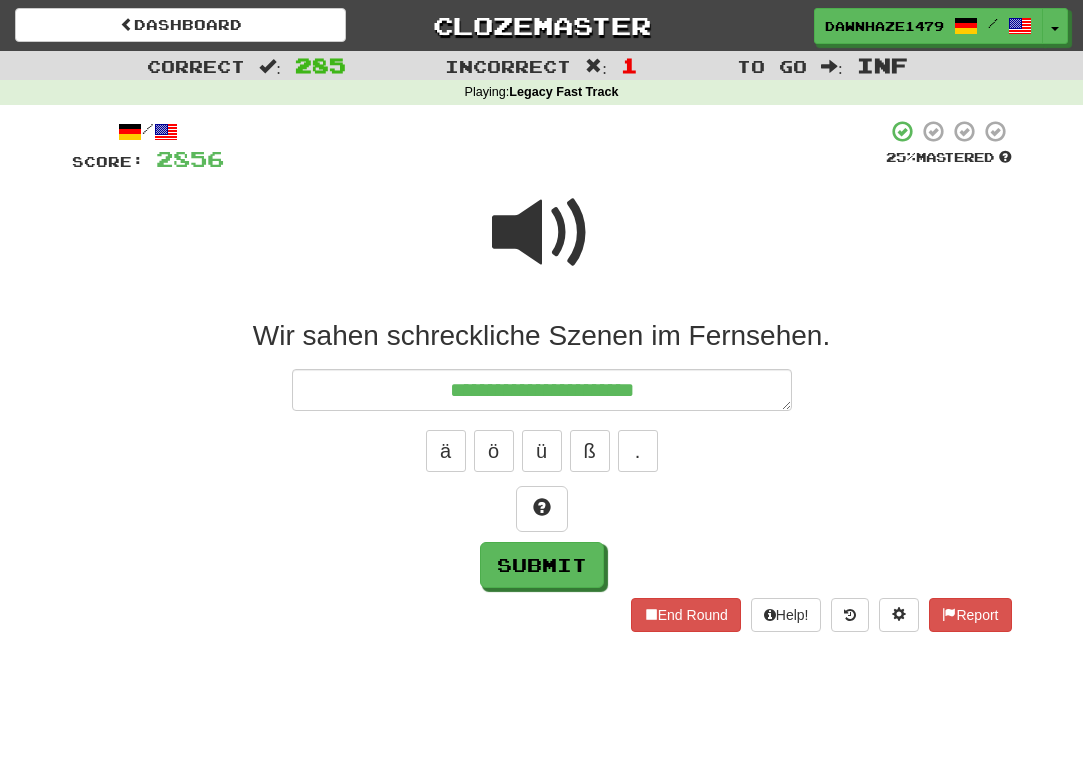click at bounding box center (542, 233) 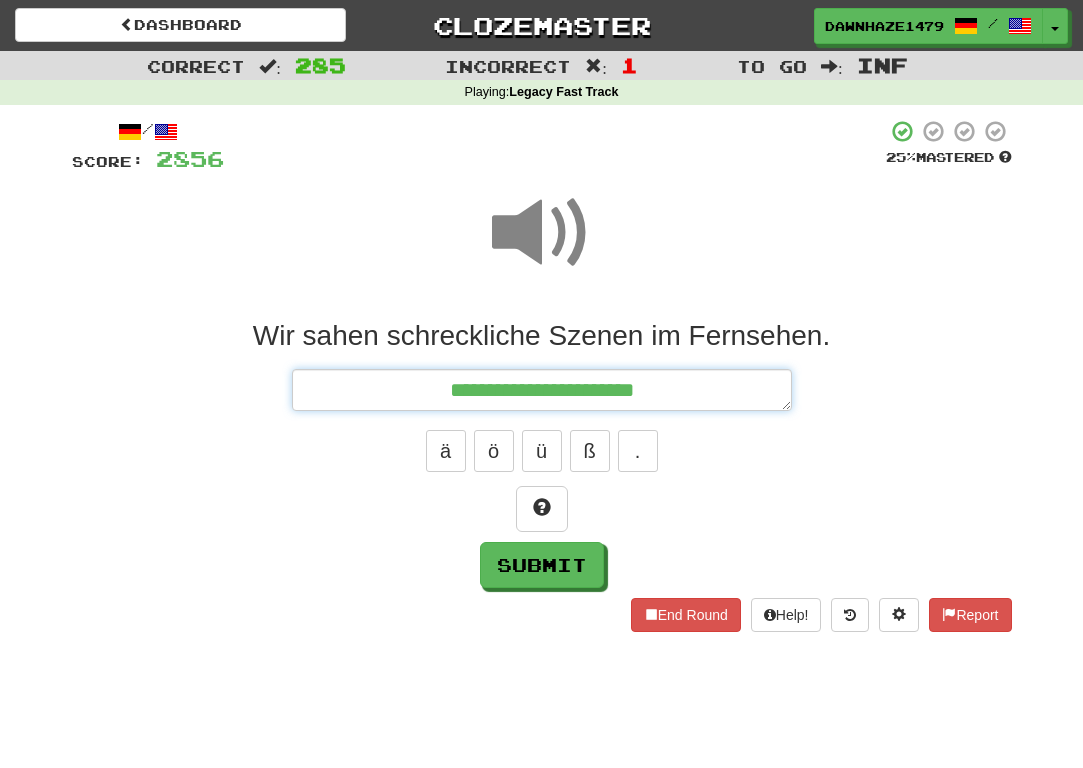 click on "**********" at bounding box center (542, 390) 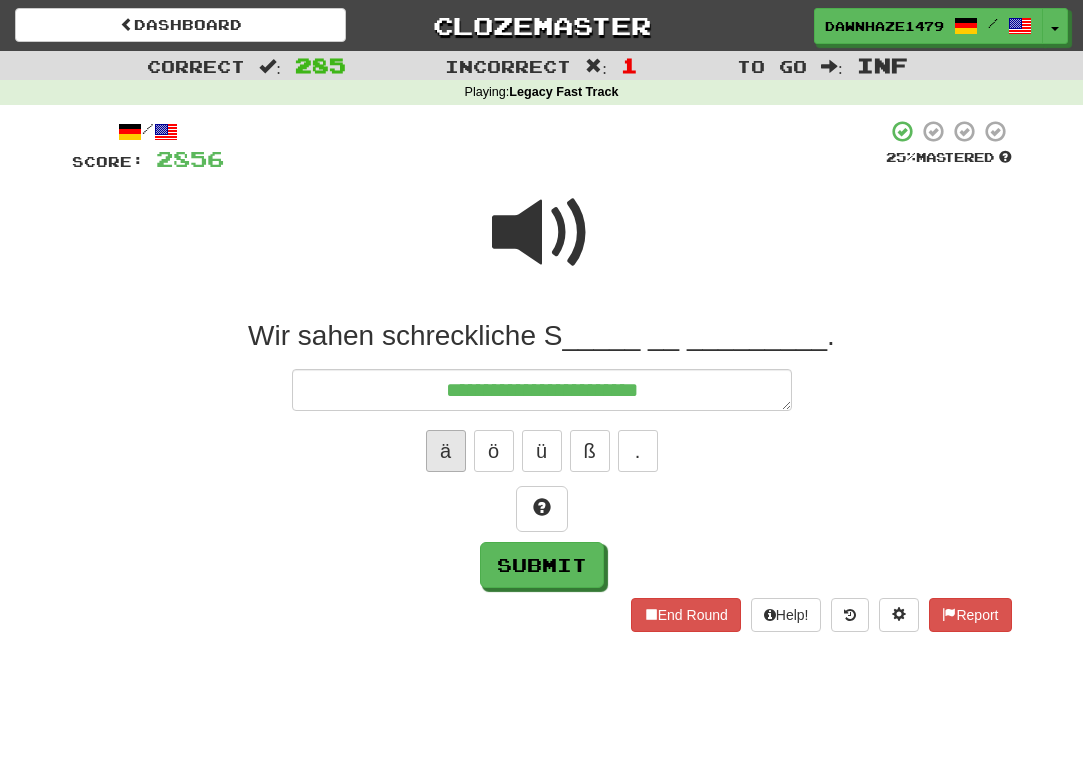 click on "ä" at bounding box center [446, 451] 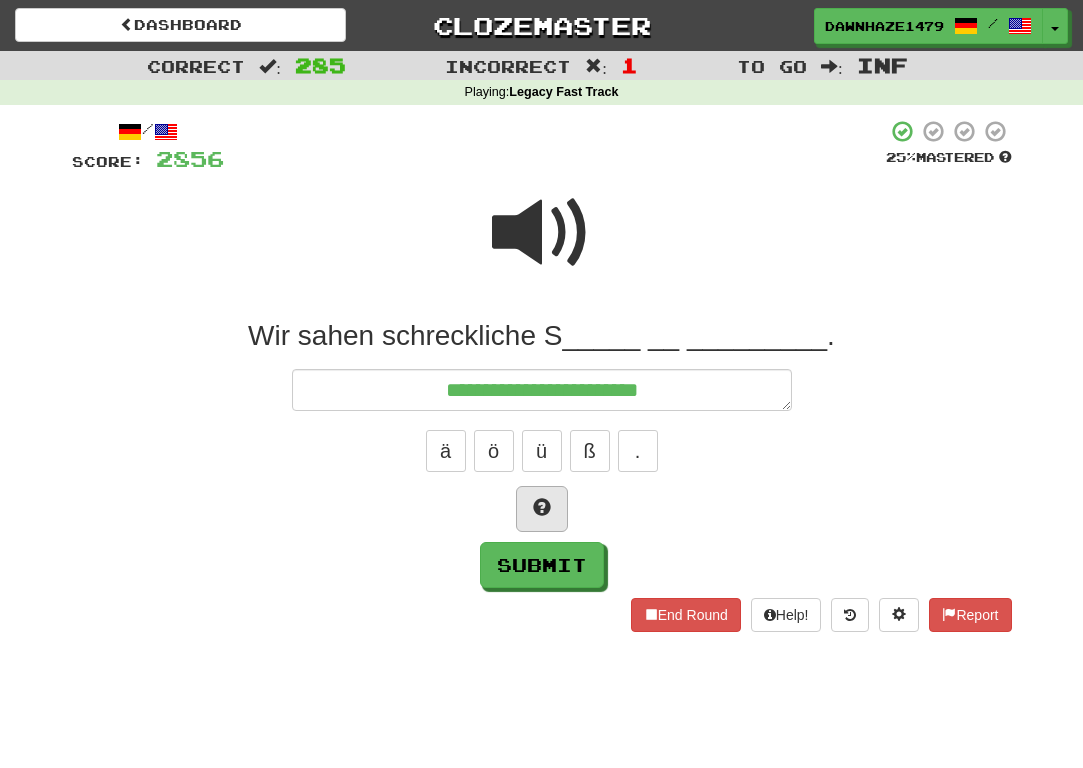 click at bounding box center (542, 507) 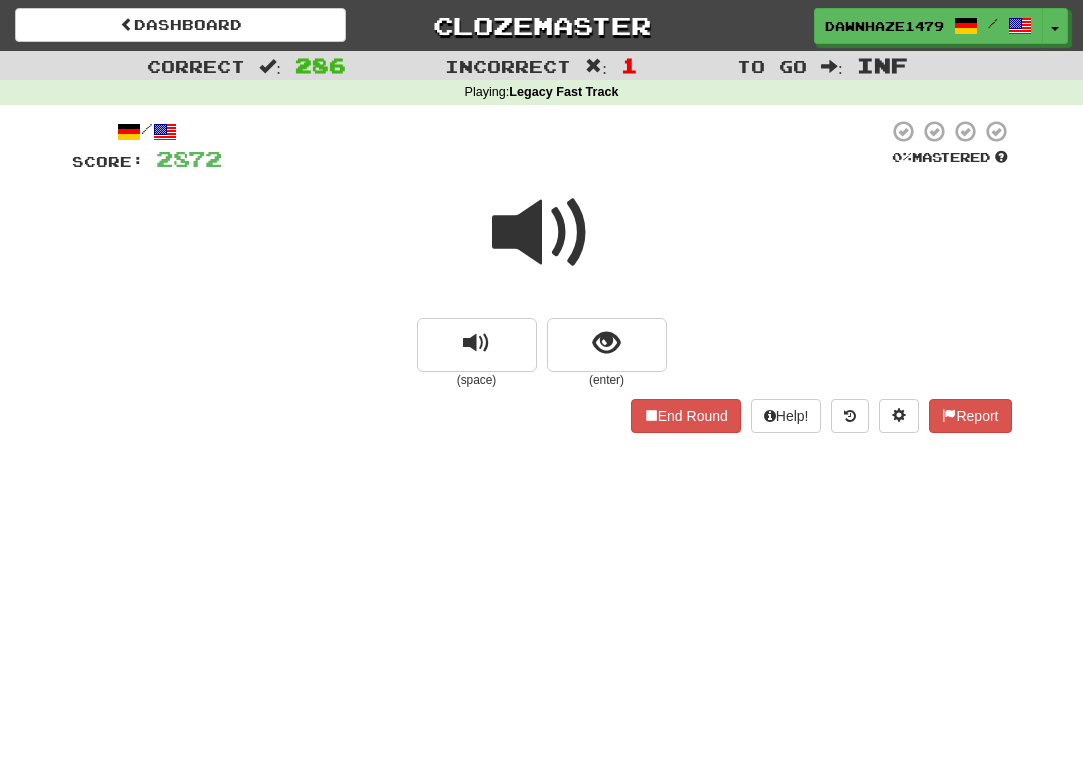 click at bounding box center [542, 233] 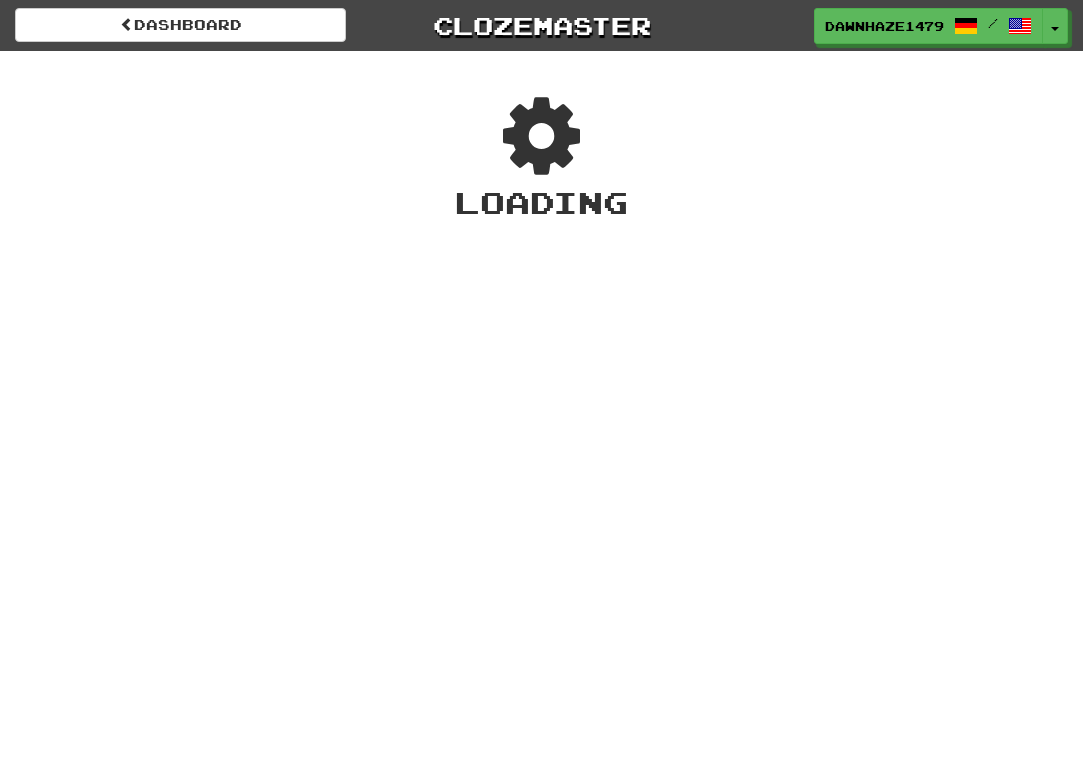 scroll, scrollTop: 0, scrollLeft: 0, axis: both 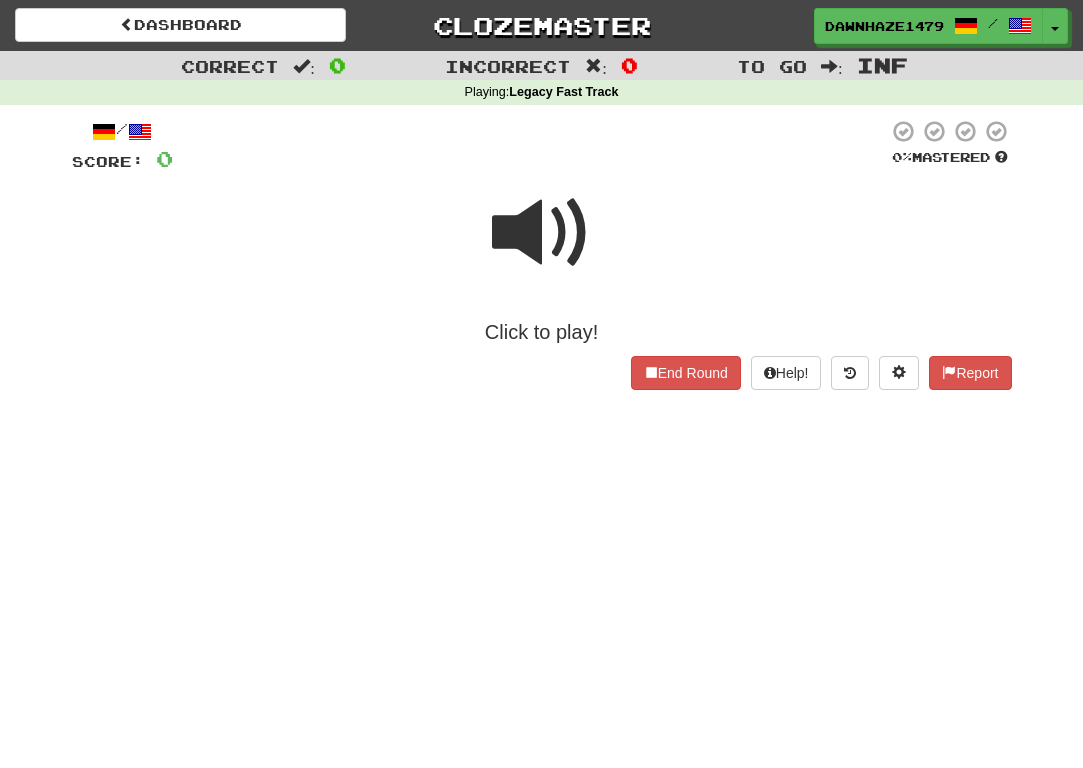 click at bounding box center [542, 233] 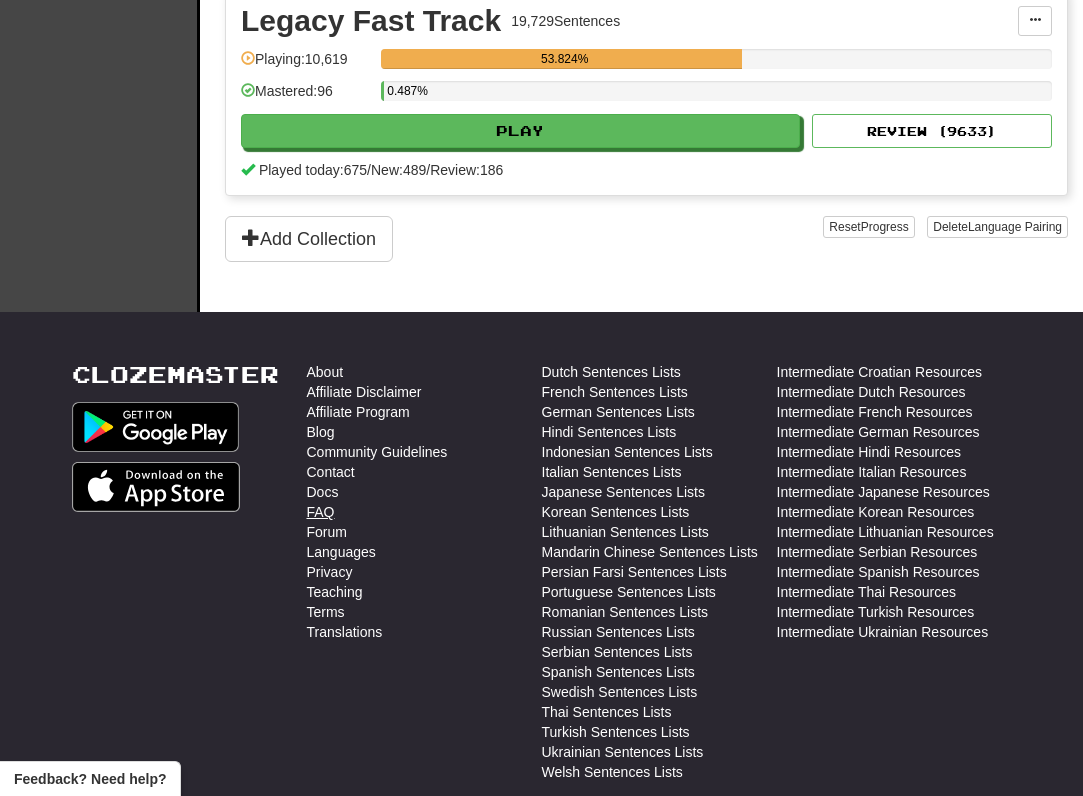 scroll, scrollTop: 2550, scrollLeft: 0, axis: vertical 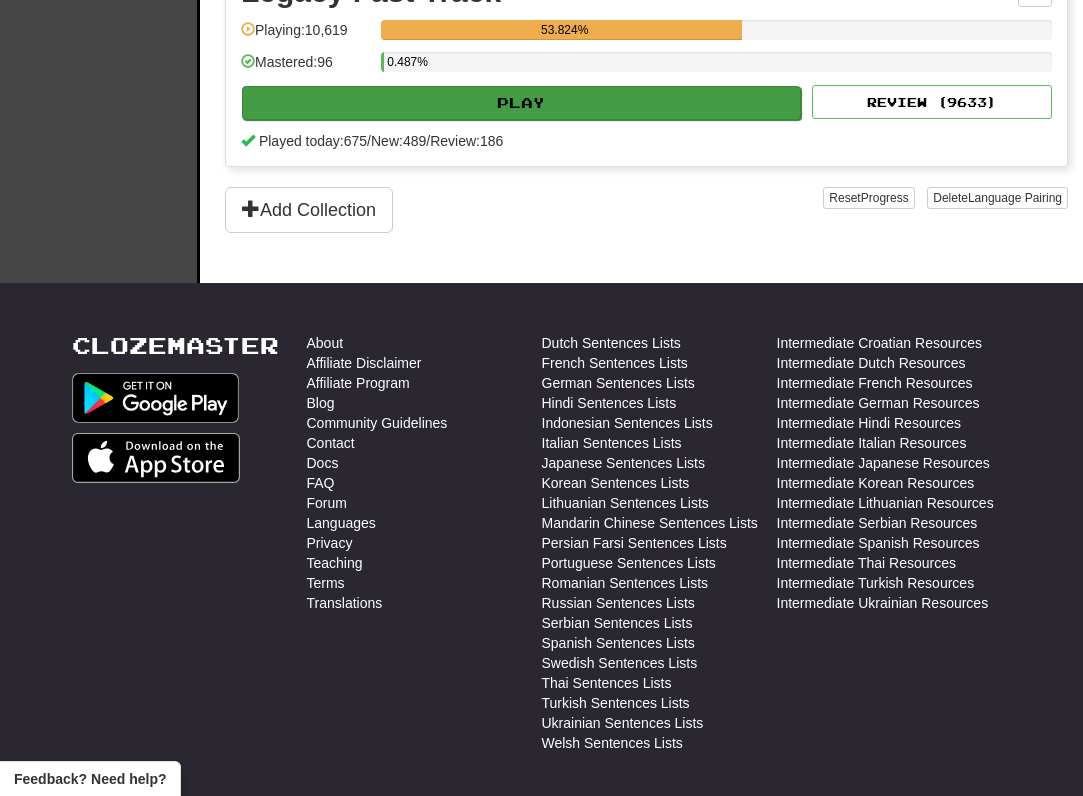 click on "Play" at bounding box center [521, 103] 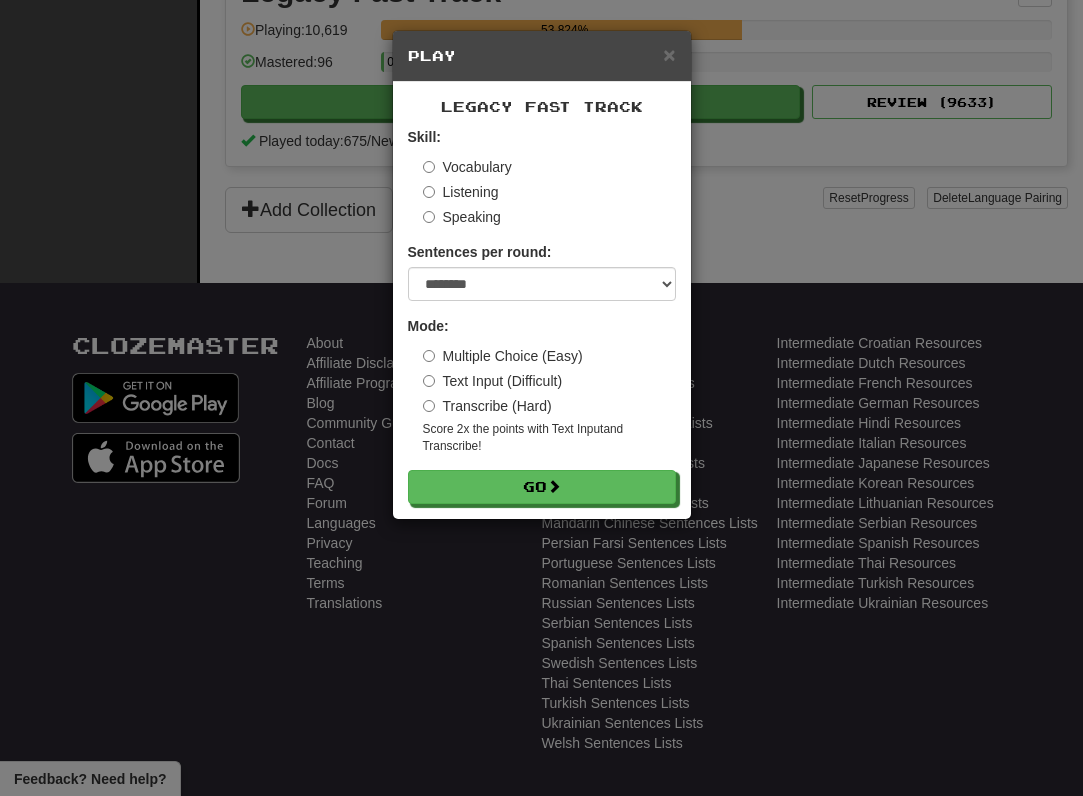 click on "Transcribe (Hard)" at bounding box center [487, 406] 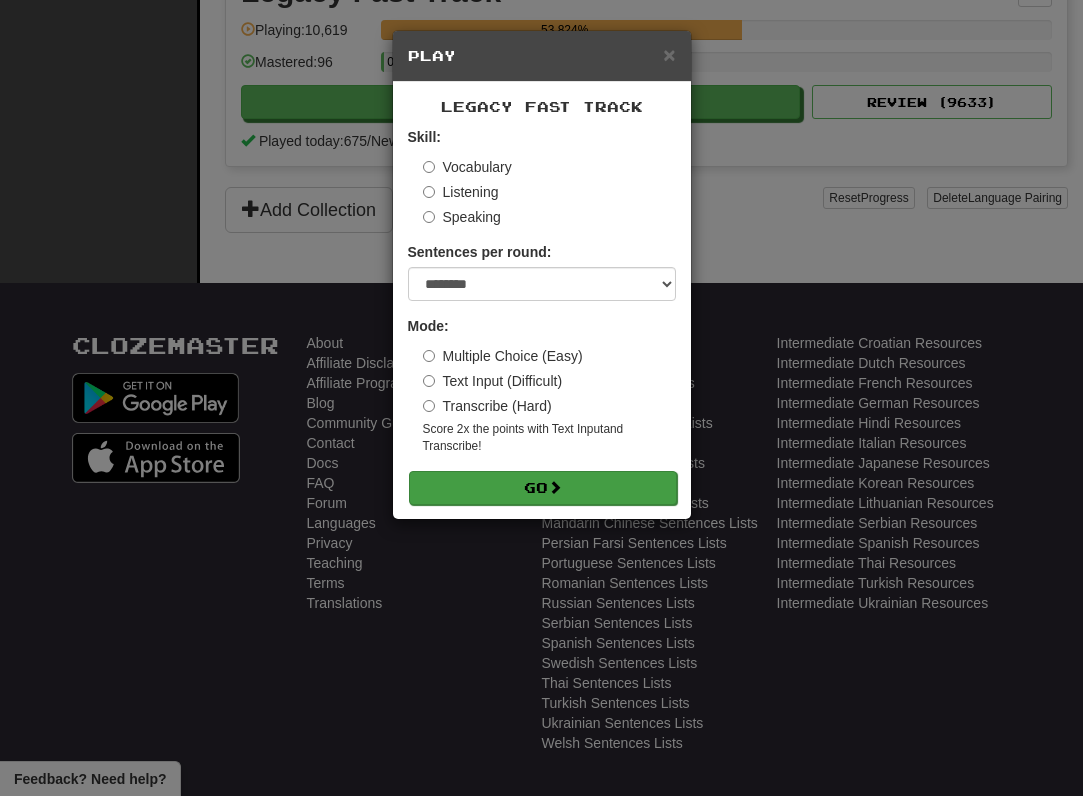 click on "Go" at bounding box center [543, 488] 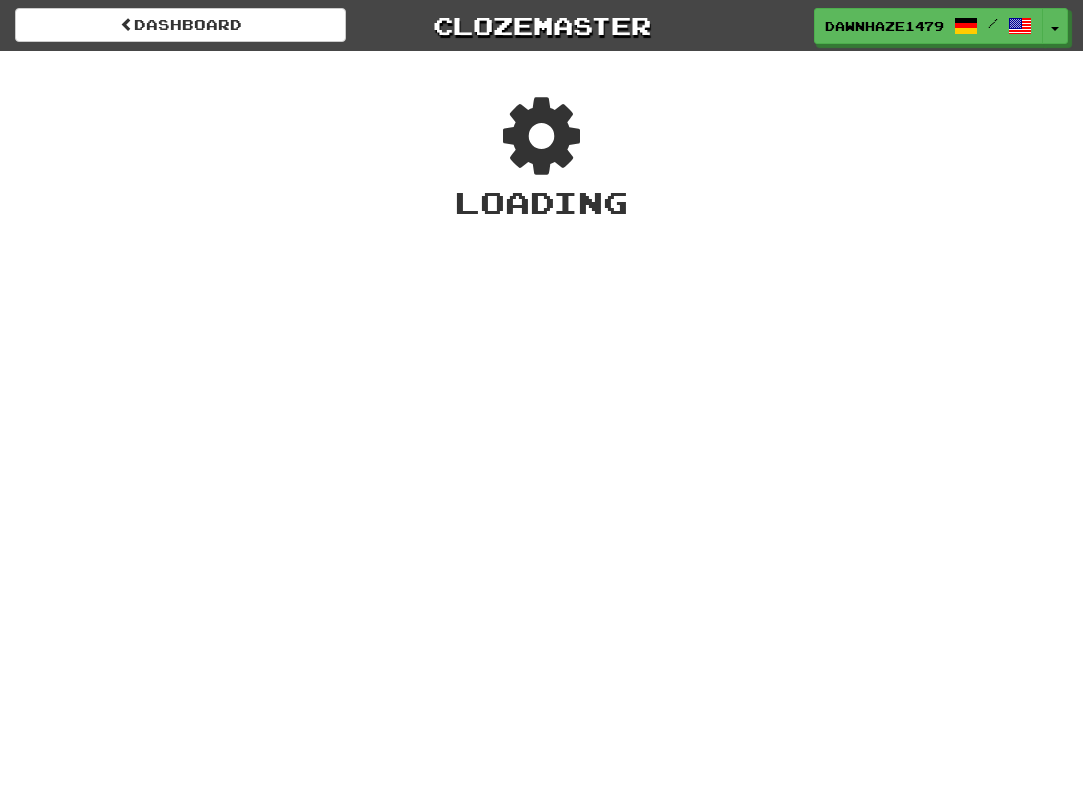 scroll, scrollTop: 0, scrollLeft: 0, axis: both 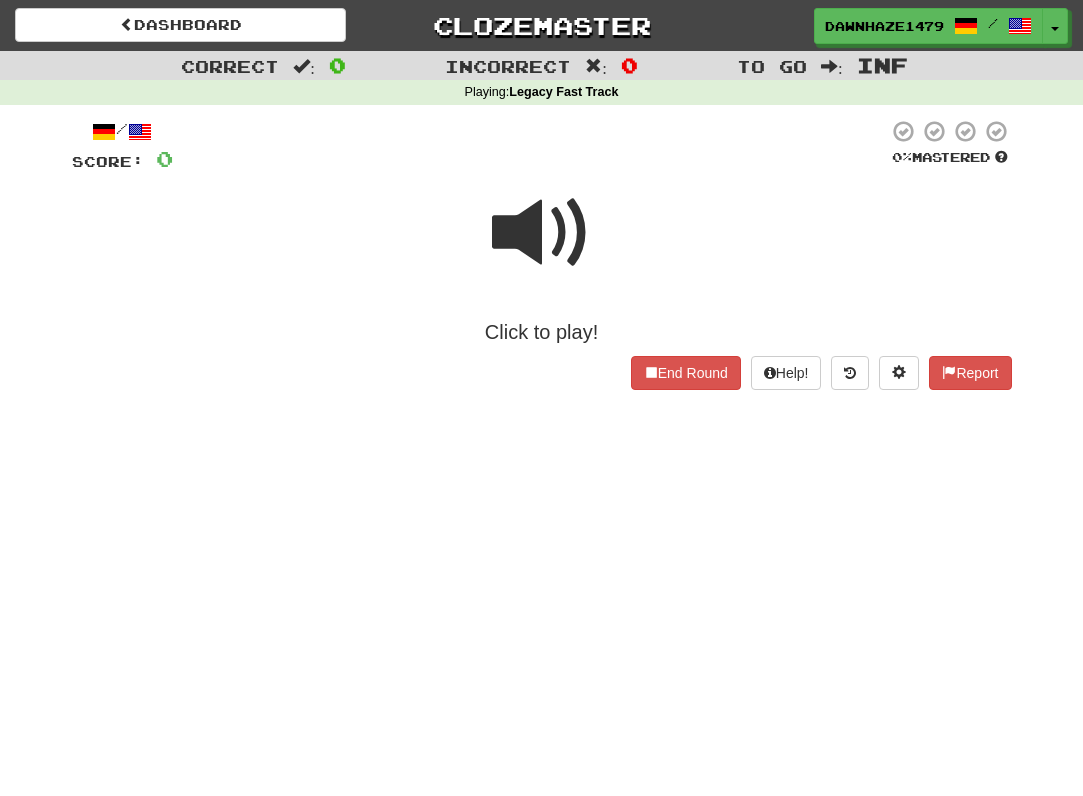 click at bounding box center (542, 233) 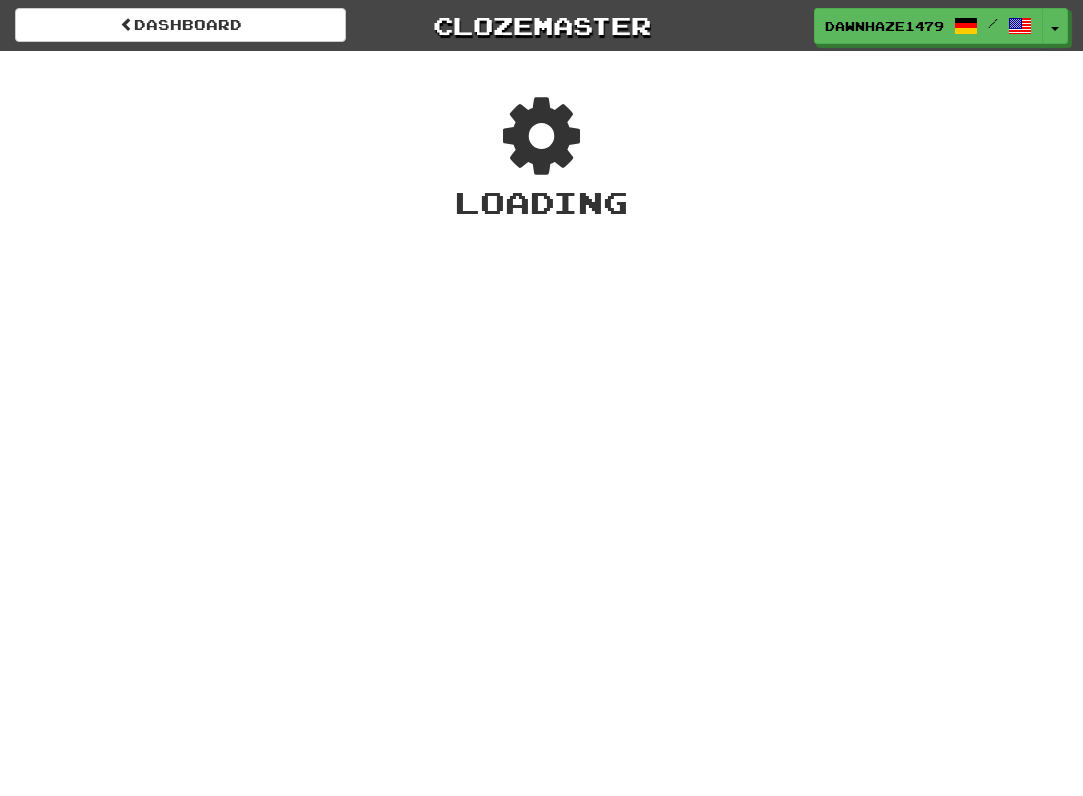 scroll, scrollTop: 0, scrollLeft: 0, axis: both 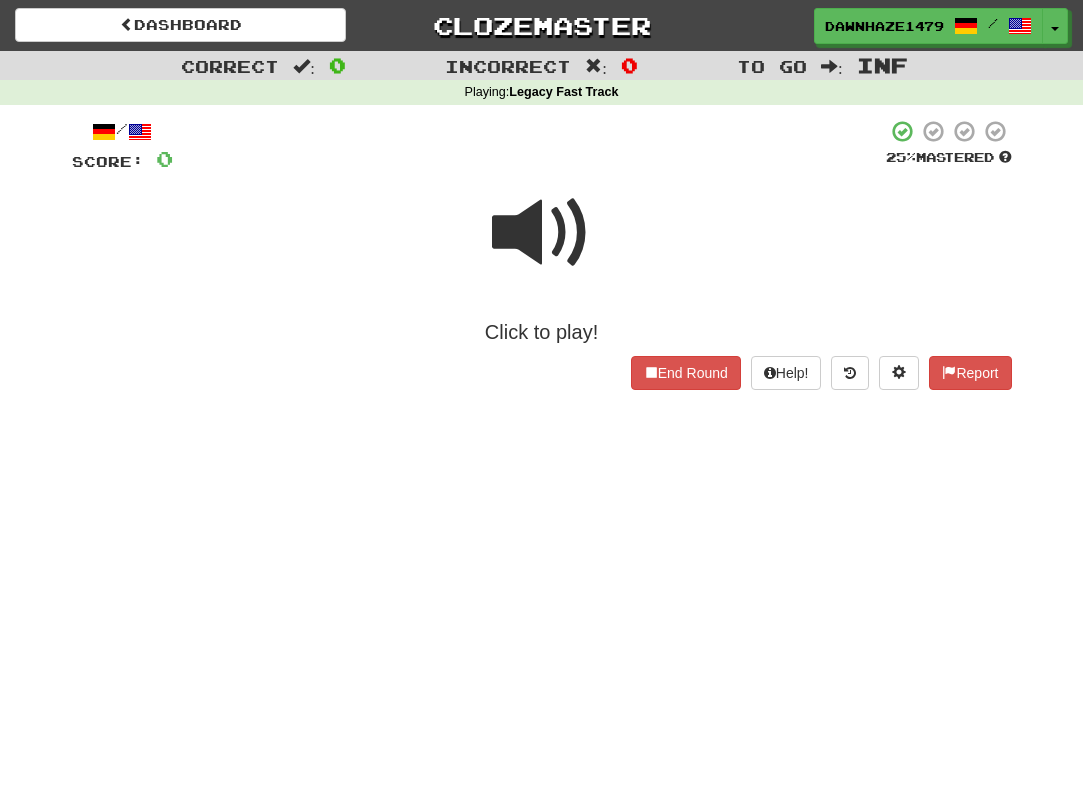click at bounding box center (542, 233) 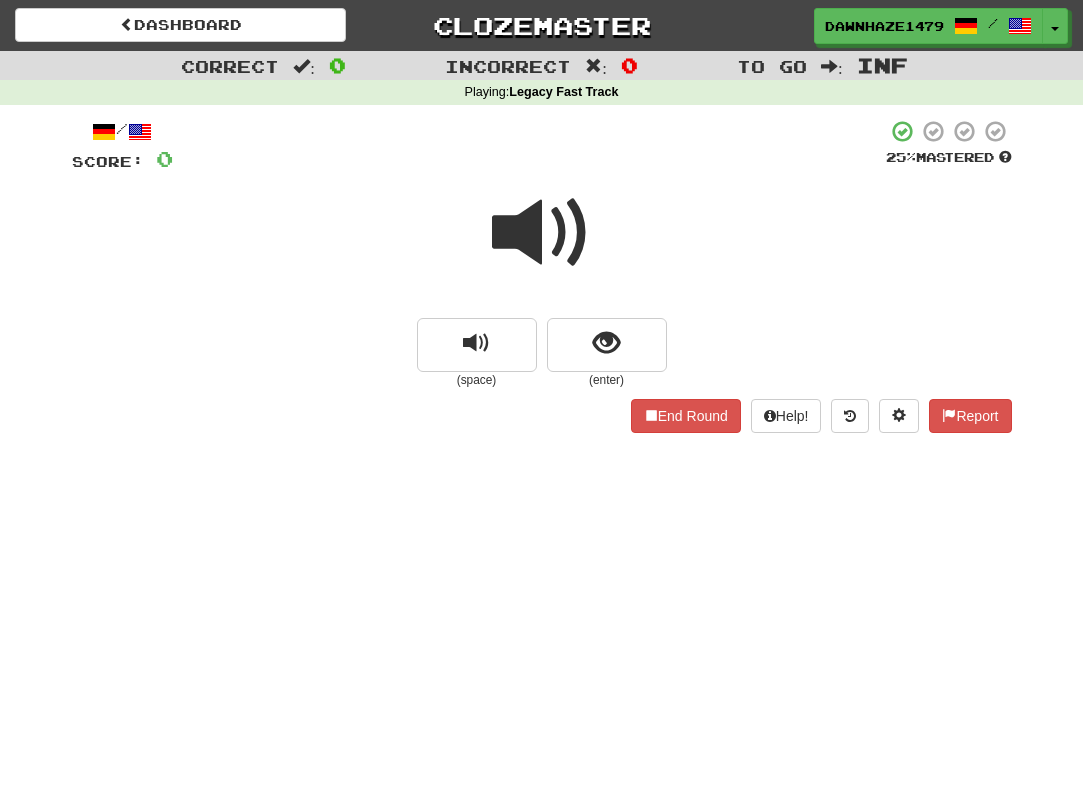 click at bounding box center (542, 233) 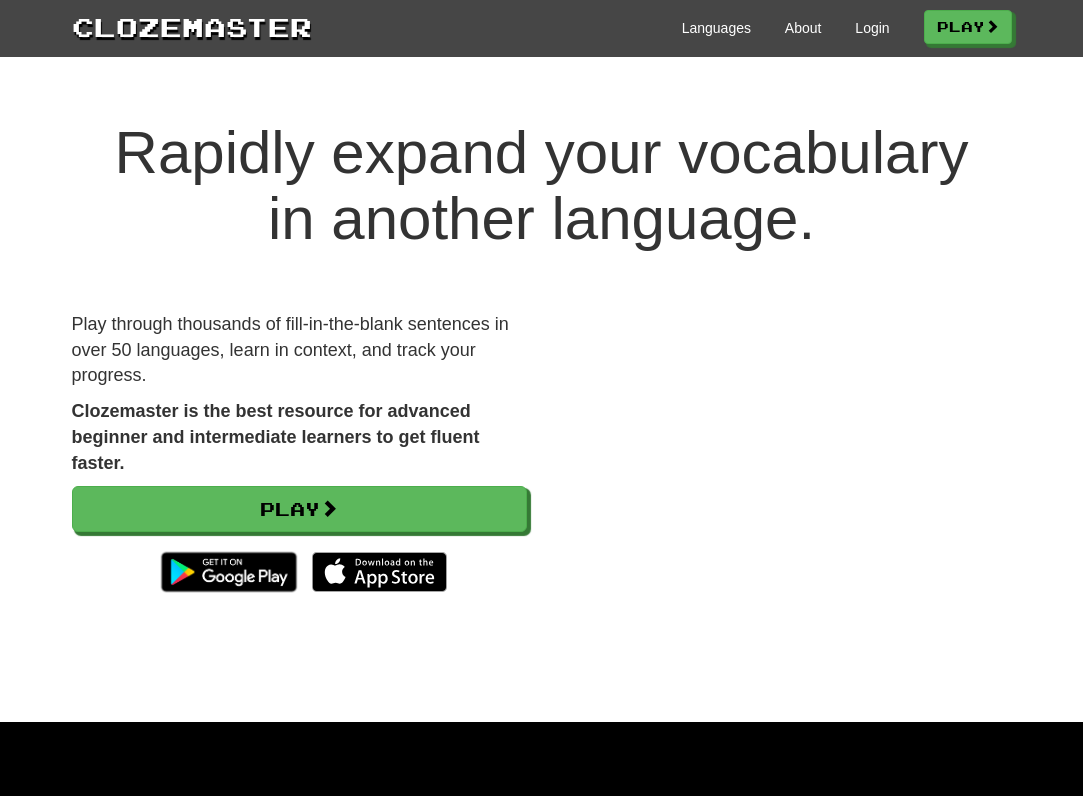 scroll, scrollTop: 0, scrollLeft: 0, axis: both 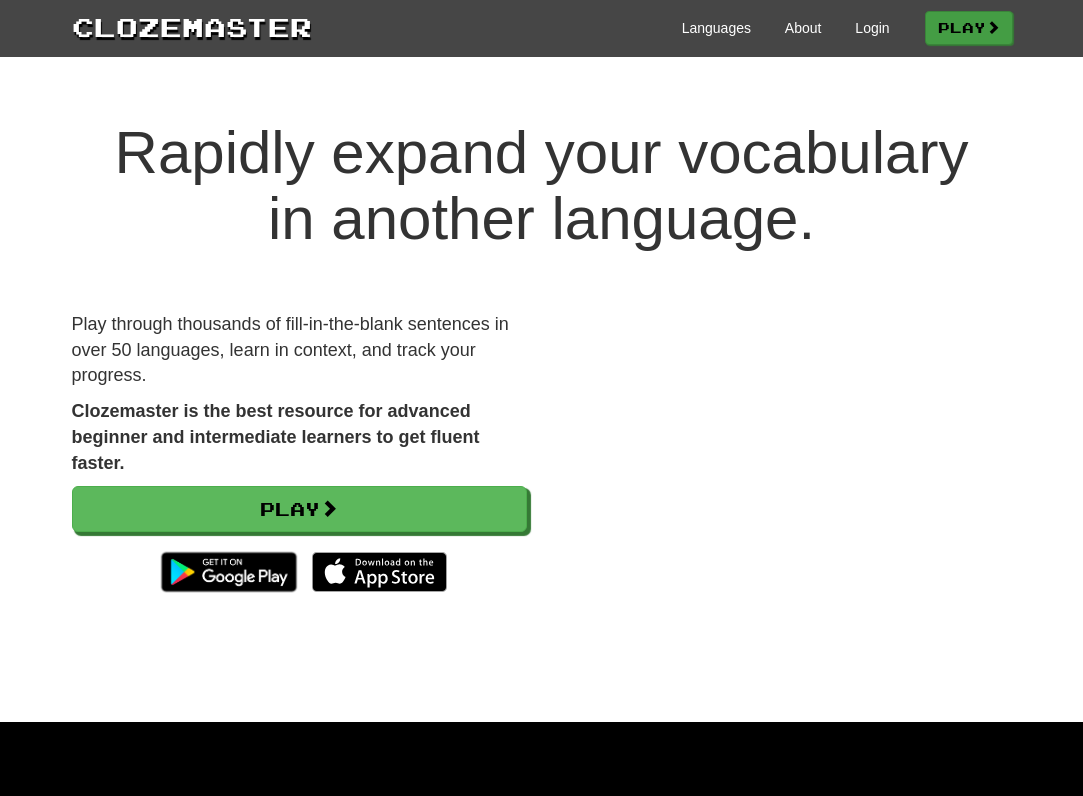 click on "Play" at bounding box center (969, 28) 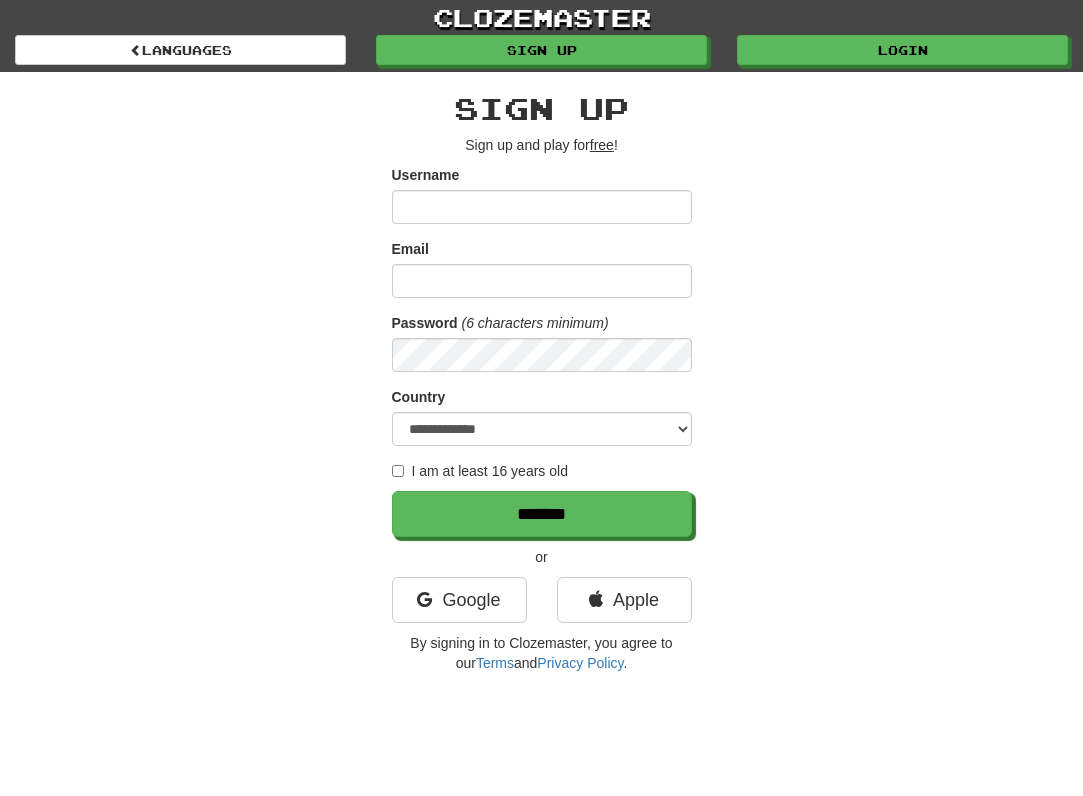 scroll, scrollTop: 0, scrollLeft: 0, axis: both 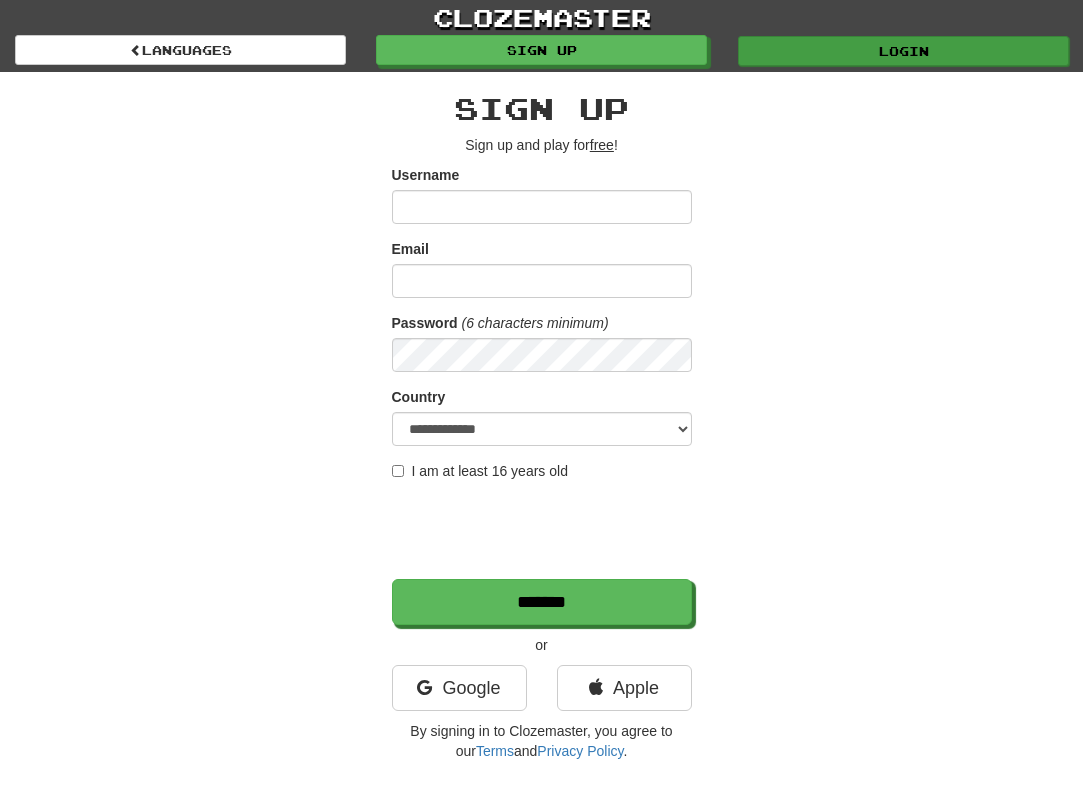 click on "Login" at bounding box center (903, 51) 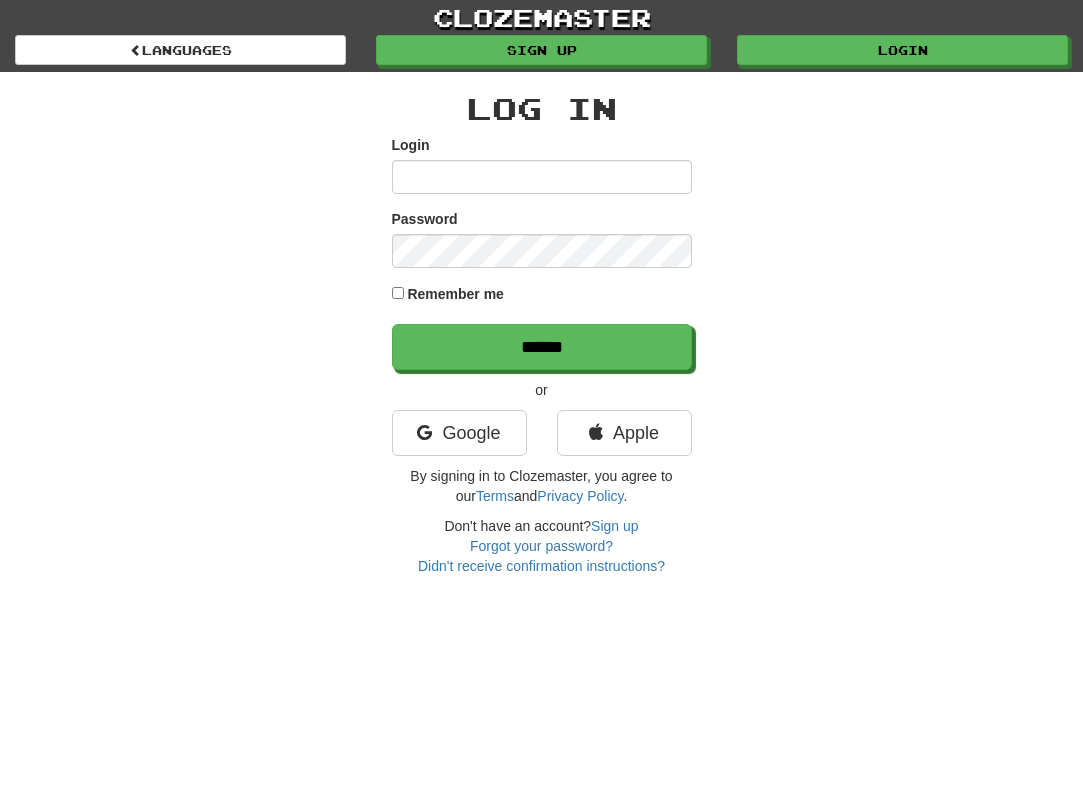 scroll, scrollTop: 0, scrollLeft: 0, axis: both 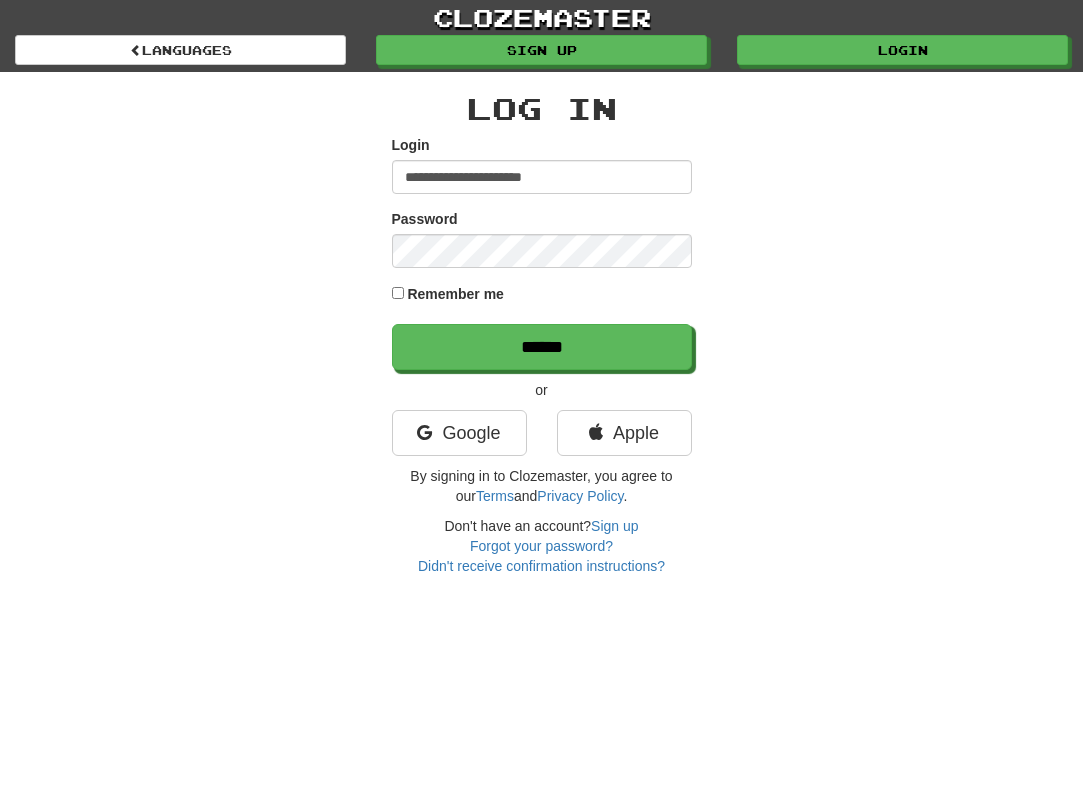type on "**********" 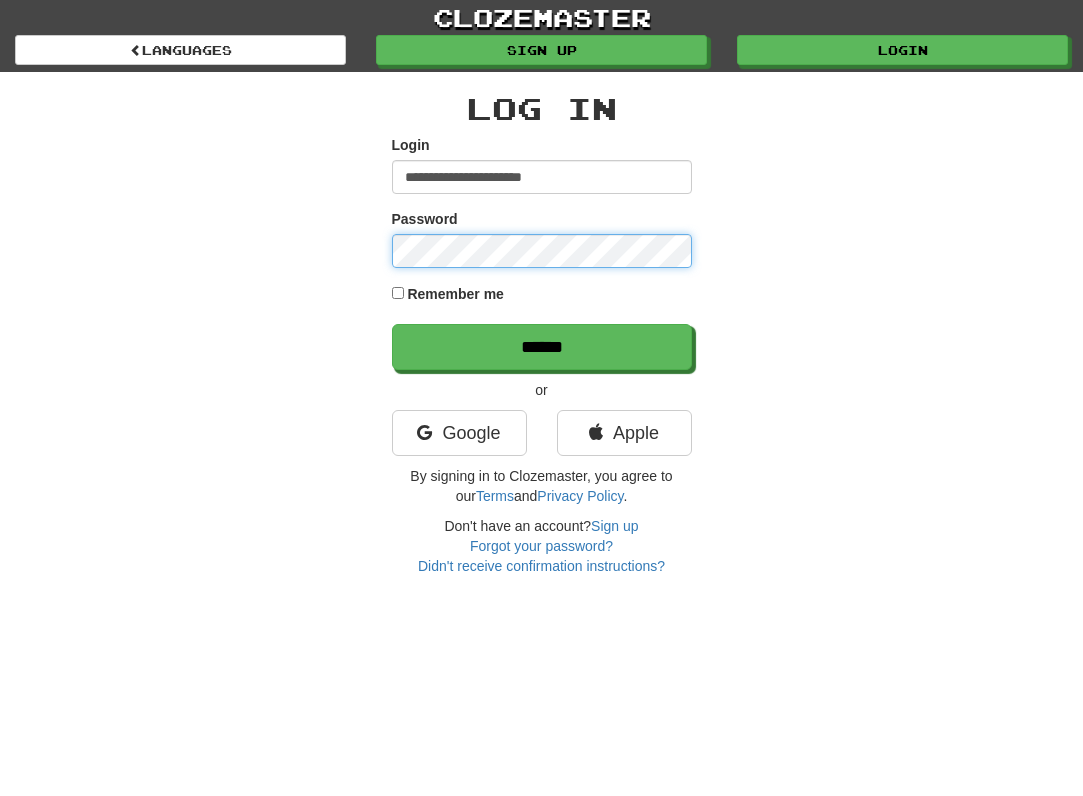 click on "******" at bounding box center (542, 347) 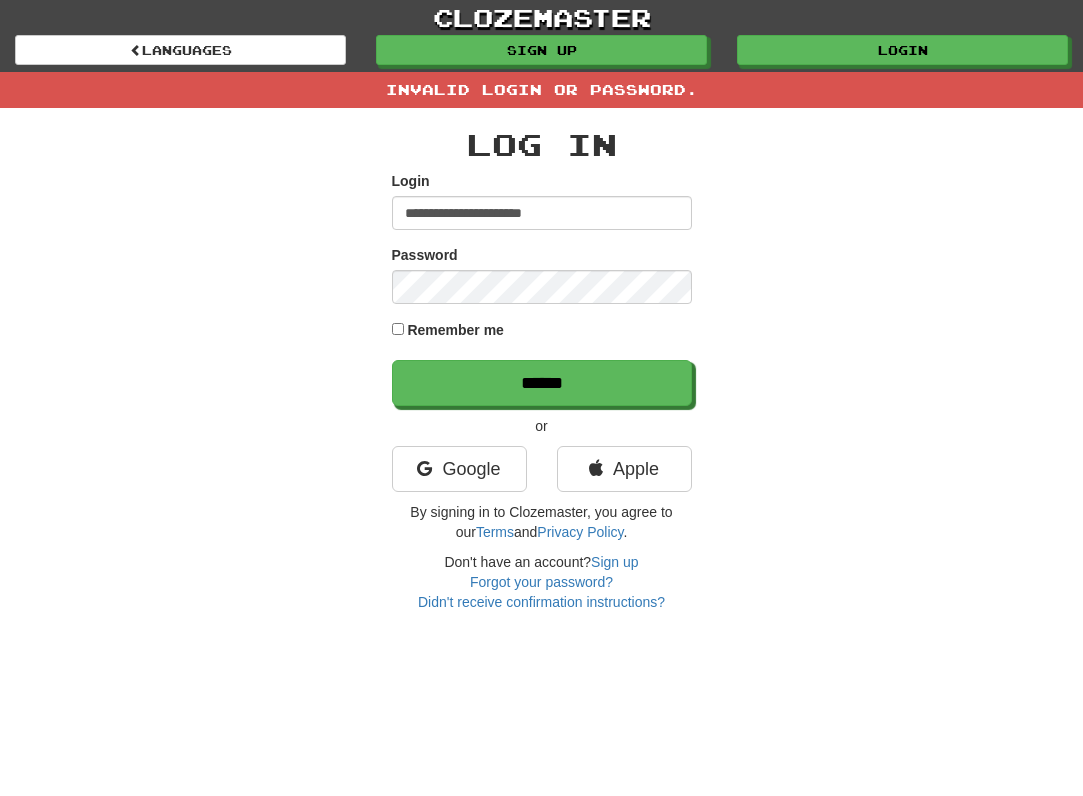 scroll, scrollTop: 0, scrollLeft: 0, axis: both 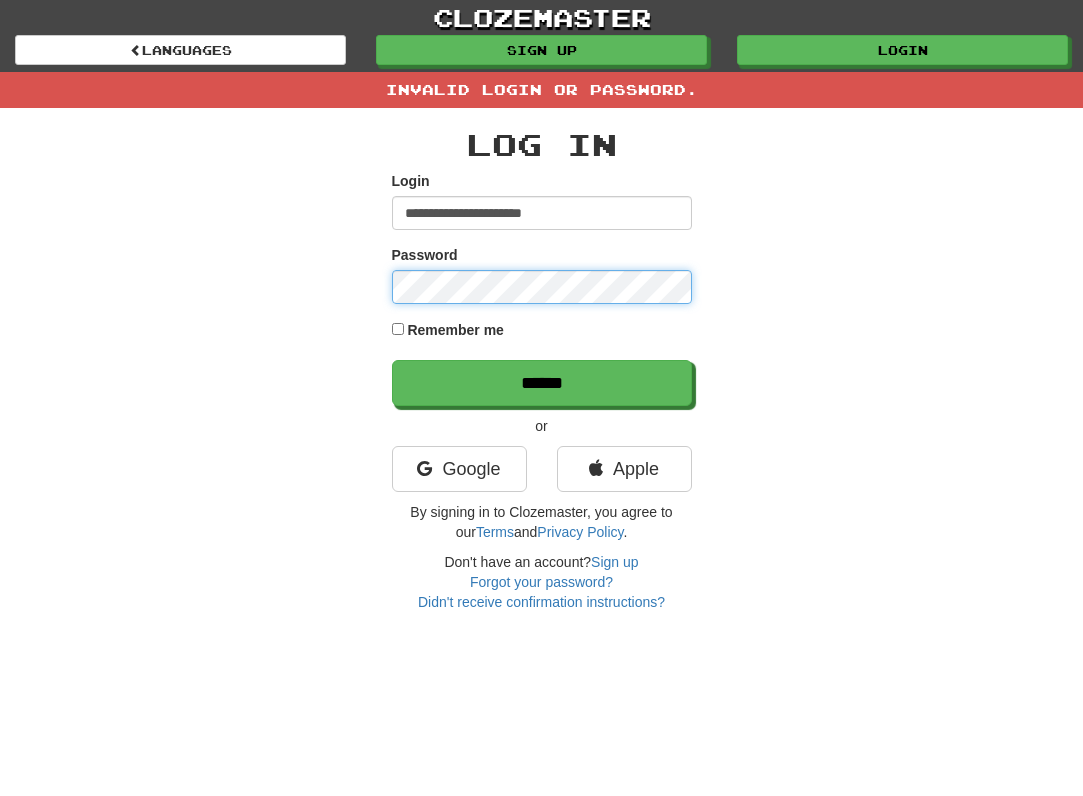 click on "******" at bounding box center (542, 383) 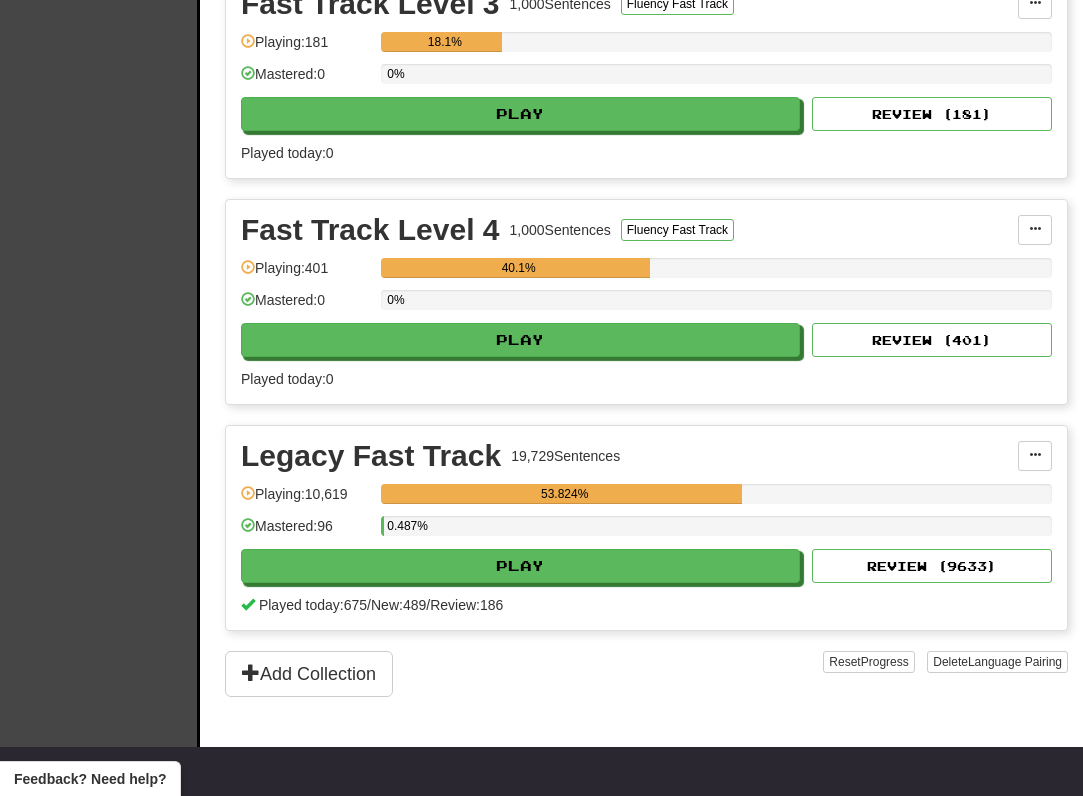 scroll, scrollTop: 2154, scrollLeft: 0, axis: vertical 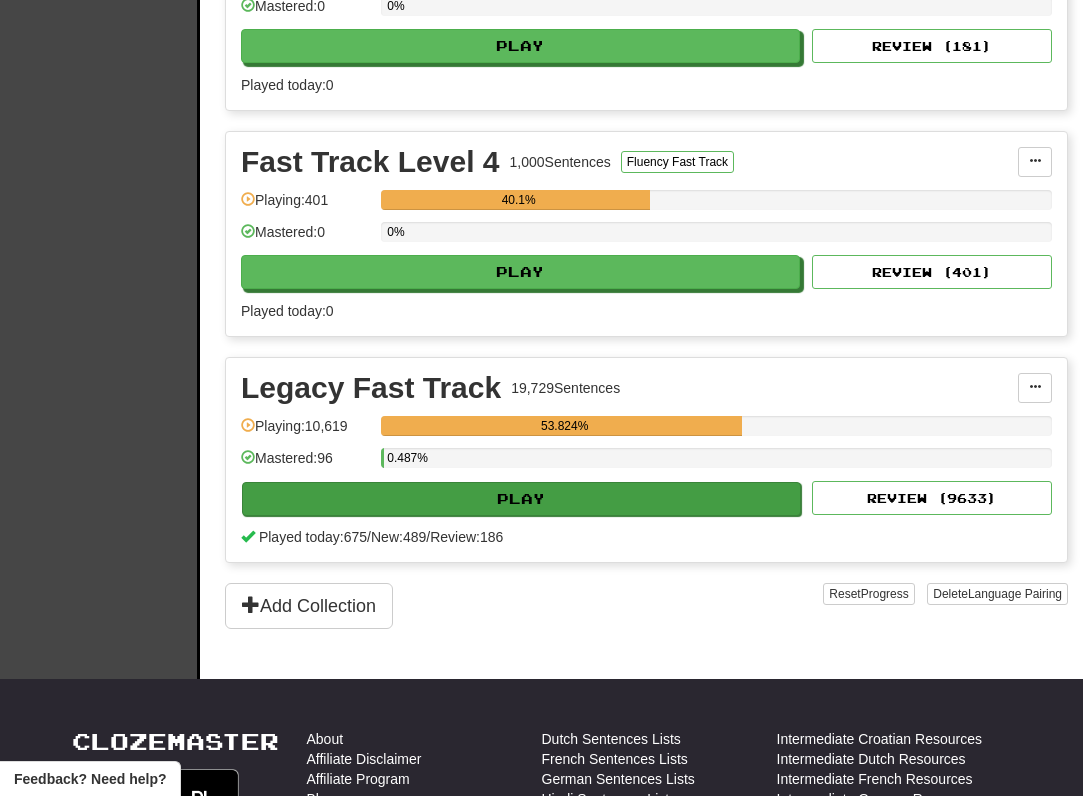 click on "Play" at bounding box center (521, 499) 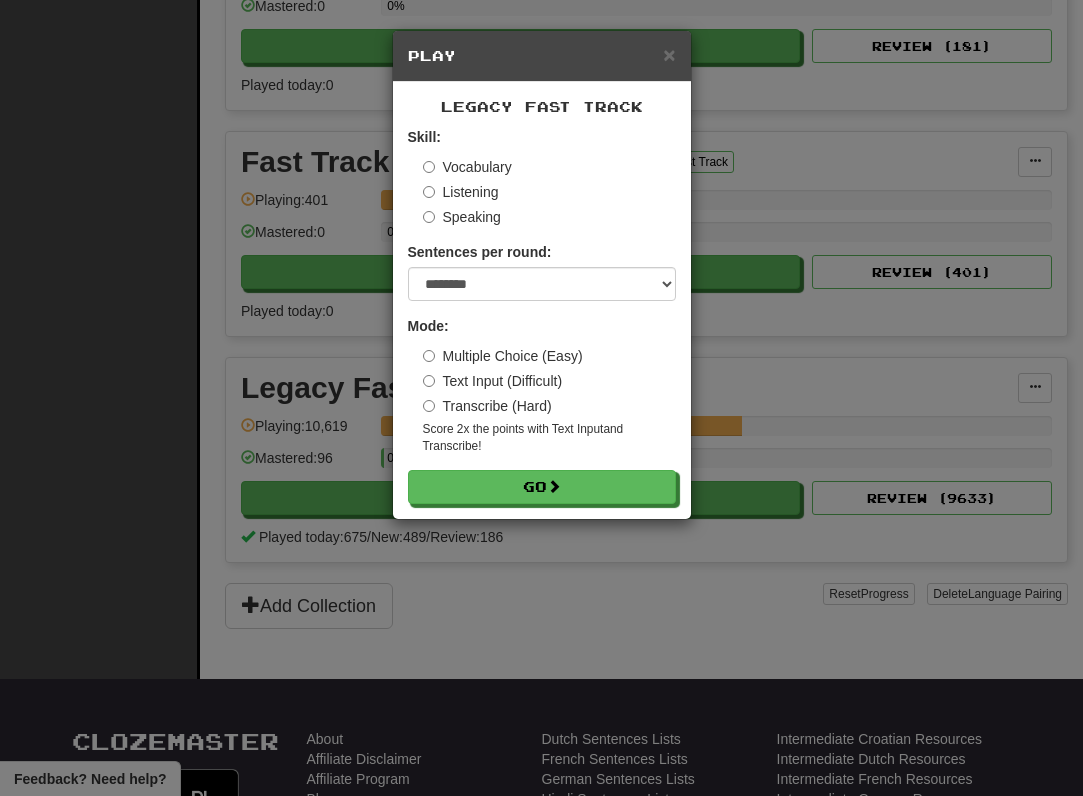 click on "Transcribe (Hard)" at bounding box center [487, 406] 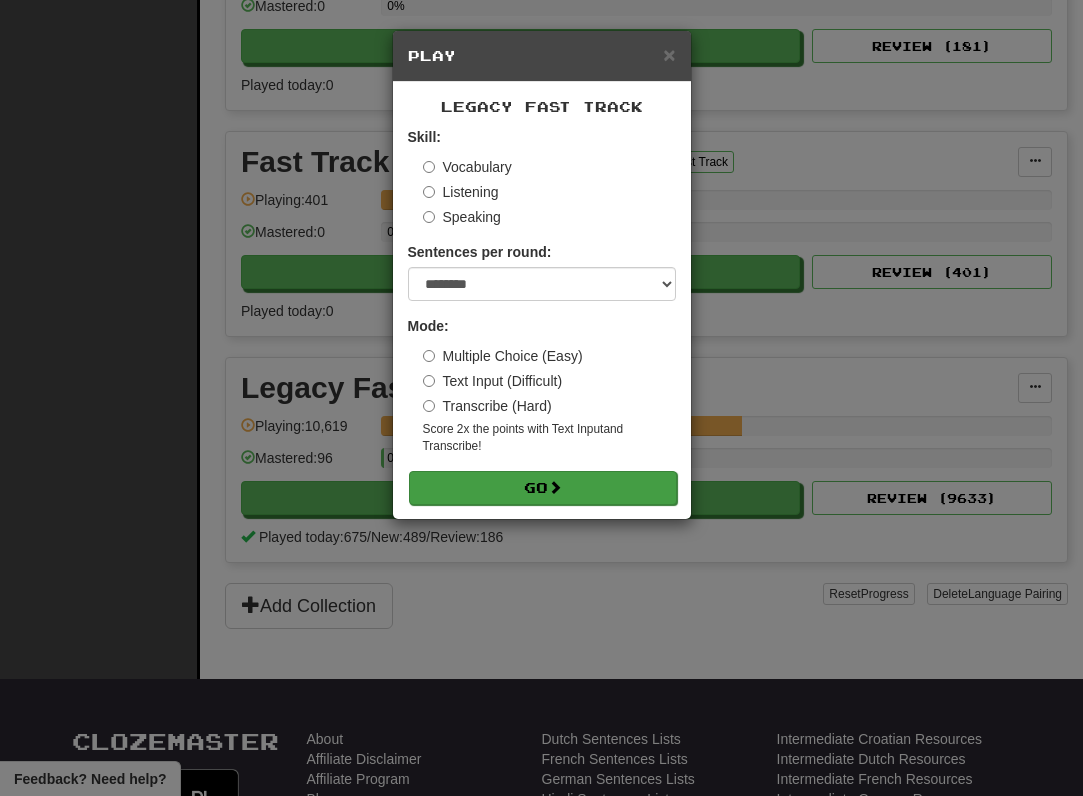 click on "Go" at bounding box center (543, 488) 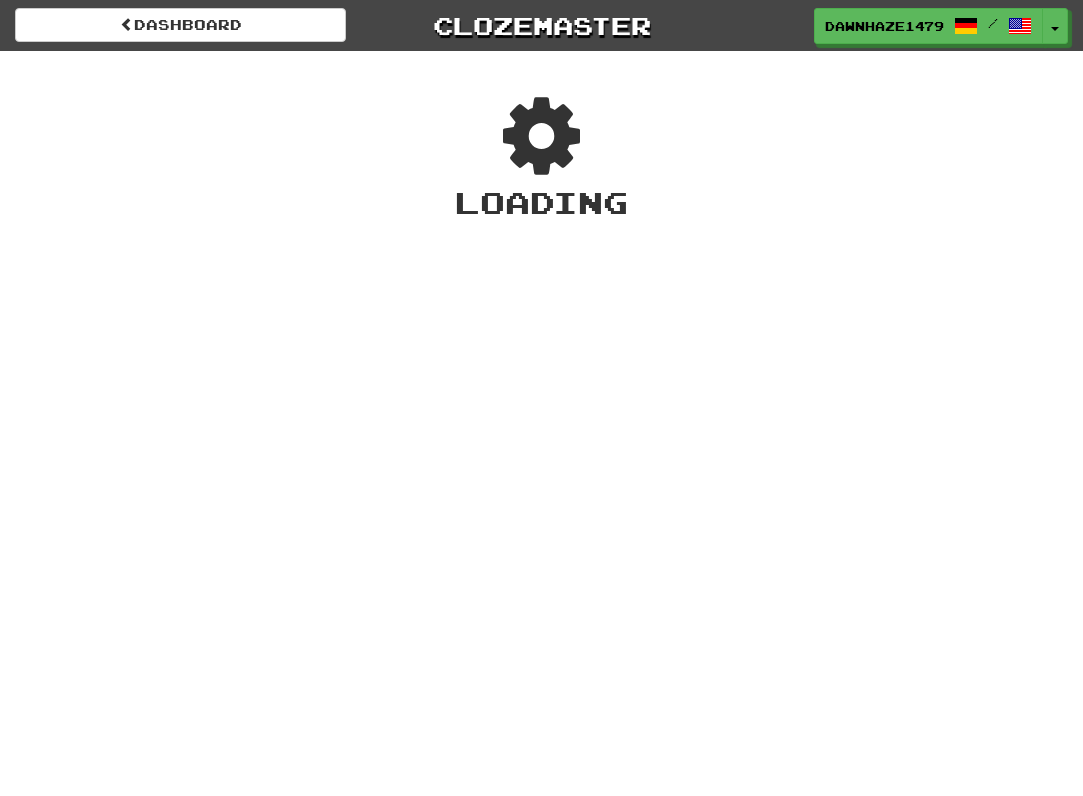 scroll, scrollTop: 0, scrollLeft: 0, axis: both 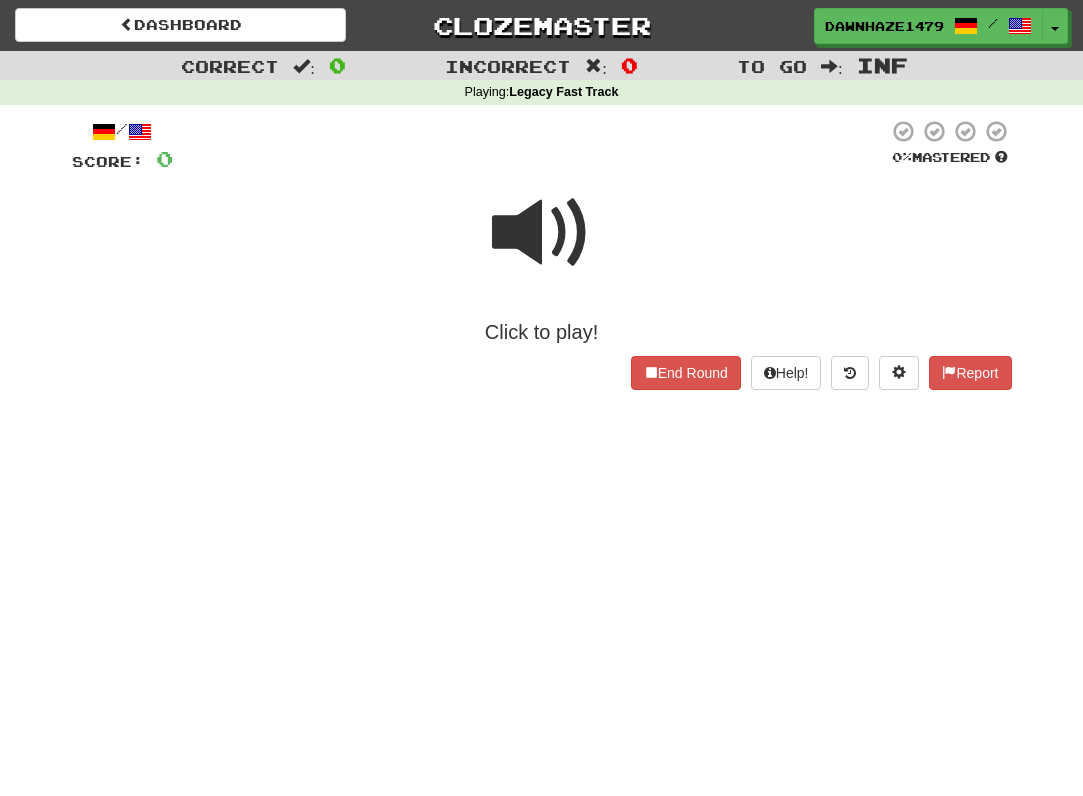 click on "Click to play!" at bounding box center [542, 332] 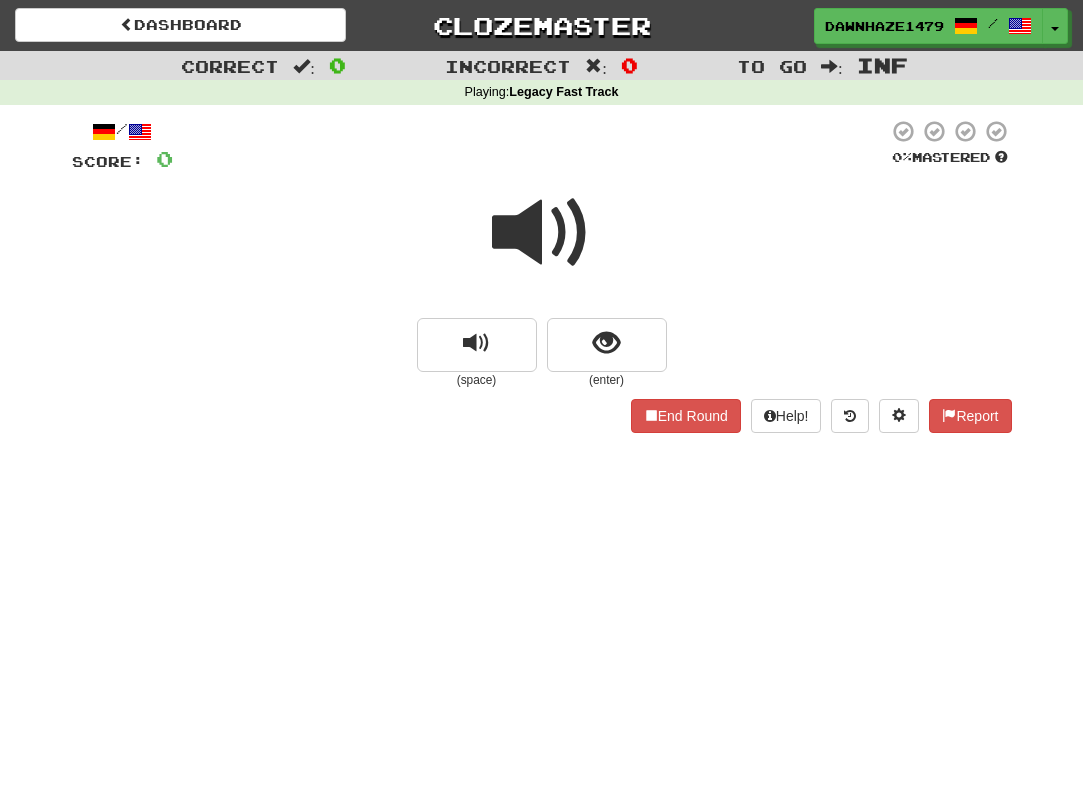 click at bounding box center [542, 233] 